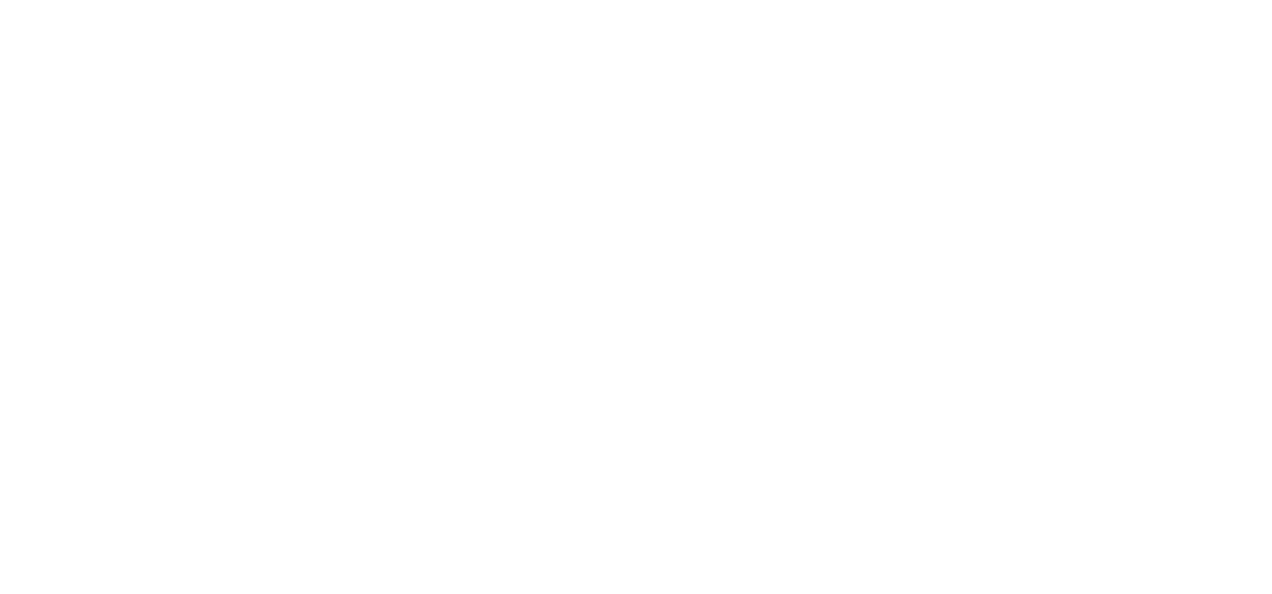 scroll, scrollTop: 0, scrollLeft: 0, axis: both 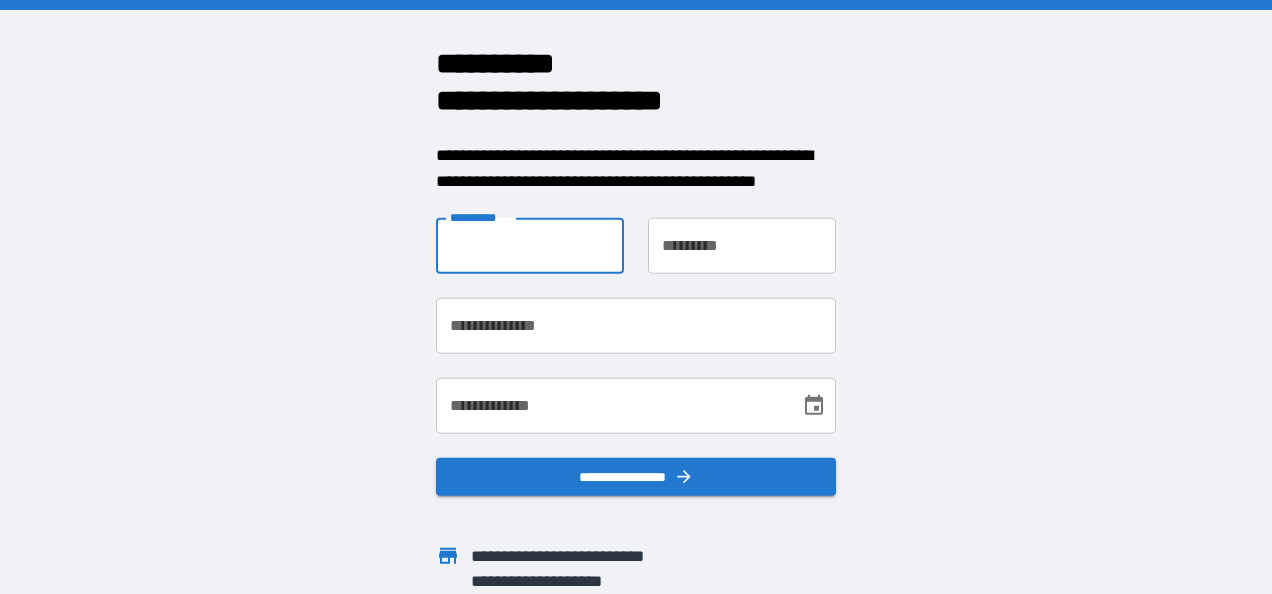 click on "**********" at bounding box center (530, 246) 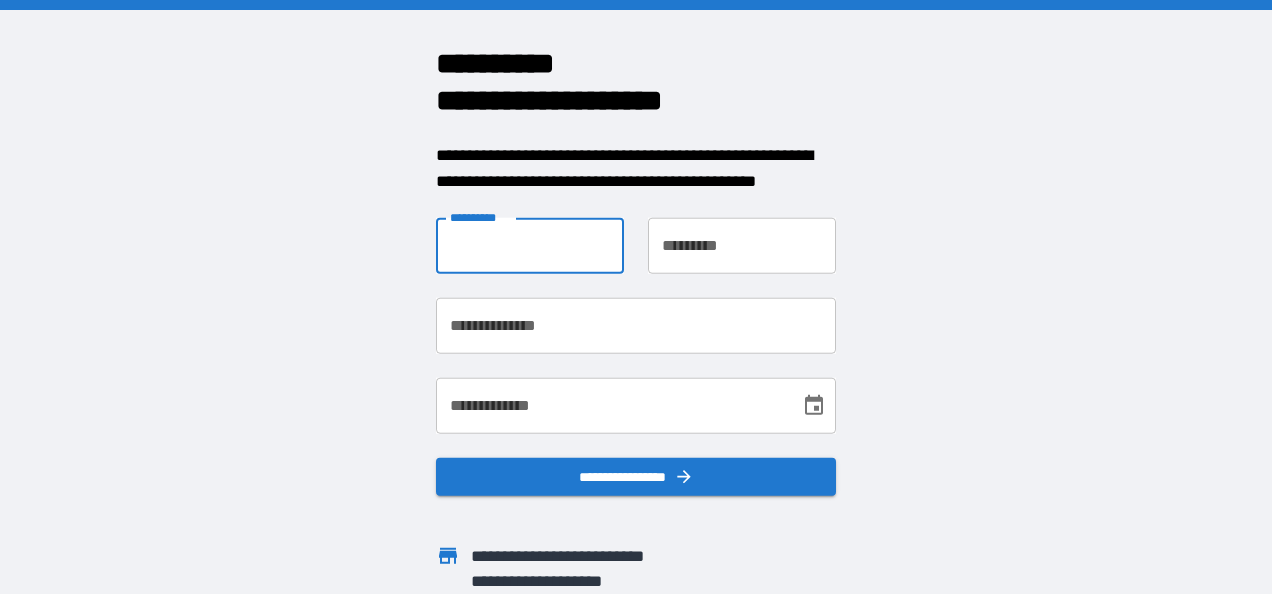 type on "*****" 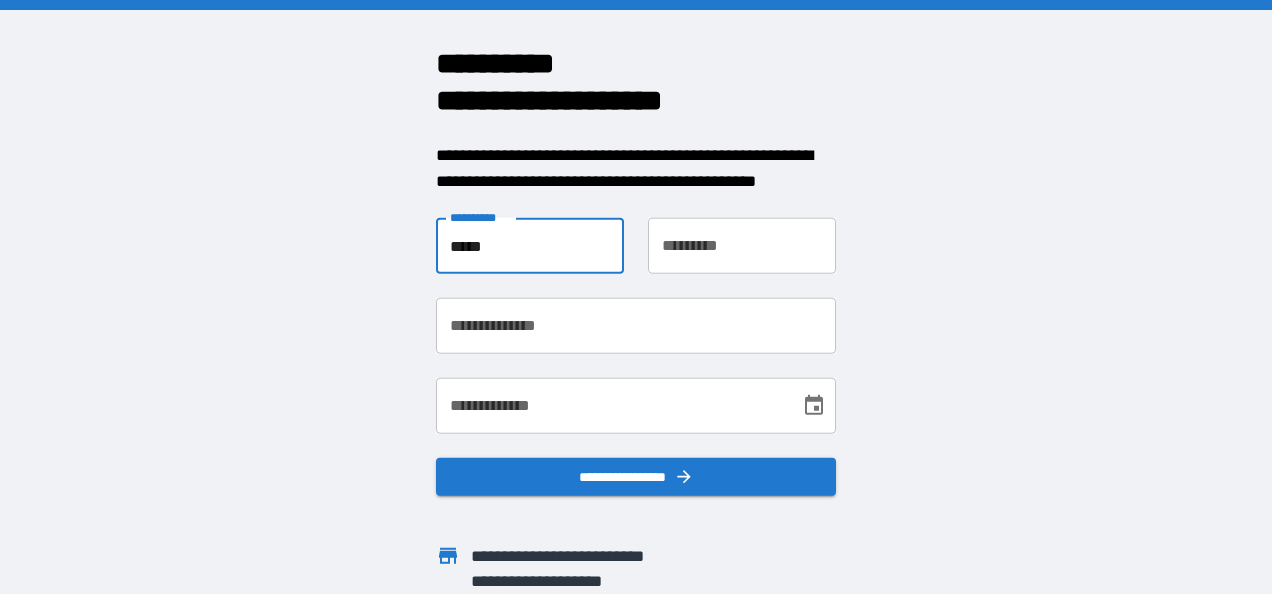 type on "******" 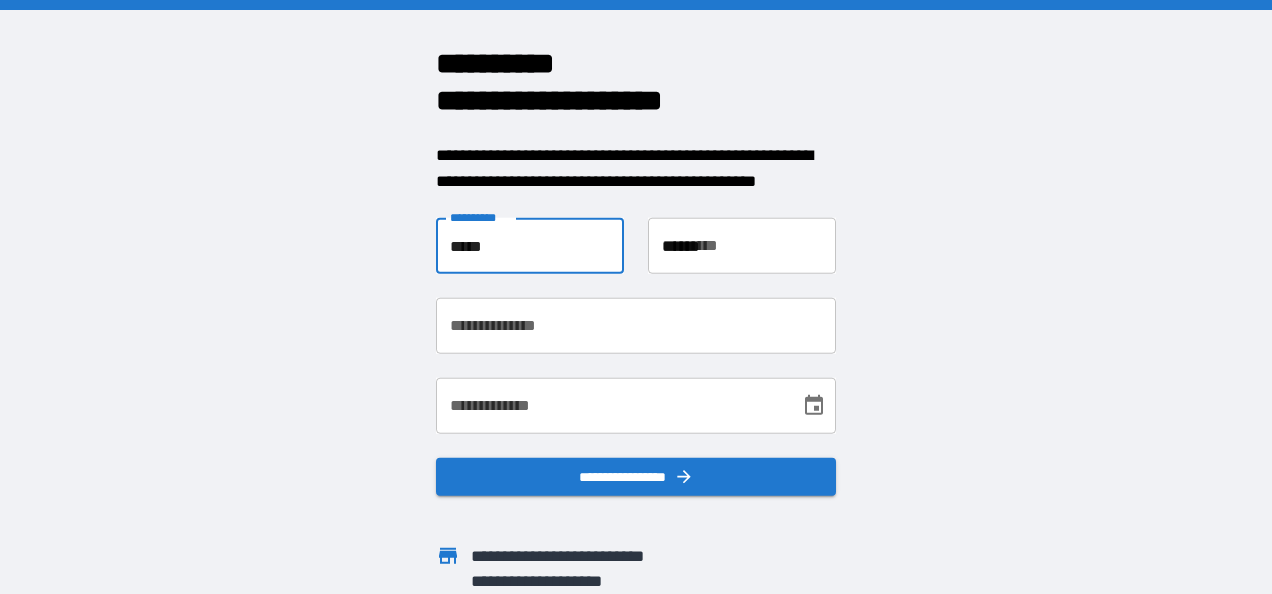 type on "**********" 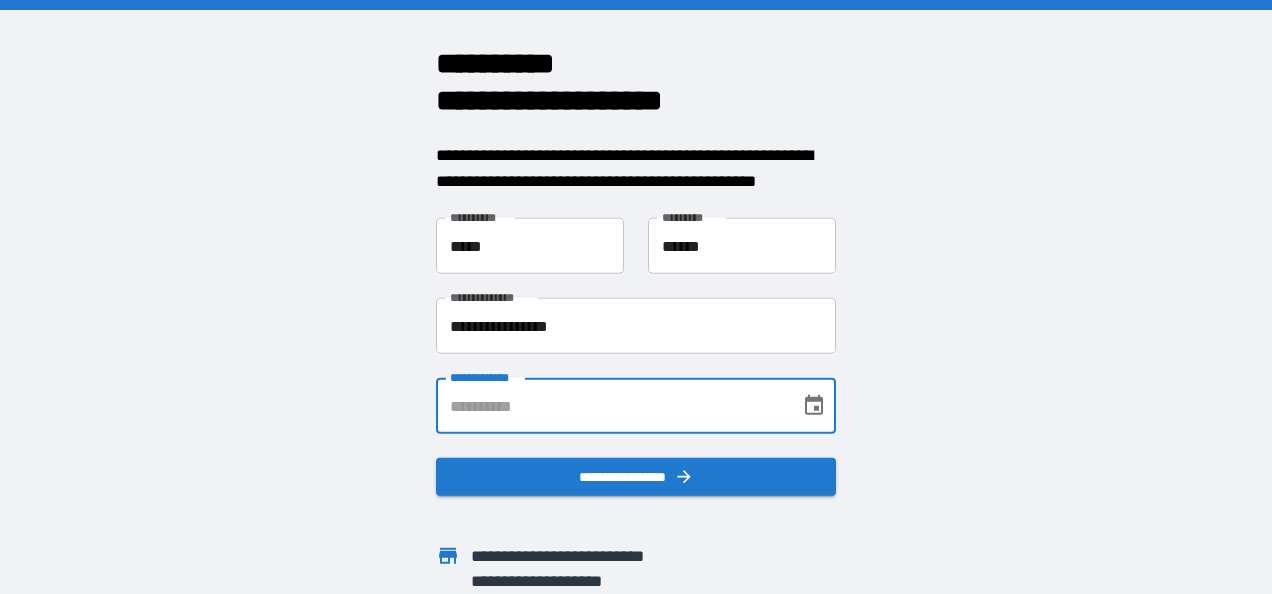click on "**********" at bounding box center (611, 406) 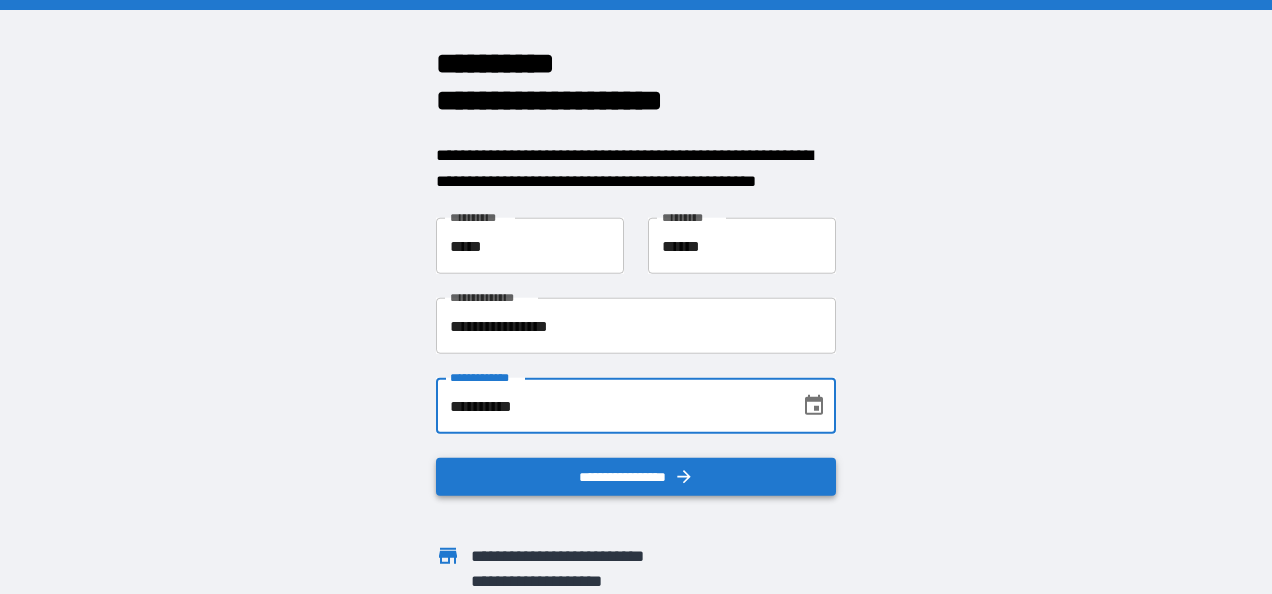 type on "**********" 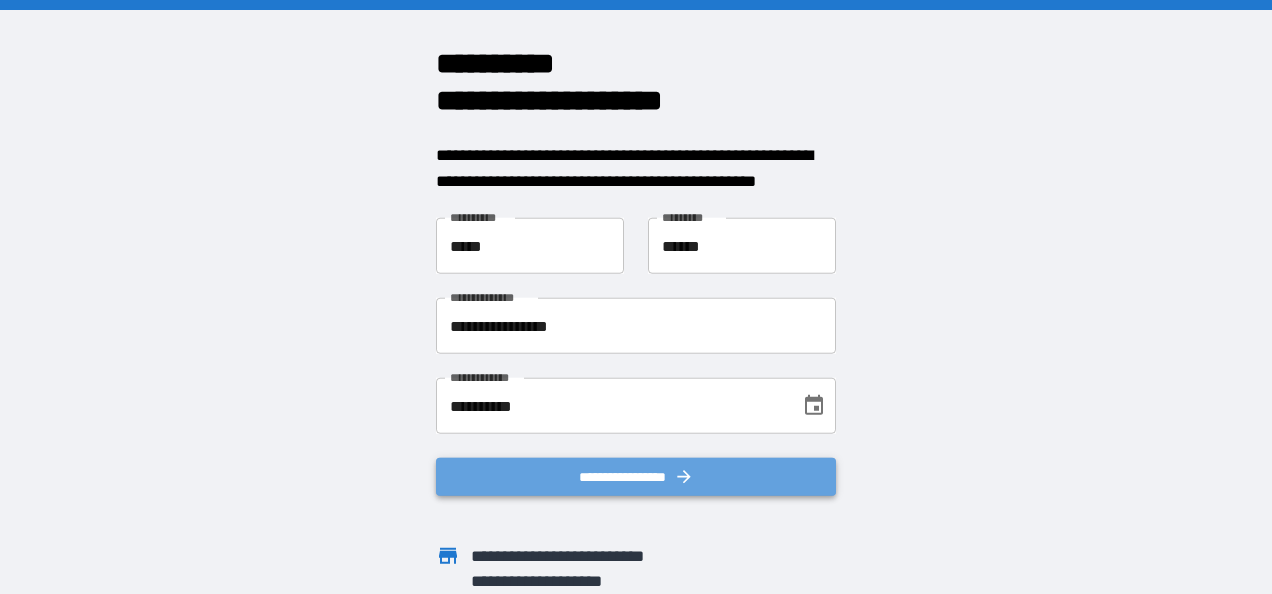 click on "**********" at bounding box center [636, 477] 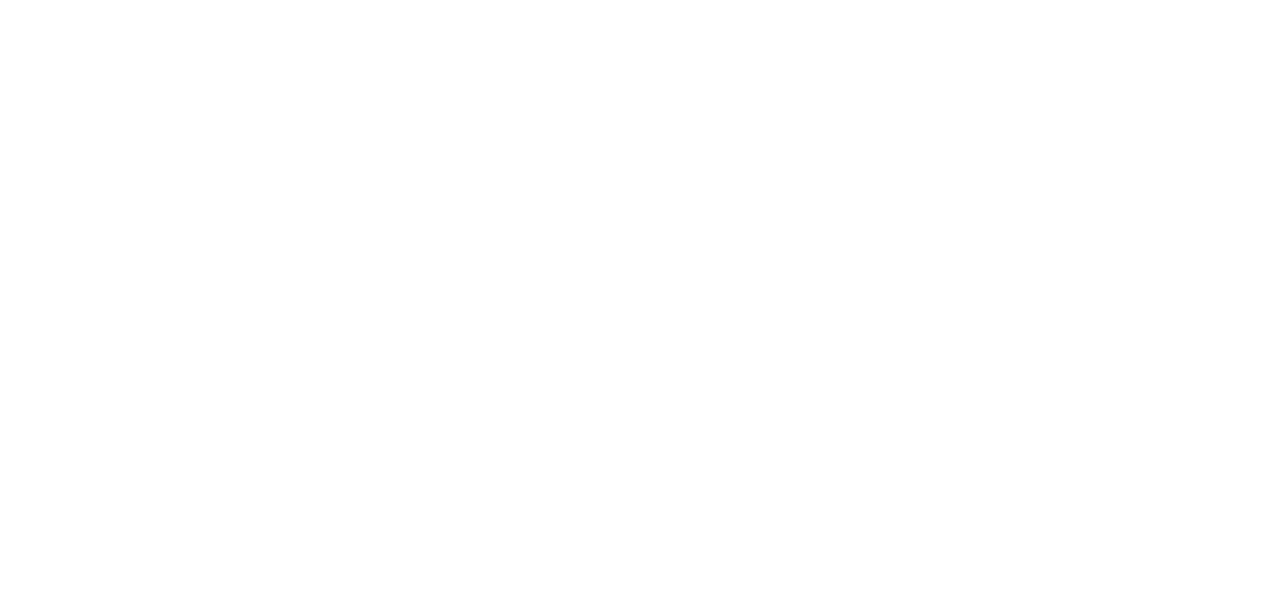 scroll, scrollTop: 0, scrollLeft: 0, axis: both 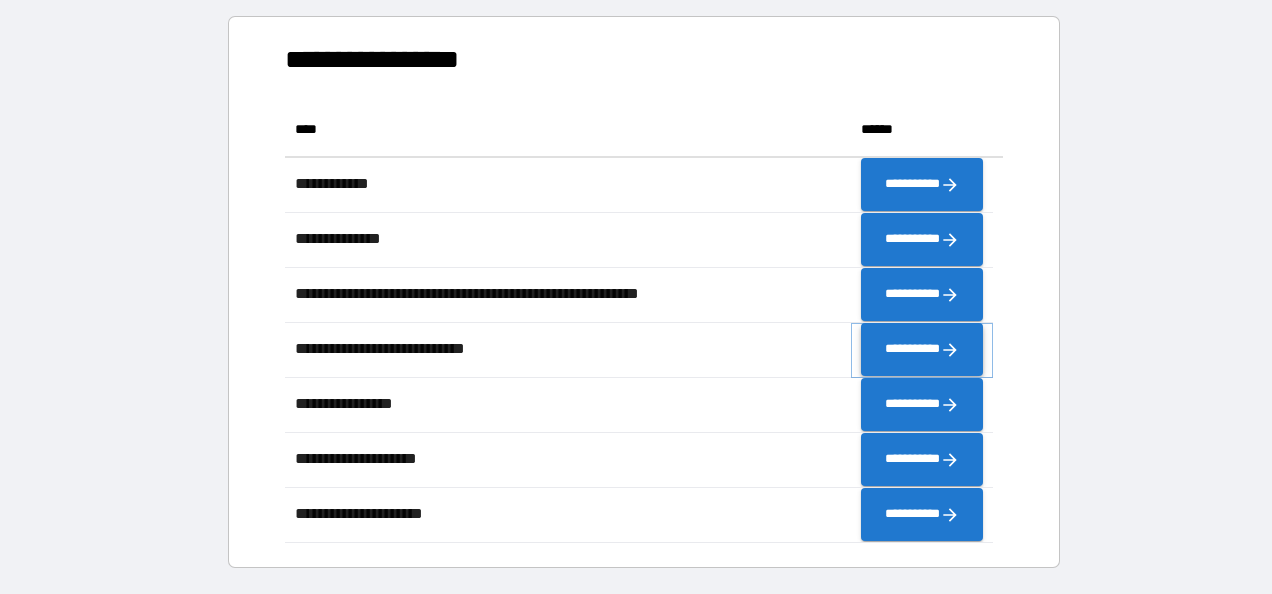 click 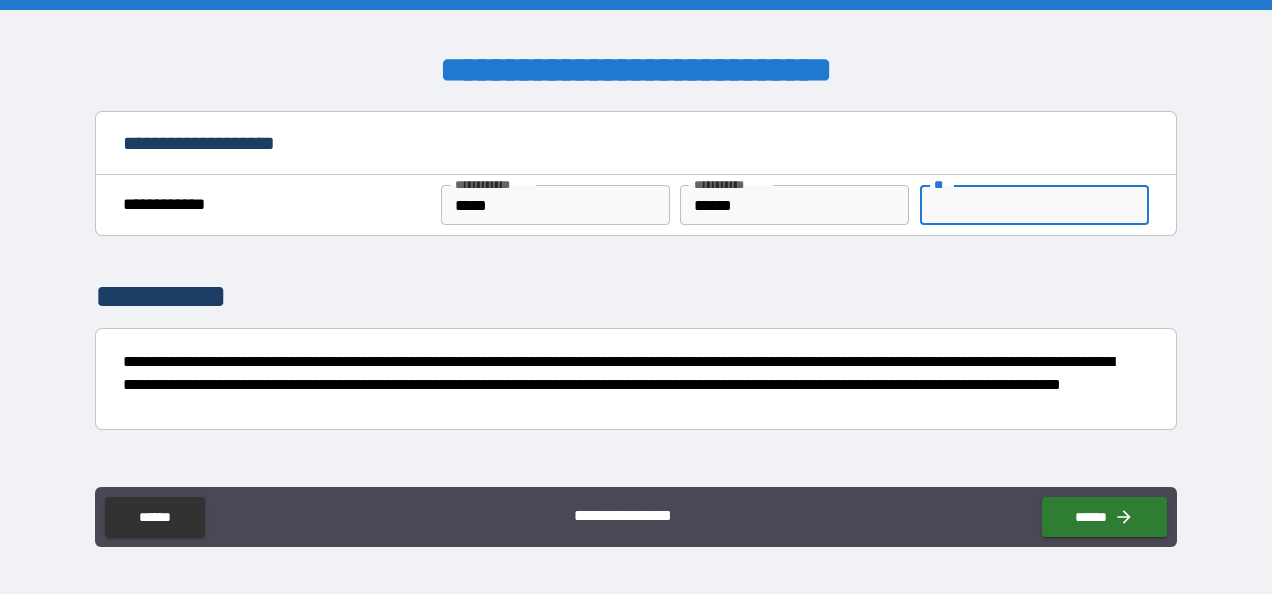 click on "**" at bounding box center [1034, 205] 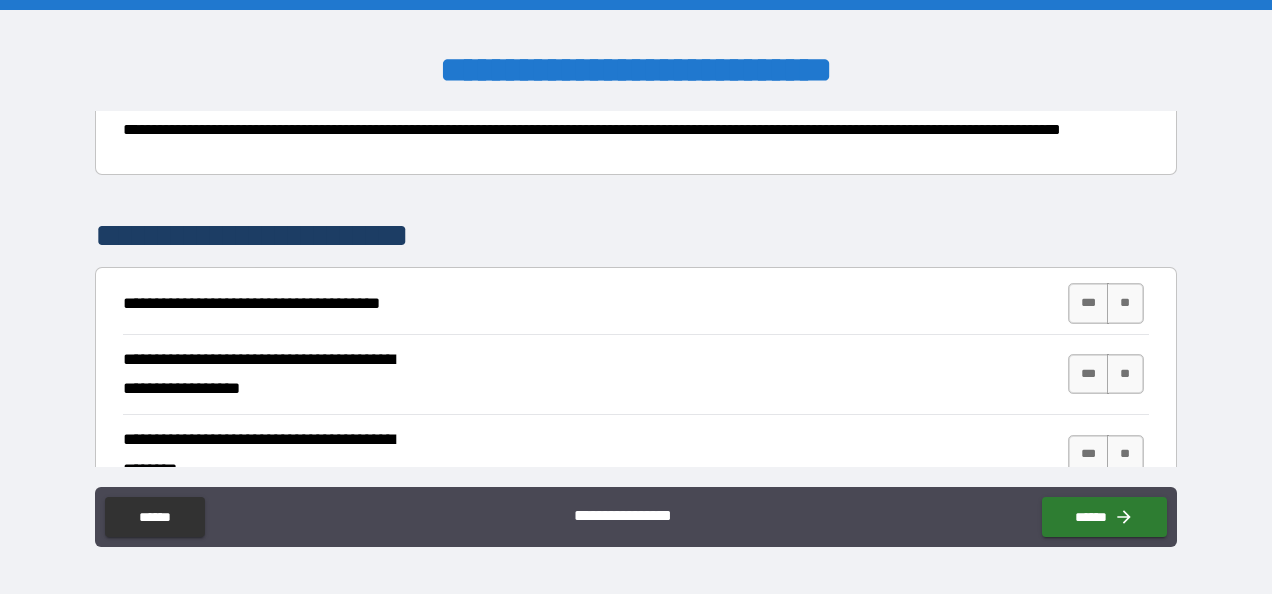 scroll, scrollTop: 264, scrollLeft: 0, axis: vertical 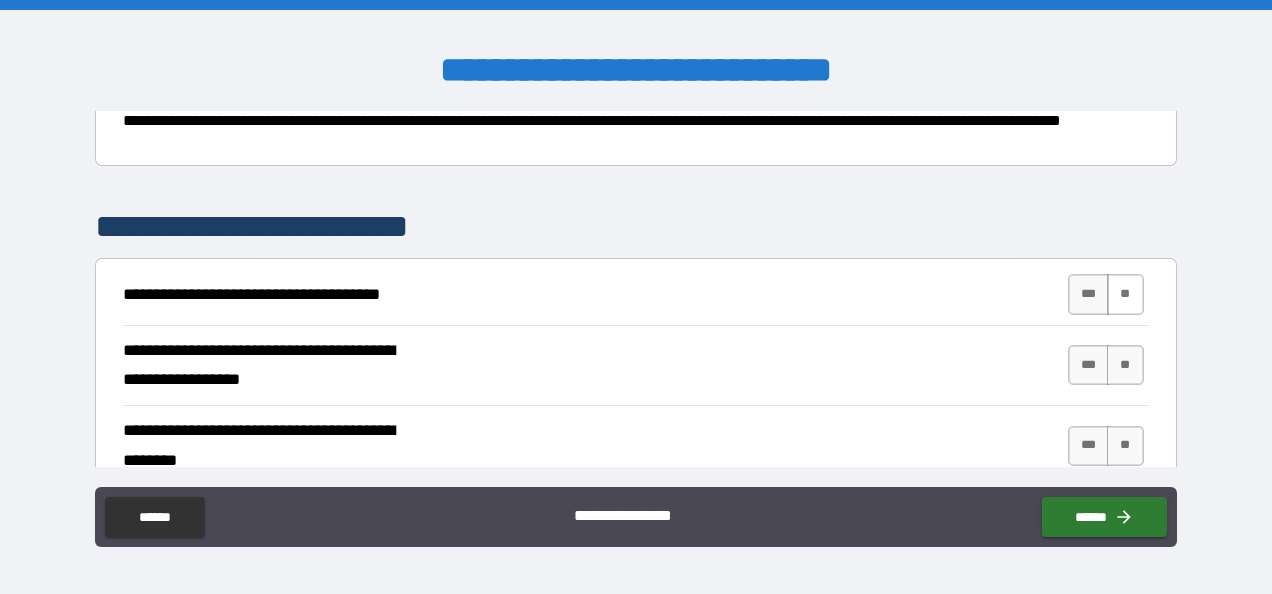 type on "*" 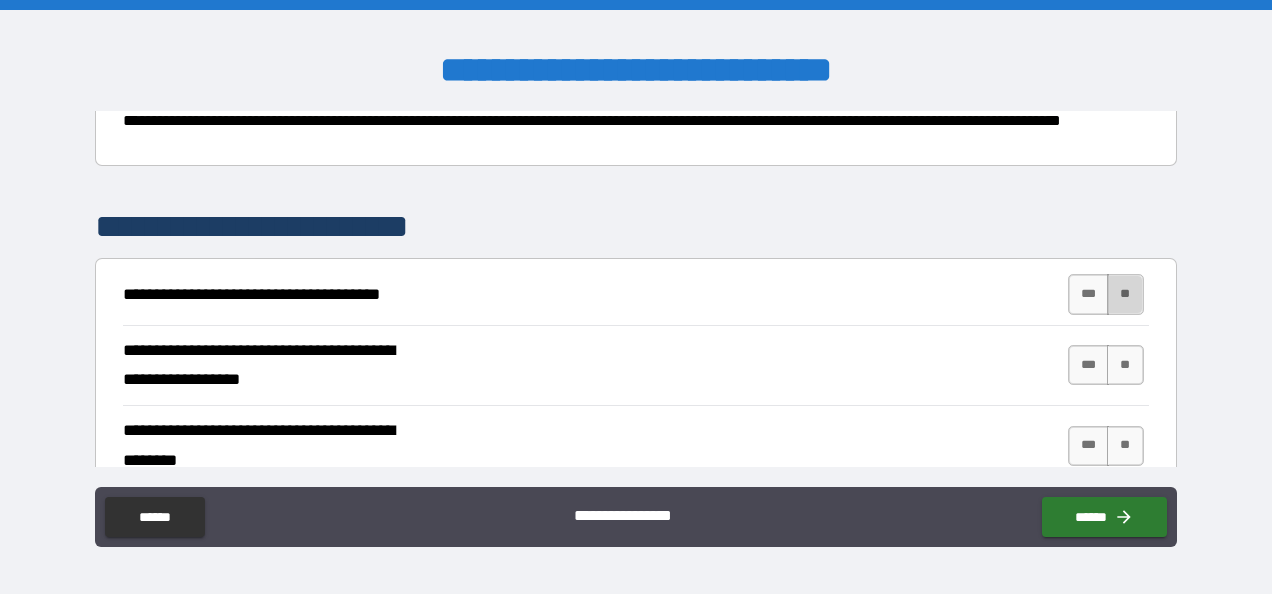 click on "**" at bounding box center [1125, 294] 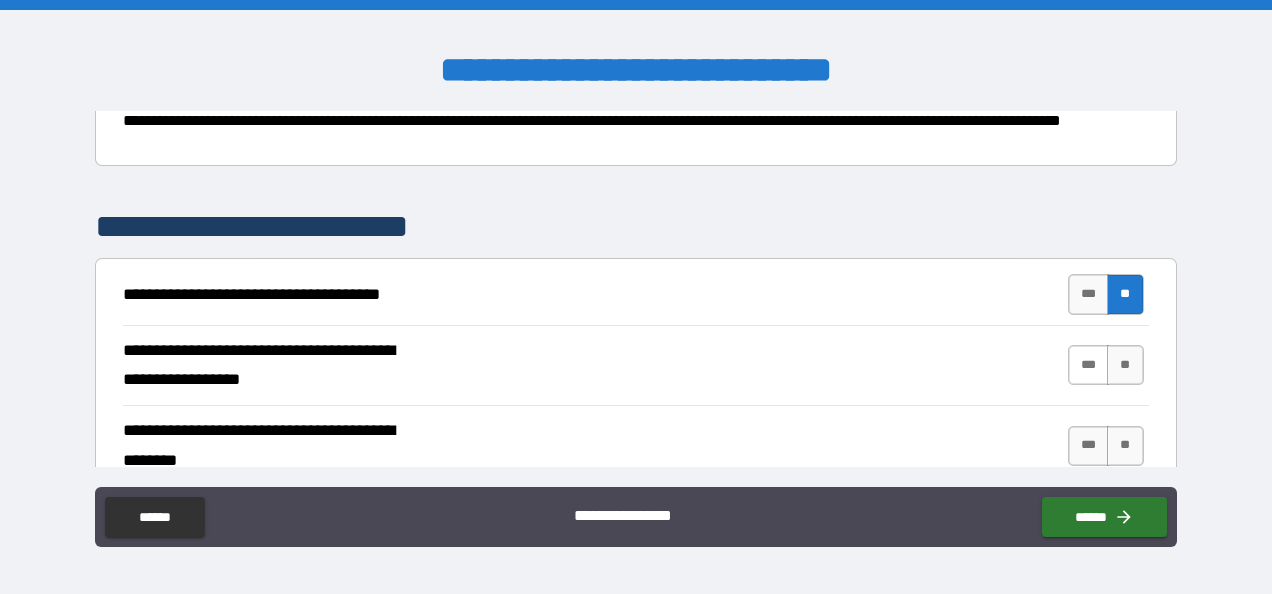 click on "***" at bounding box center [1089, 365] 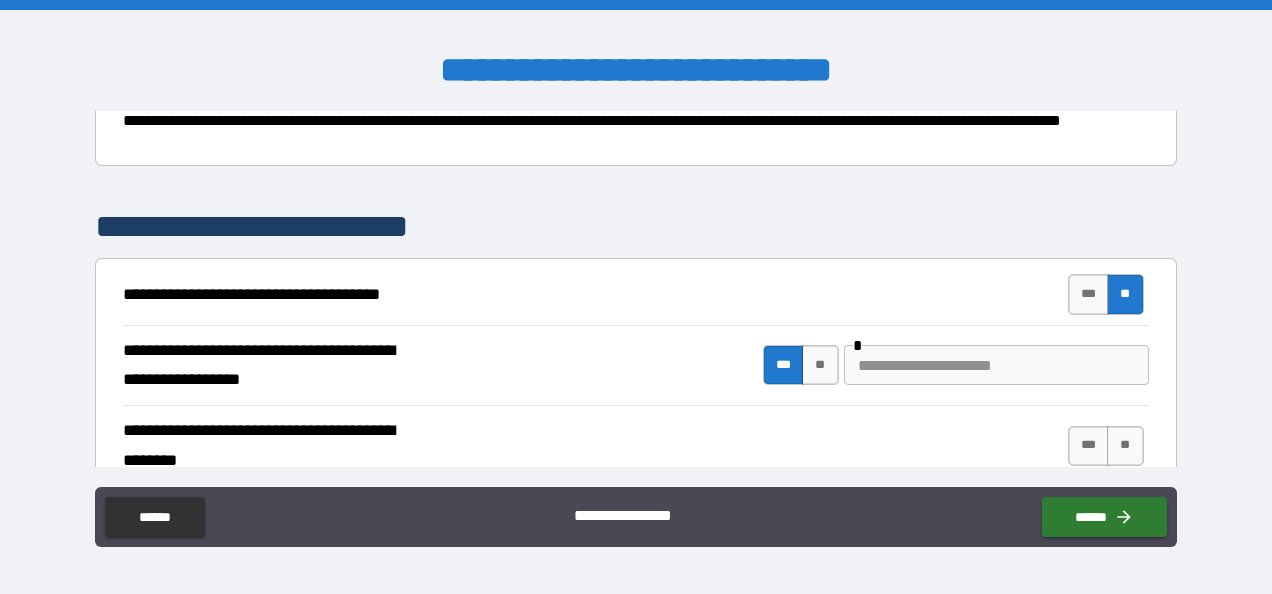 click at bounding box center [996, 365] 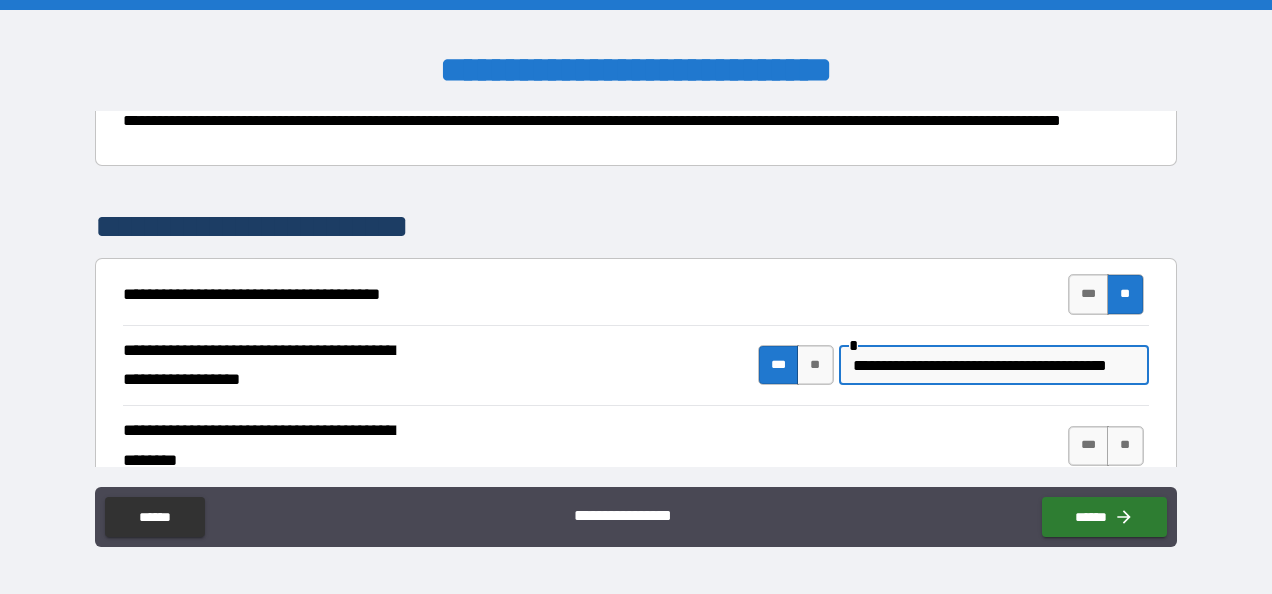 scroll, scrollTop: 0, scrollLeft: 26, axis: horizontal 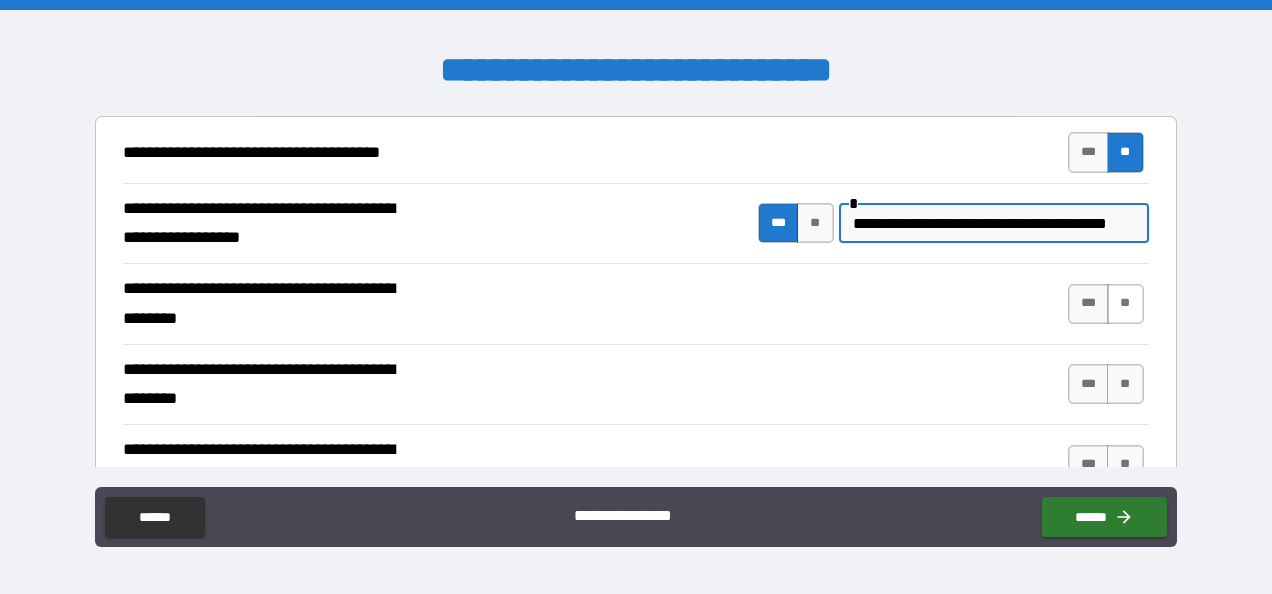 type on "**********" 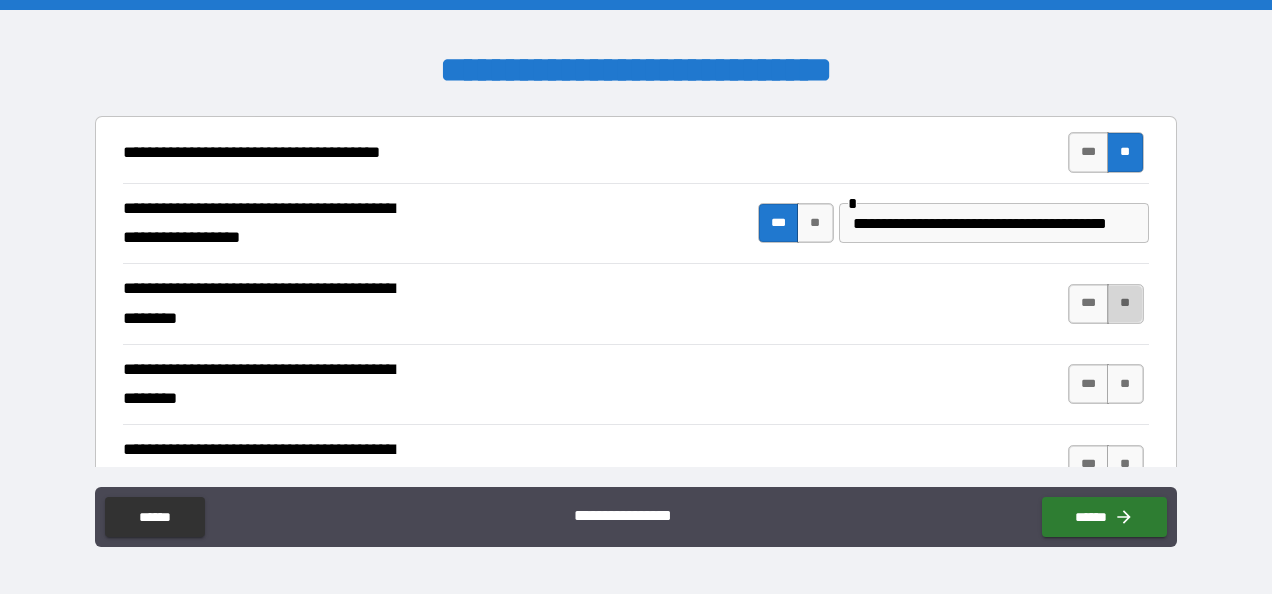 scroll, scrollTop: 0, scrollLeft: 0, axis: both 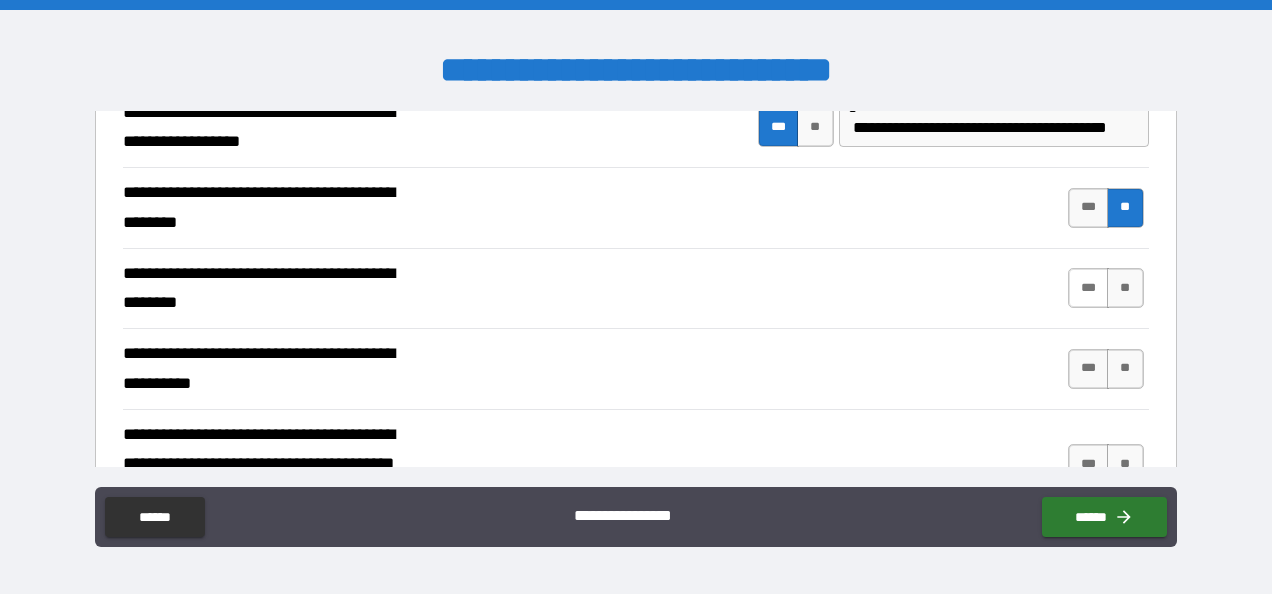 click on "***" at bounding box center [1089, 288] 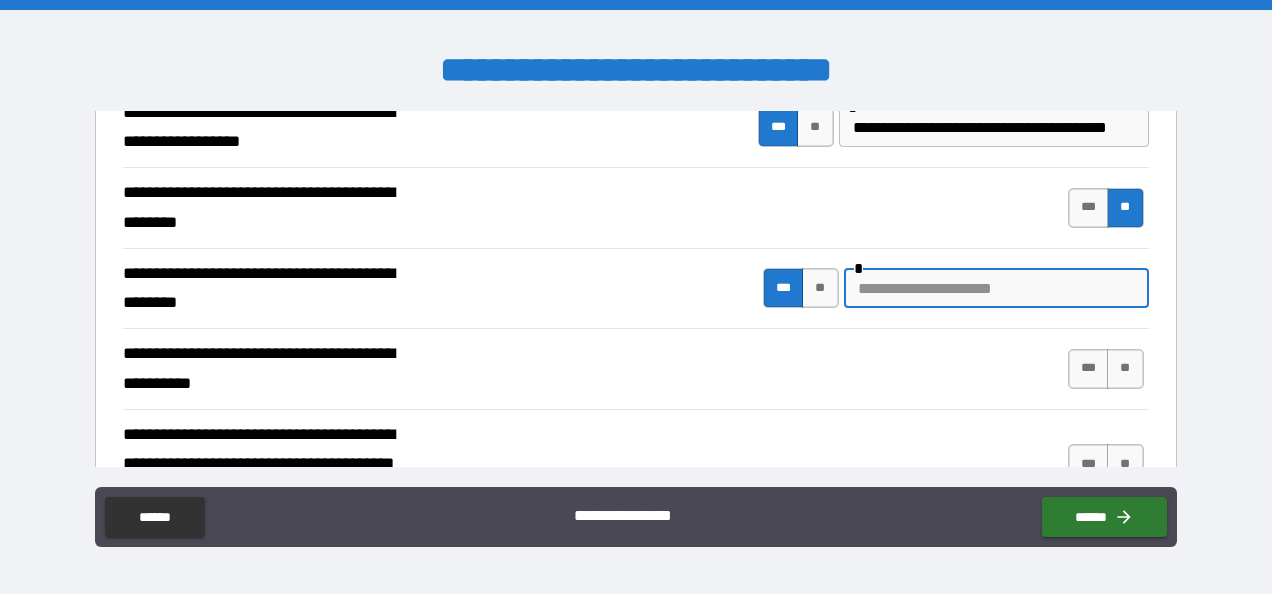 click at bounding box center [996, 288] 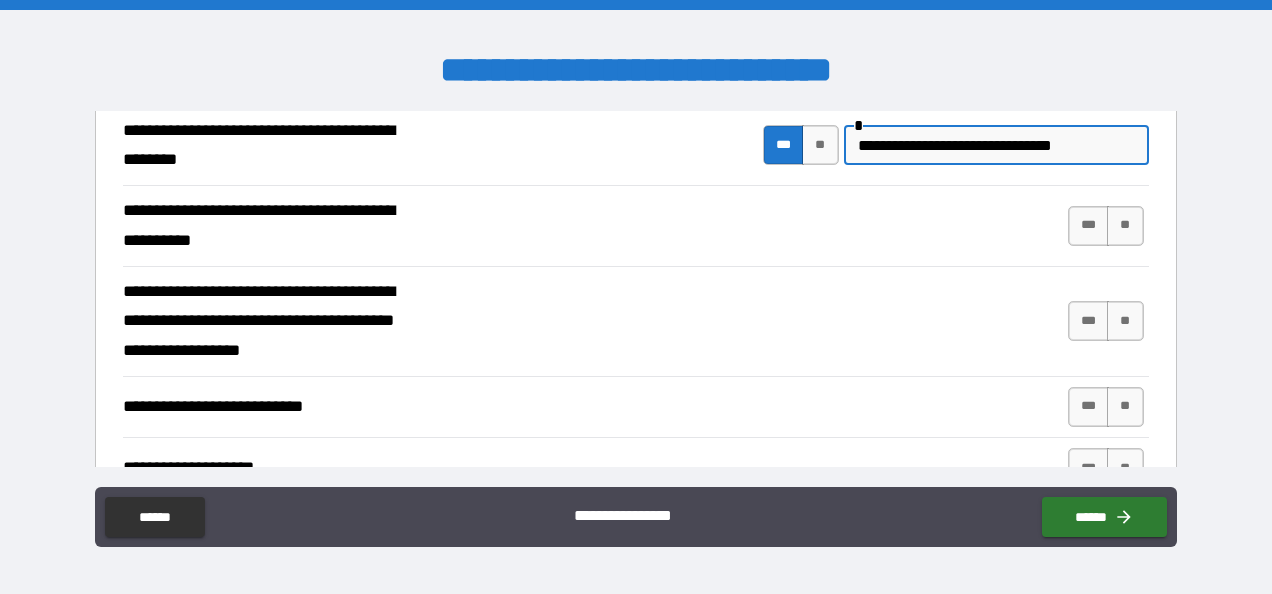 scroll, scrollTop: 648, scrollLeft: 0, axis: vertical 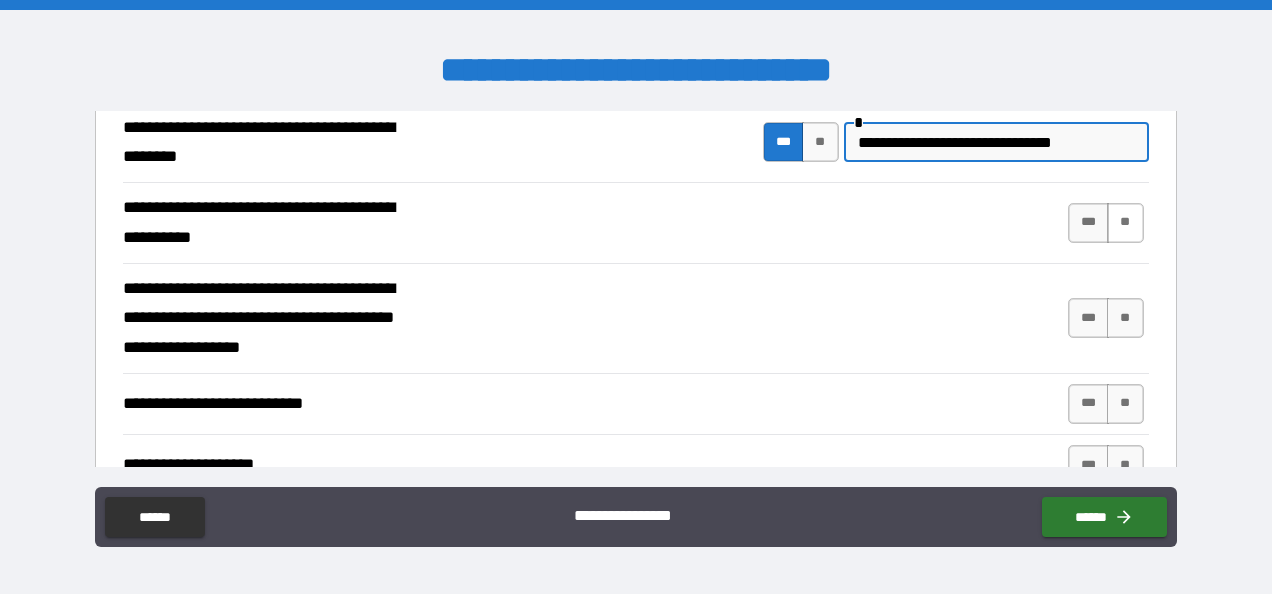 type on "**********" 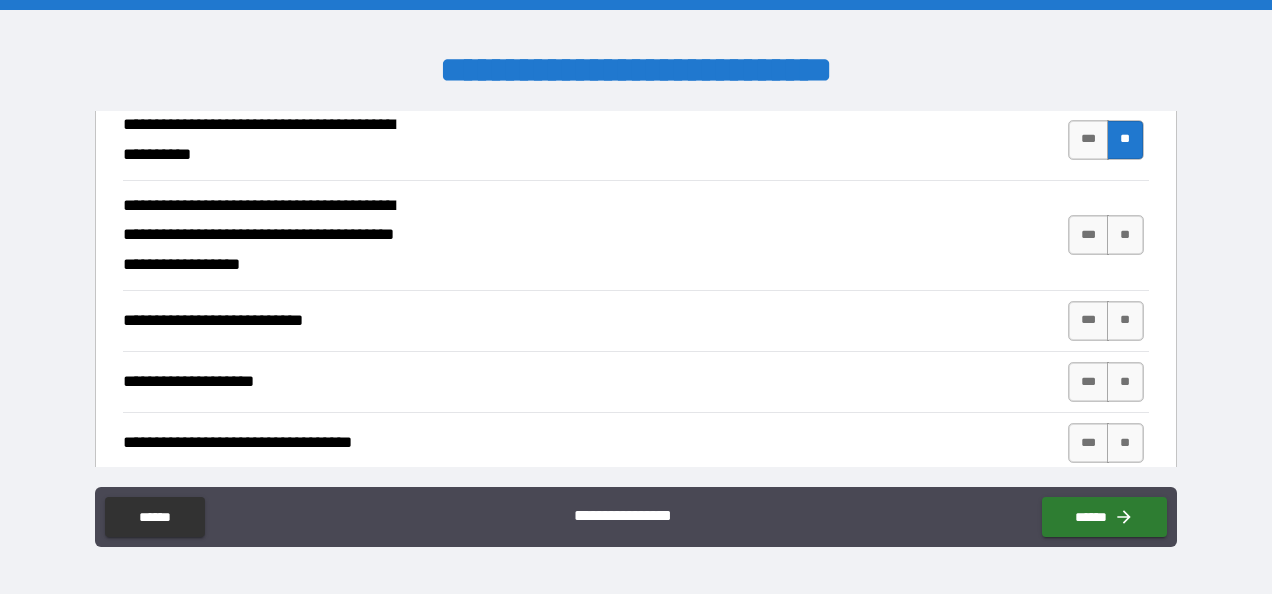scroll, scrollTop: 734, scrollLeft: 0, axis: vertical 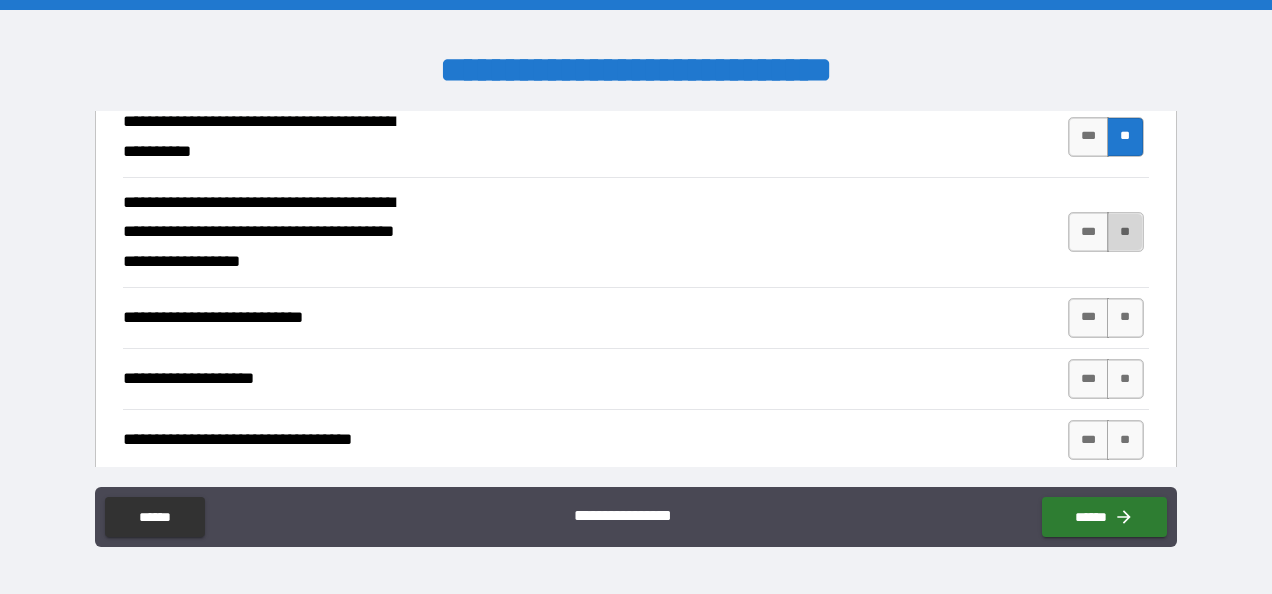 click on "**" at bounding box center (1125, 232) 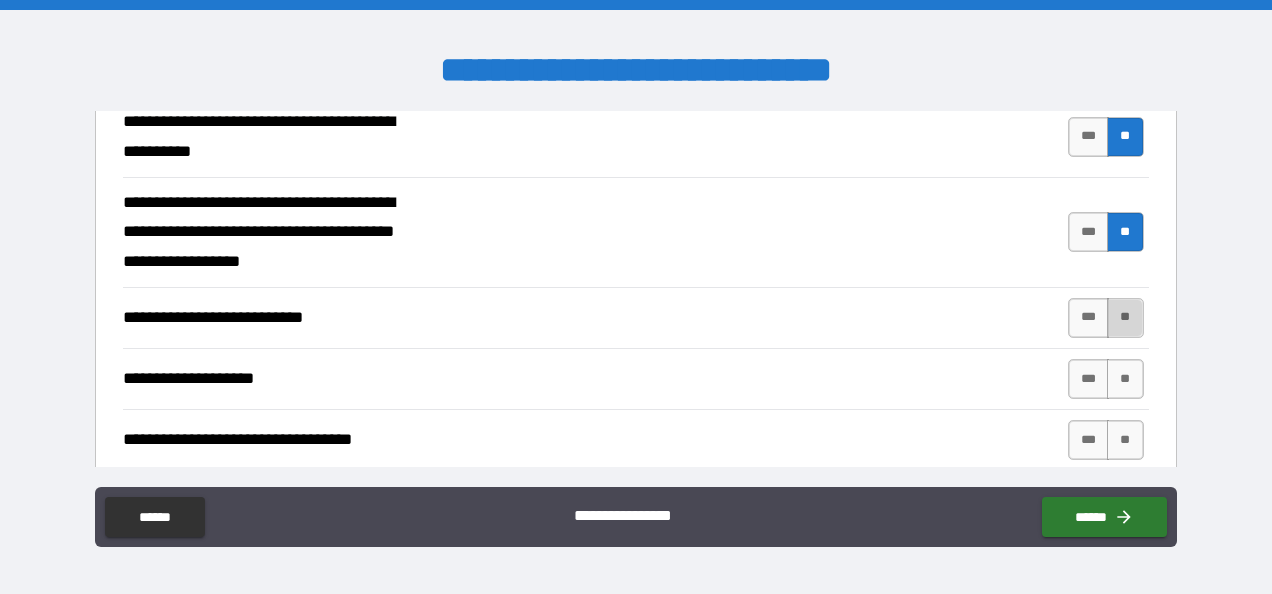 click on "**" at bounding box center [1125, 318] 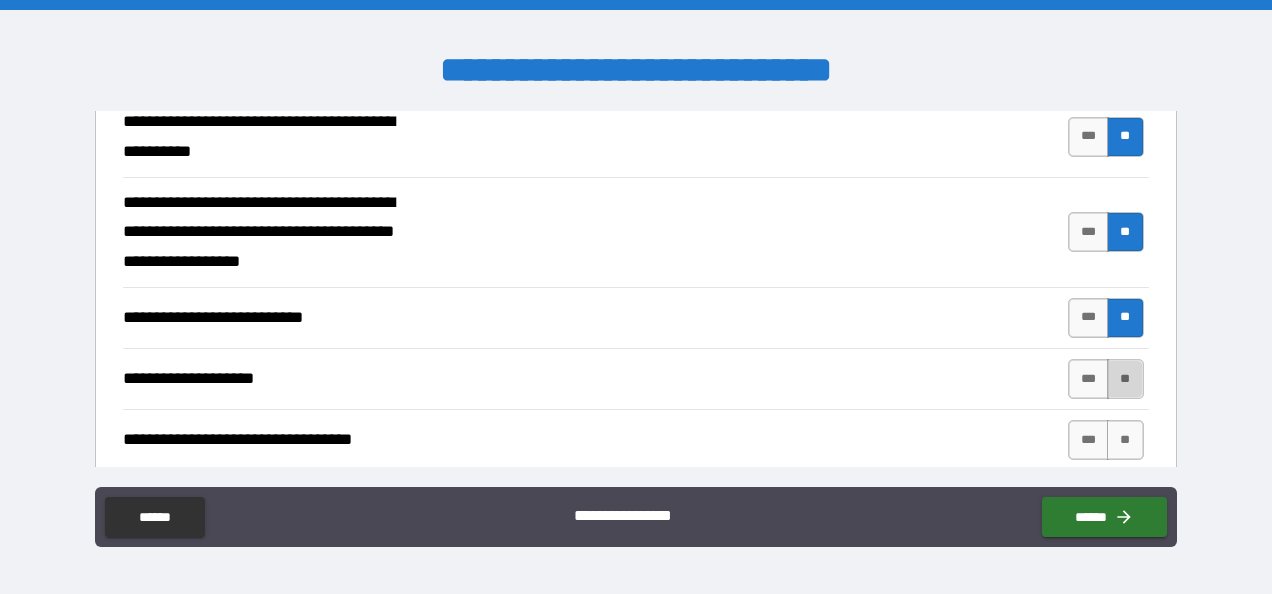 click on "**" at bounding box center (1125, 379) 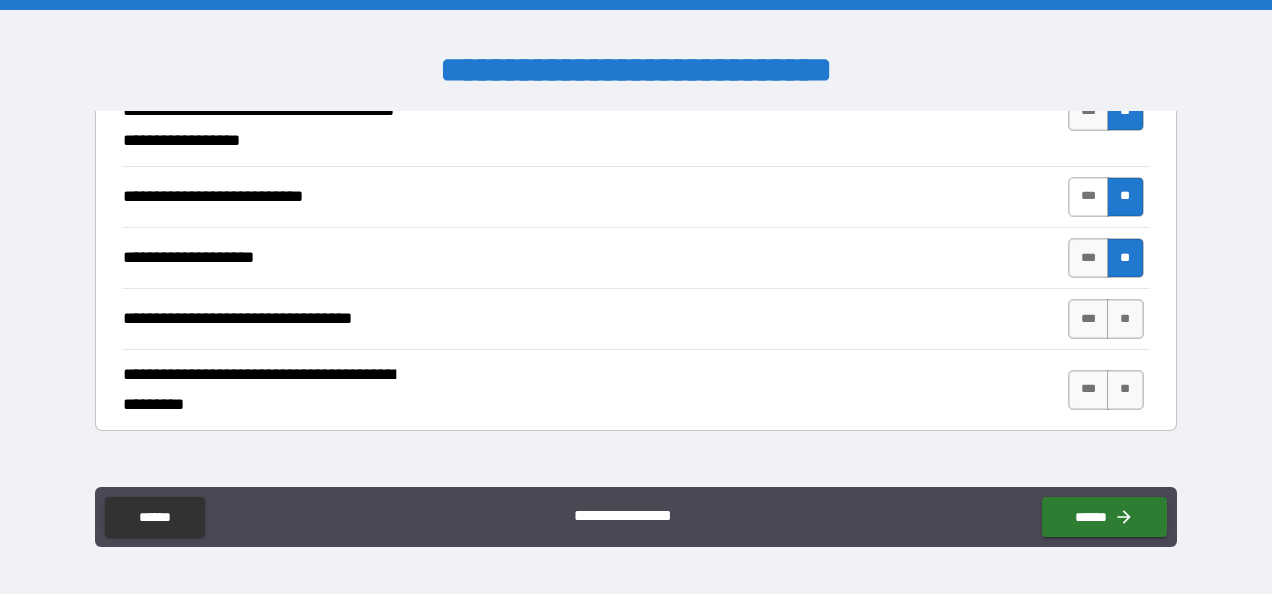 scroll, scrollTop: 856, scrollLeft: 0, axis: vertical 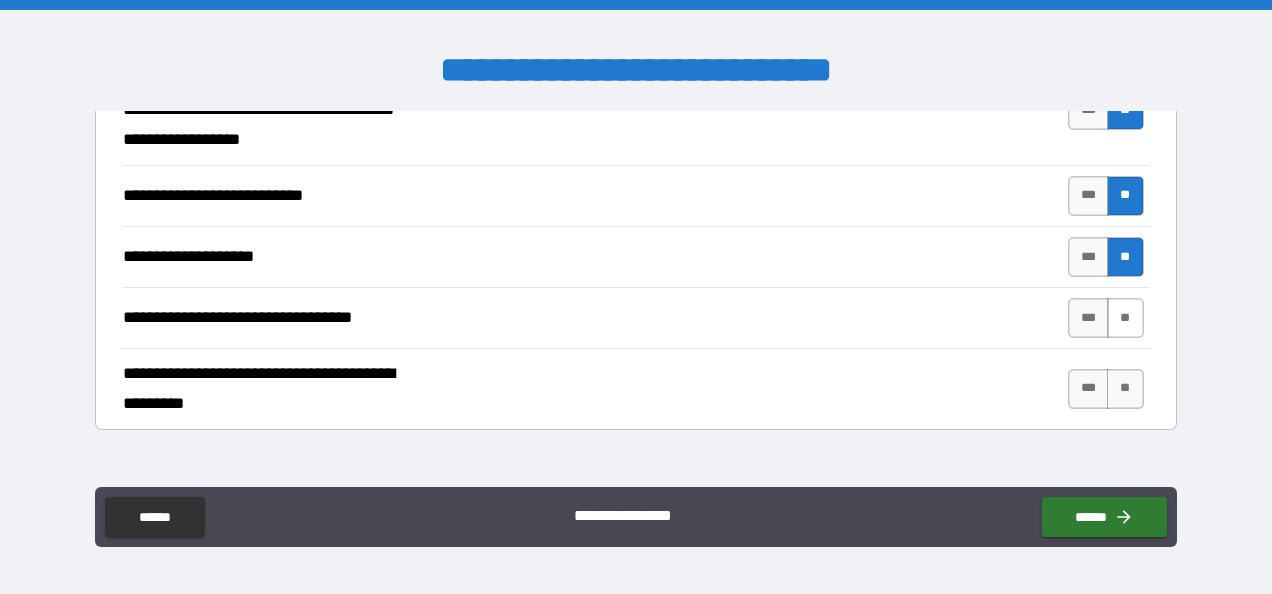 click on "**" at bounding box center (1125, 318) 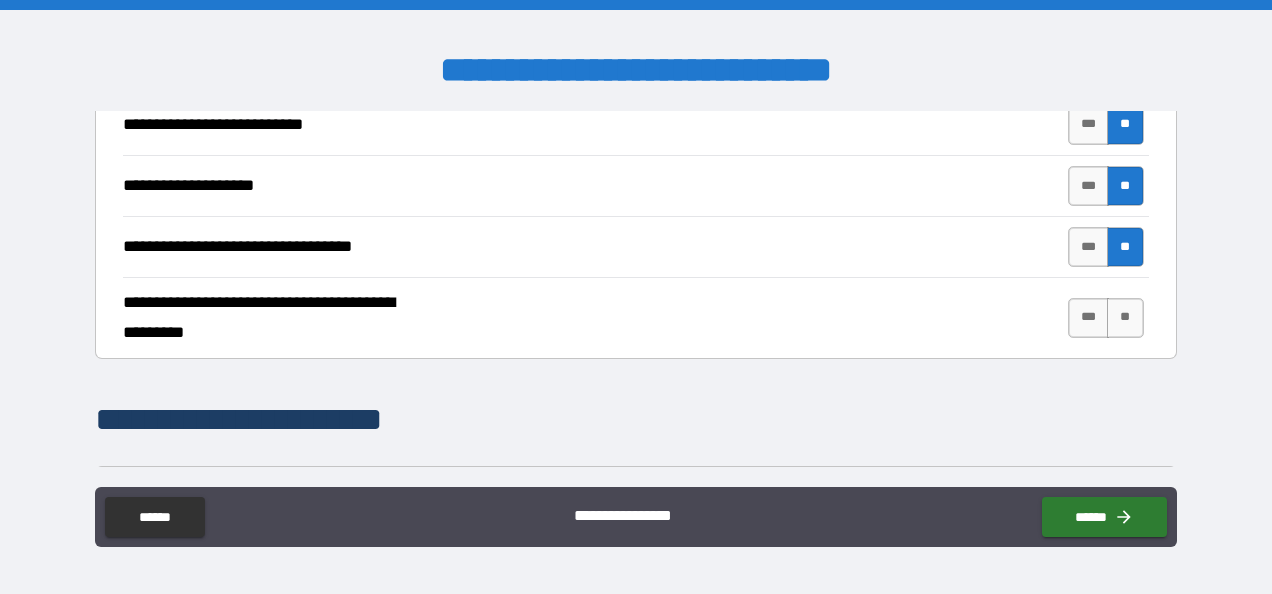 scroll, scrollTop: 926, scrollLeft: 0, axis: vertical 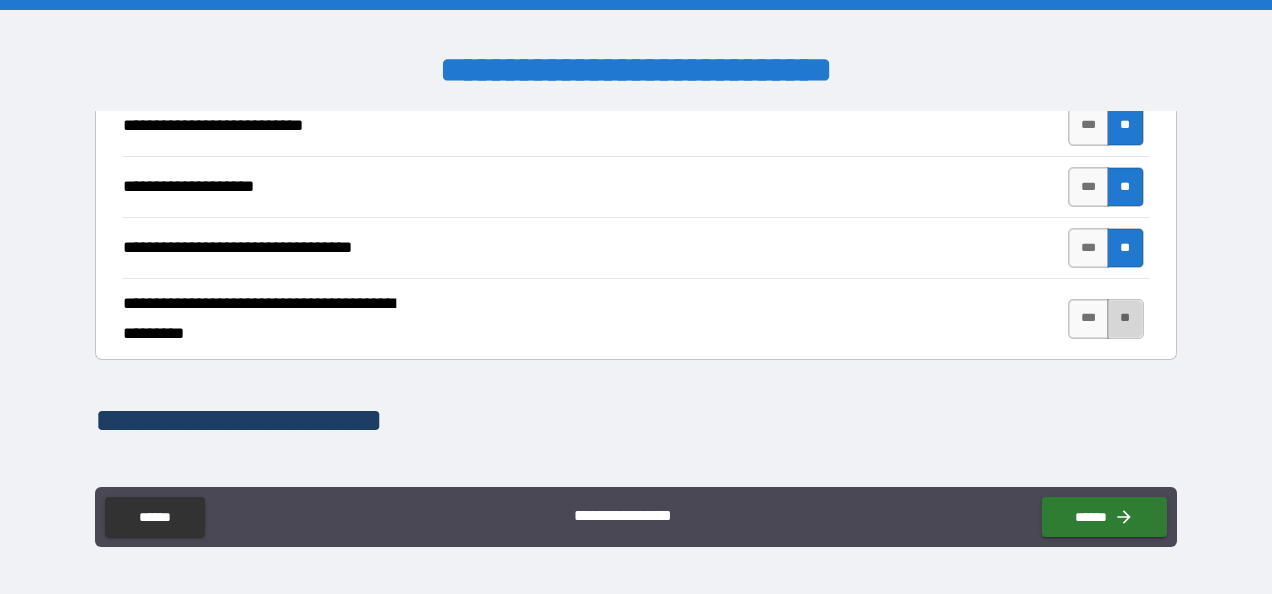 click on "**" at bounding box center [1125, 319] 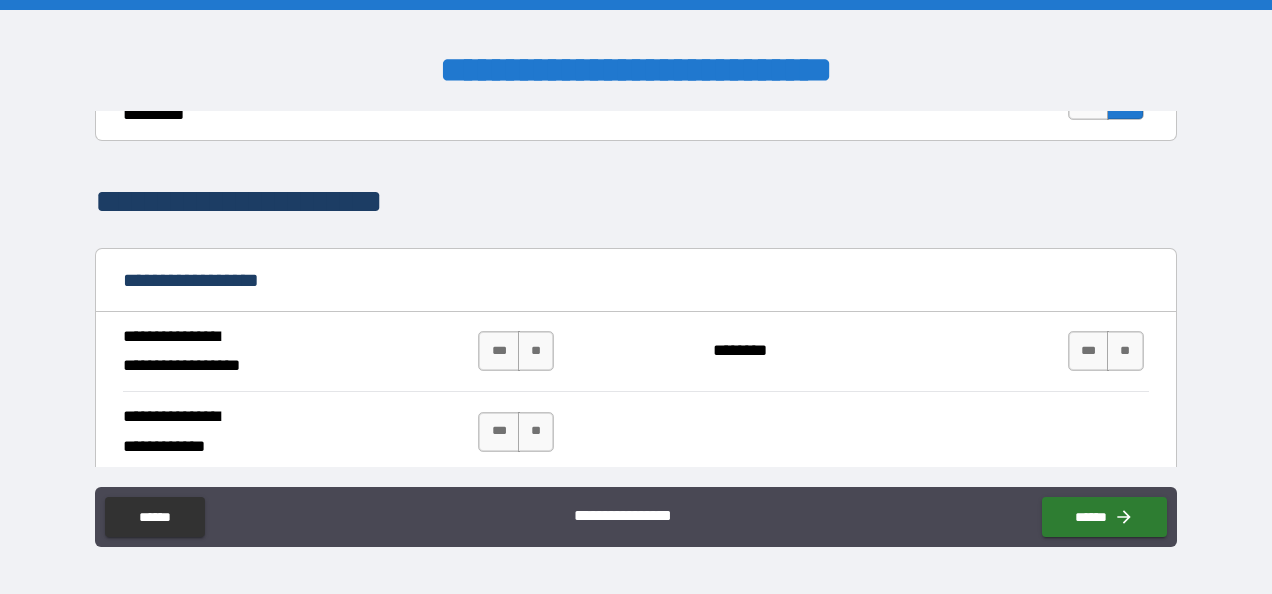 scroll, scrollTop: 1148, scrollLeft: 0, axis: vertical 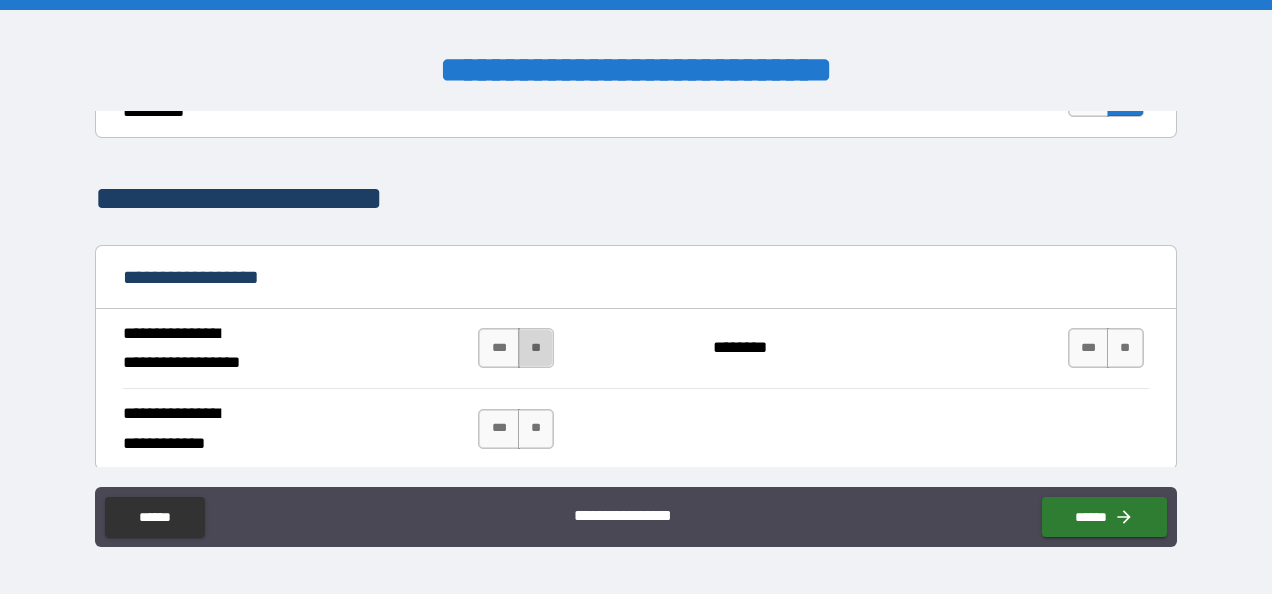 click on "**" at bounding box center (536, 348) 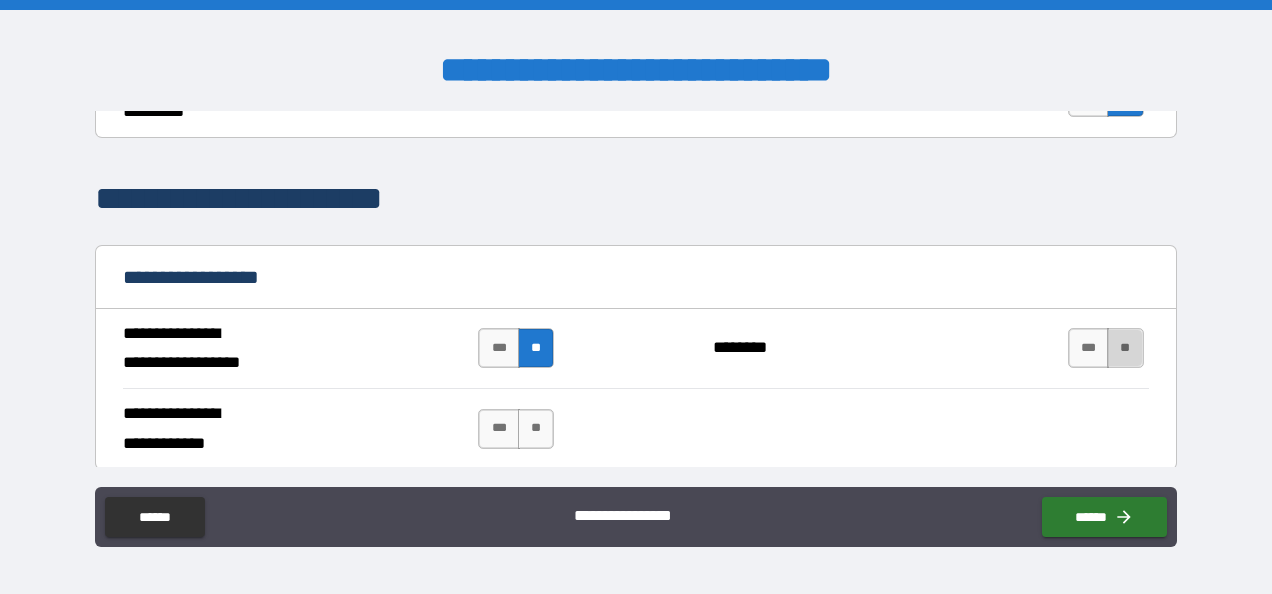 click on "**" at bounding box center (1125, 348) 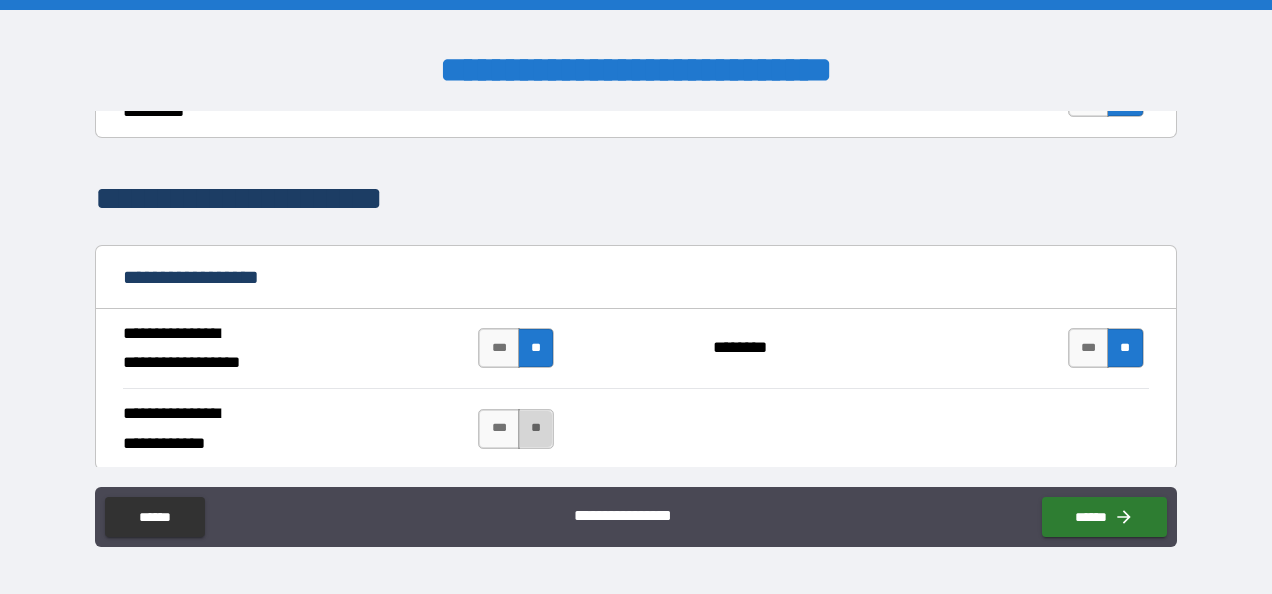 click on "**" at bounding box center [536, 429] 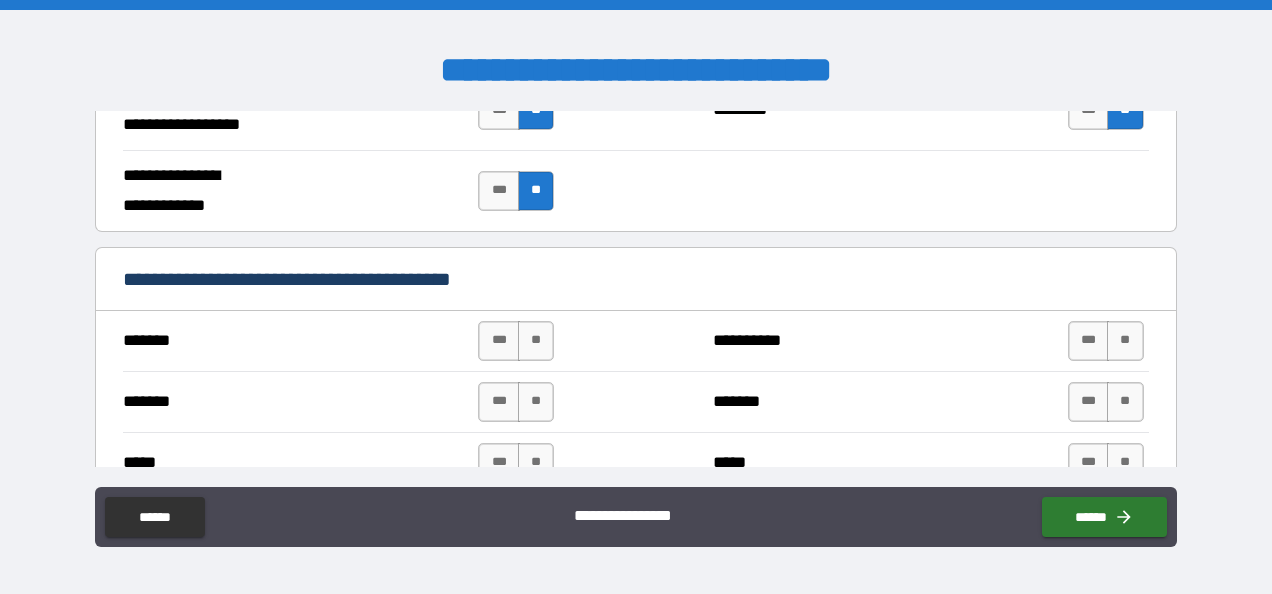 scroll, scrollTop: 1383, scrollLeft: 0, axis: vertical 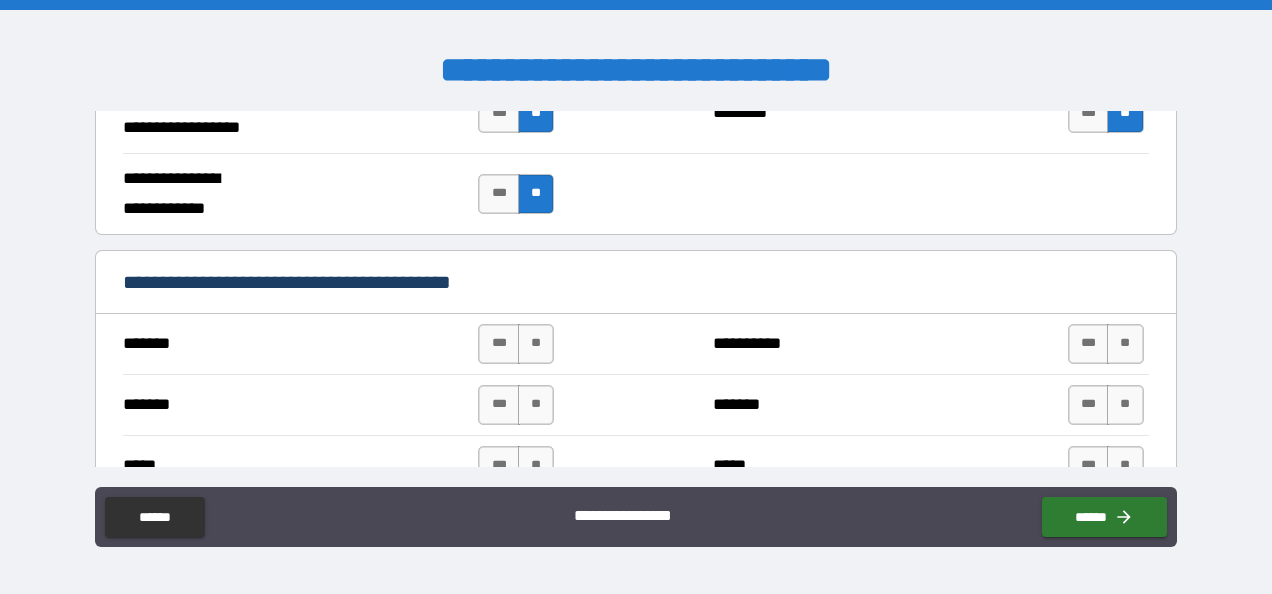 click on "*** **" at bounding box center (516, 344) 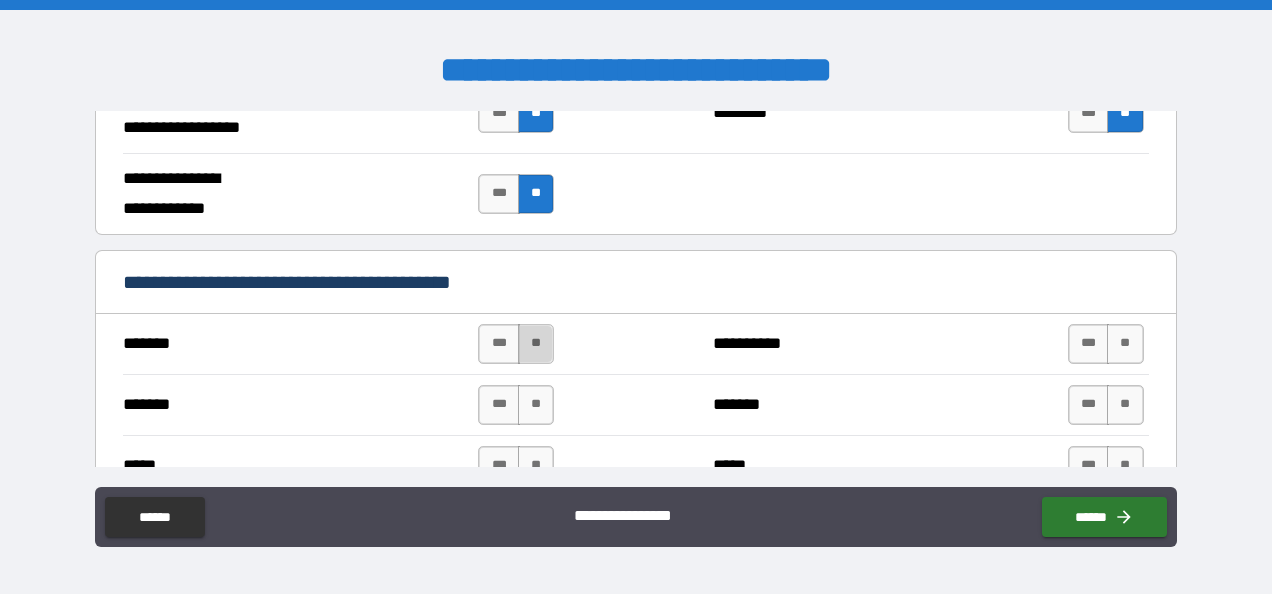 click on "**" at bounding box center (536, 344) 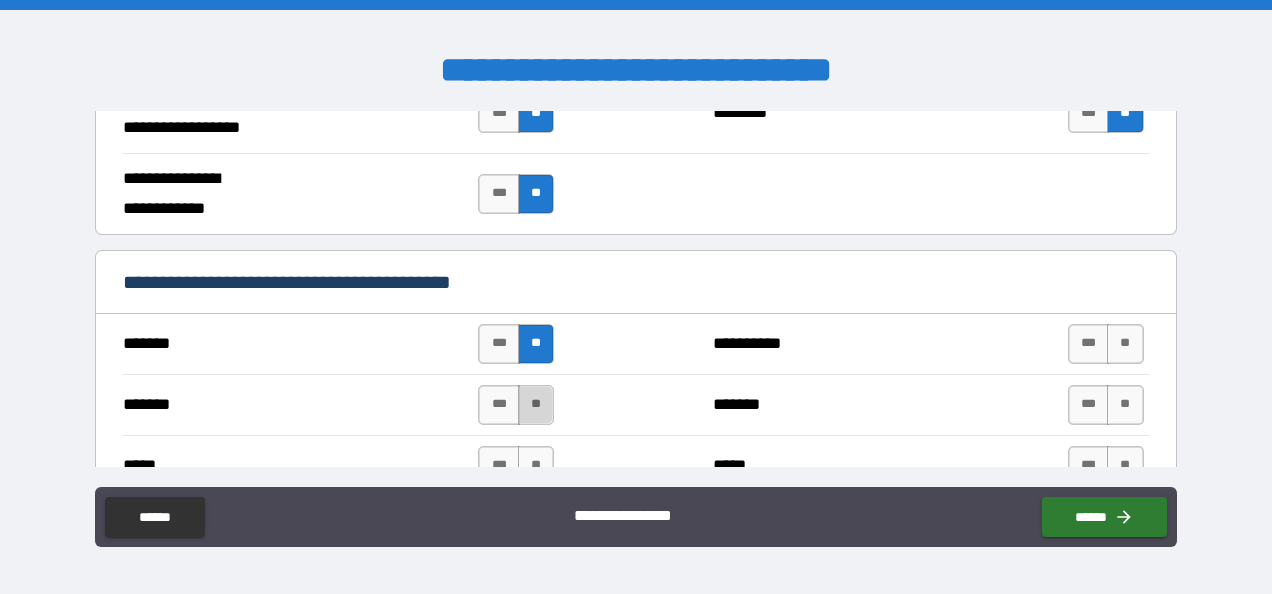 click on "**" at bounding box center [536, 405] 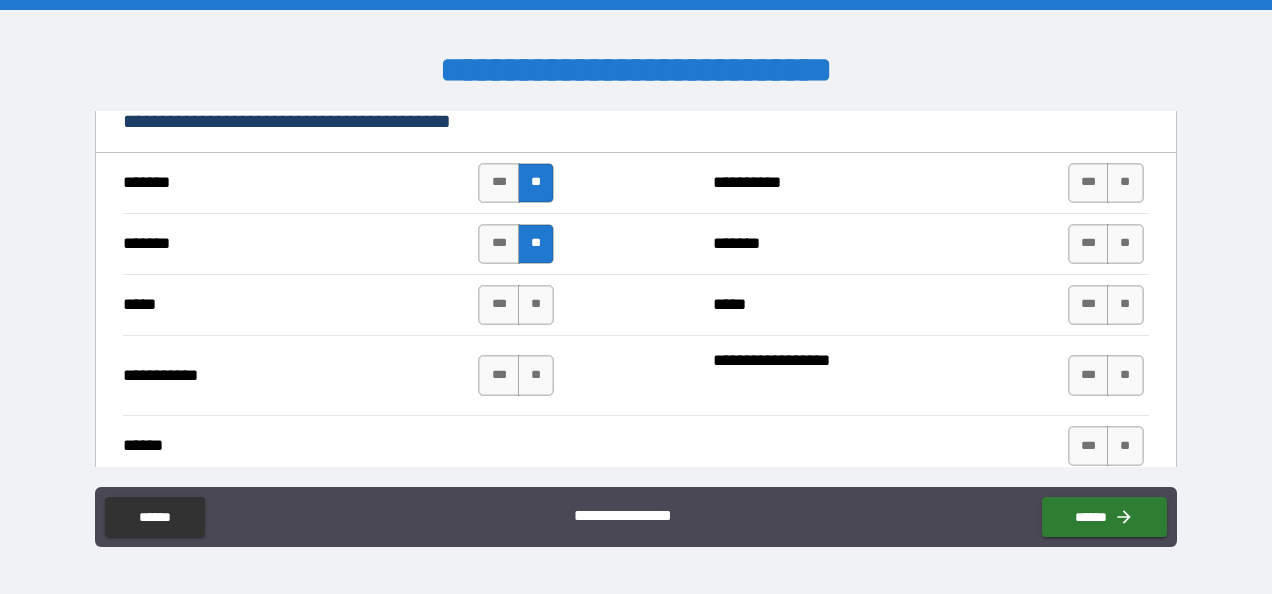 scroll, scrollTop: 1545, scrollLeft: 0, axis: vertical 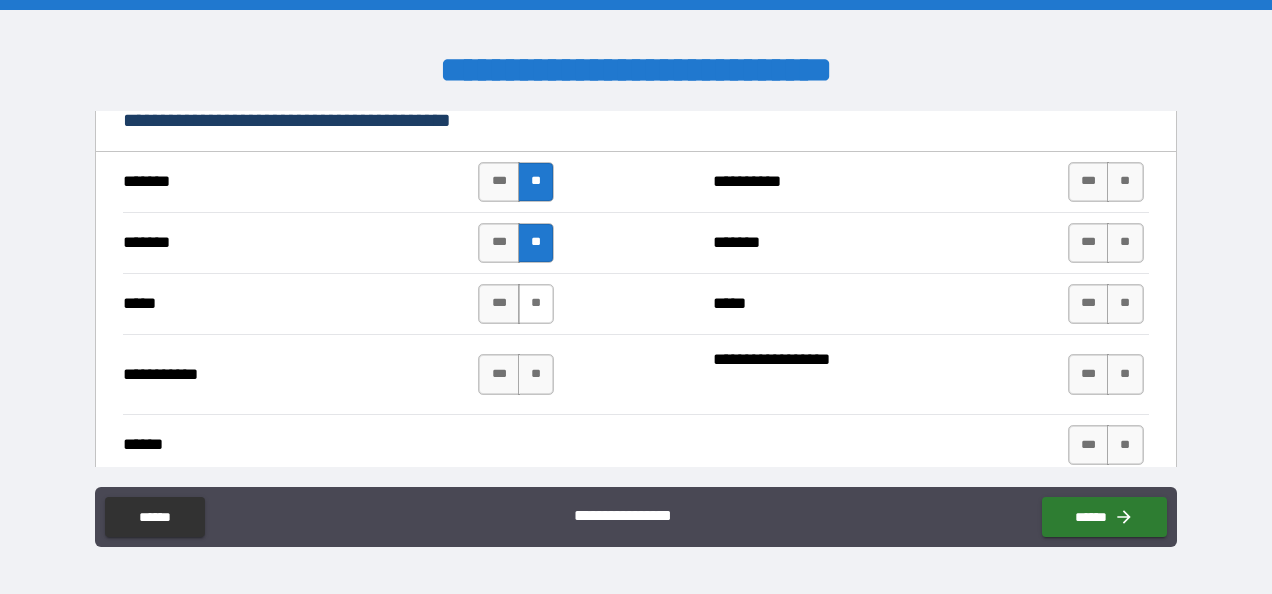 click on "**" at bounding box center [536, 304] 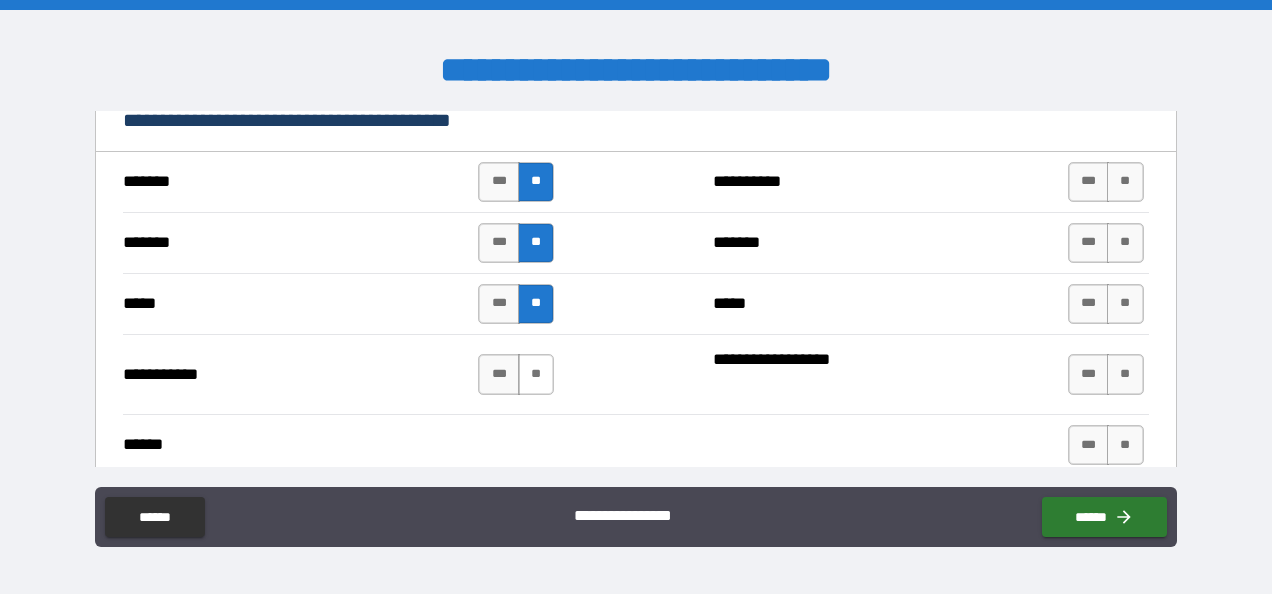 click on "**" at bounding box center [536, 374] 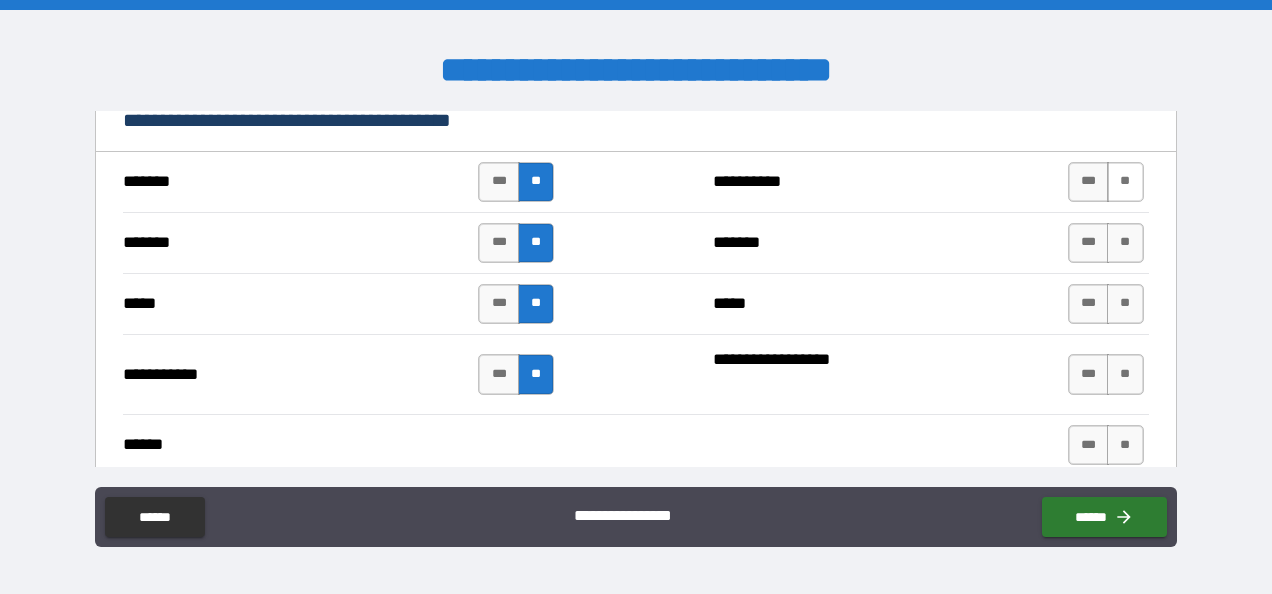 click on "**" at bounding box center [1125, 182] 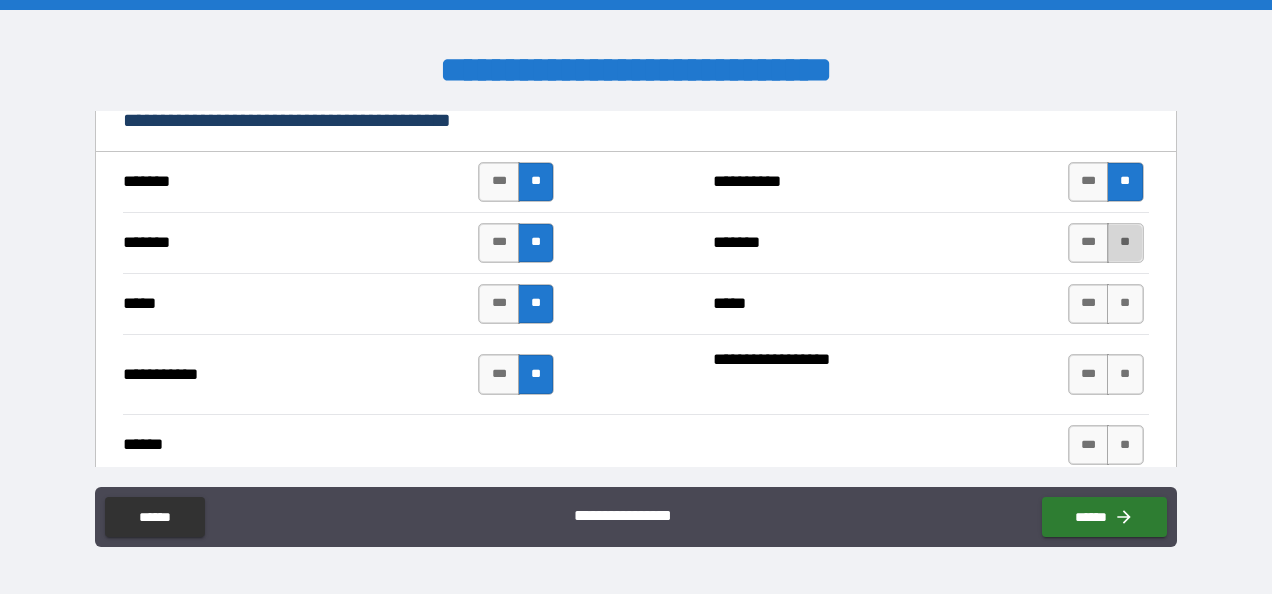 click on "**" at bounding box center [1125, 243] 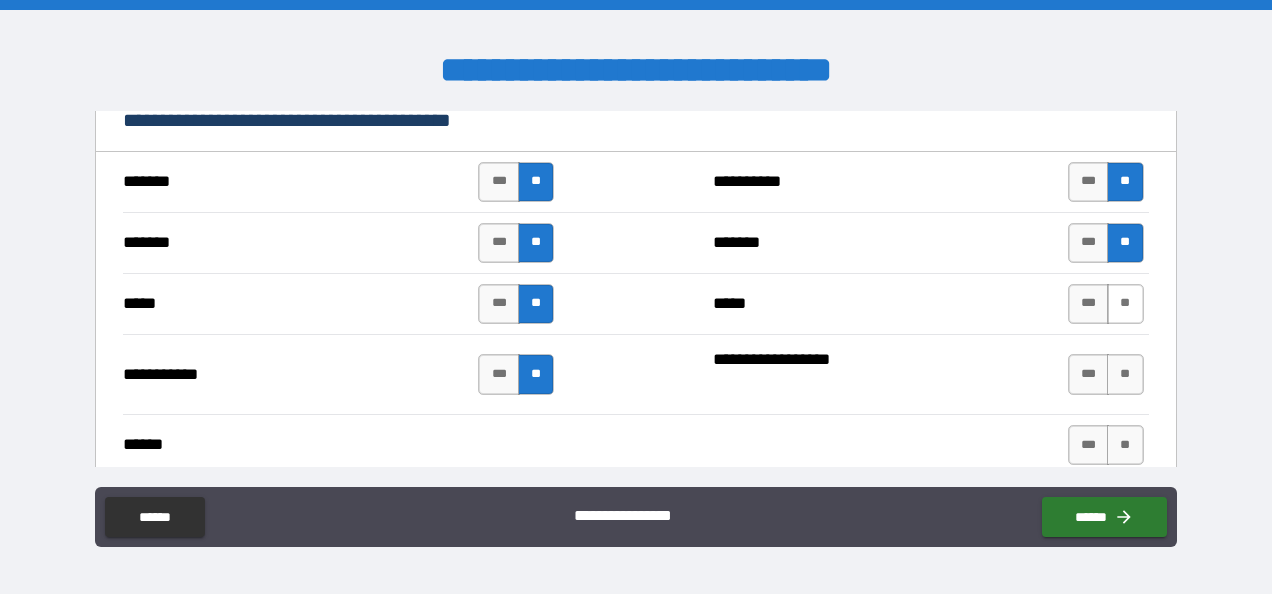 click on "*** **" at bounding box center (1106, 304) 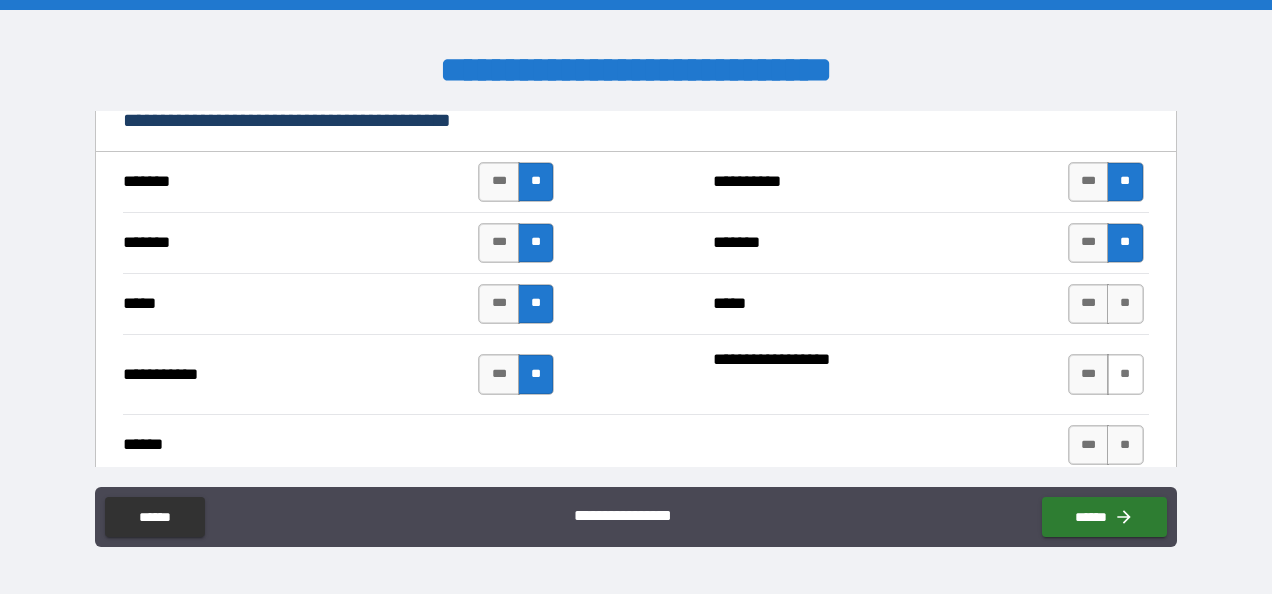 click on "**" at bounding box center [1125, 374] 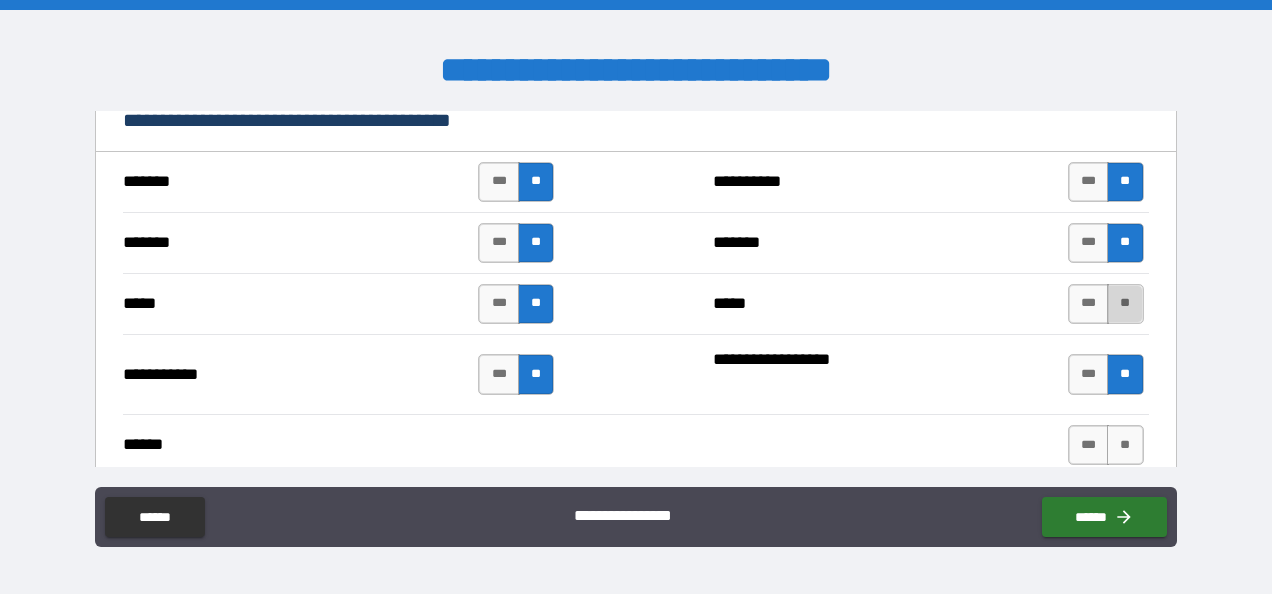 click on "**" at bounding box center (1125, 304) 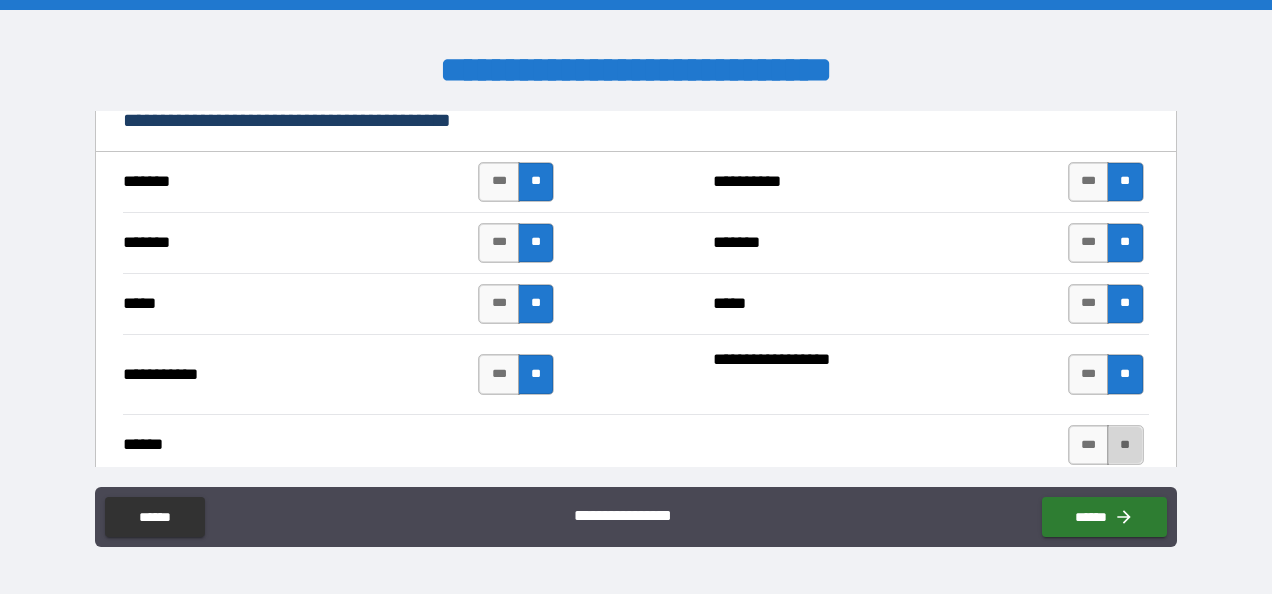click on "**" at bounding box center [1125, 445] 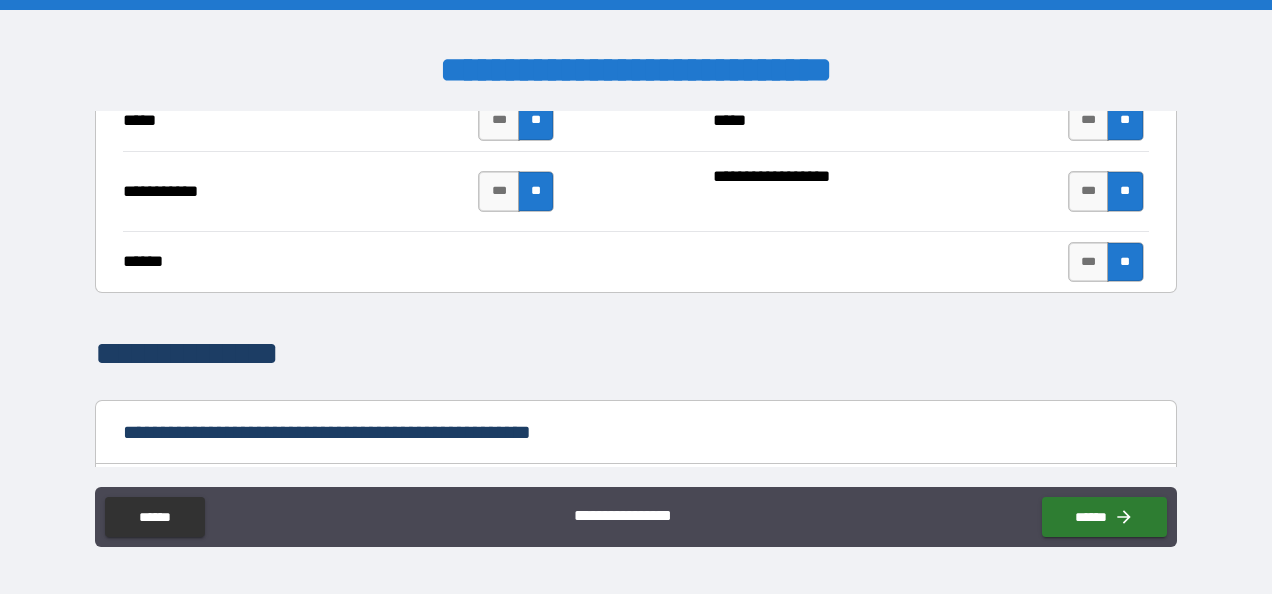 scroll, scrollTop: 1729, scrollLeft: 0, axis: vertical 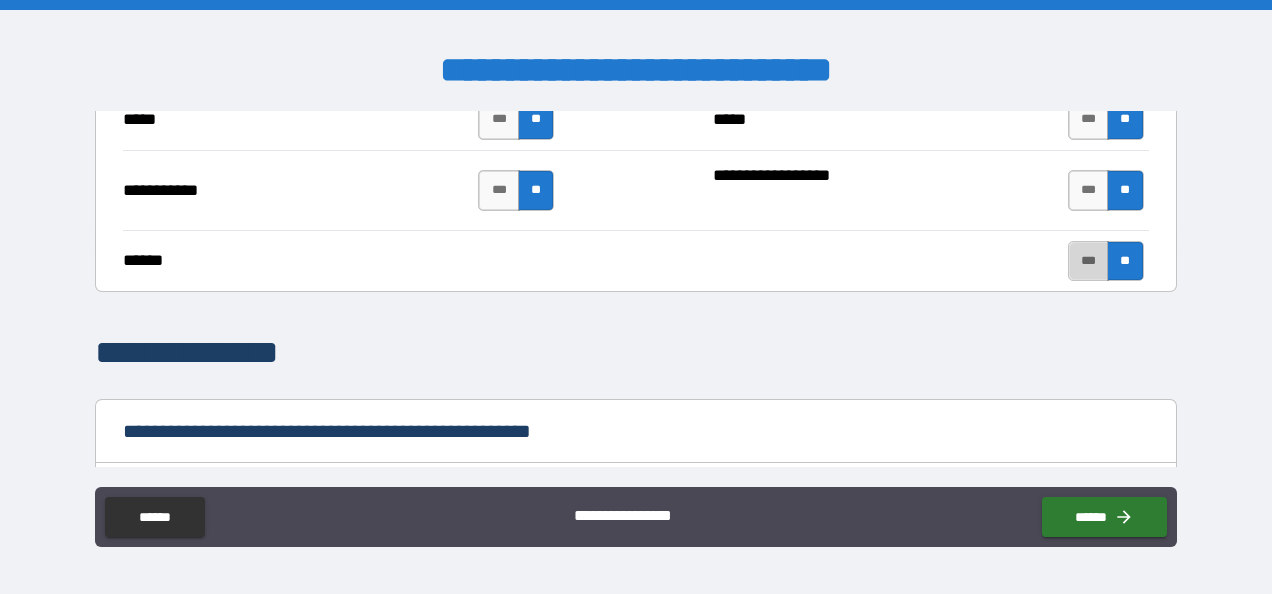 click on "***" at bounding box center [1089, 261] 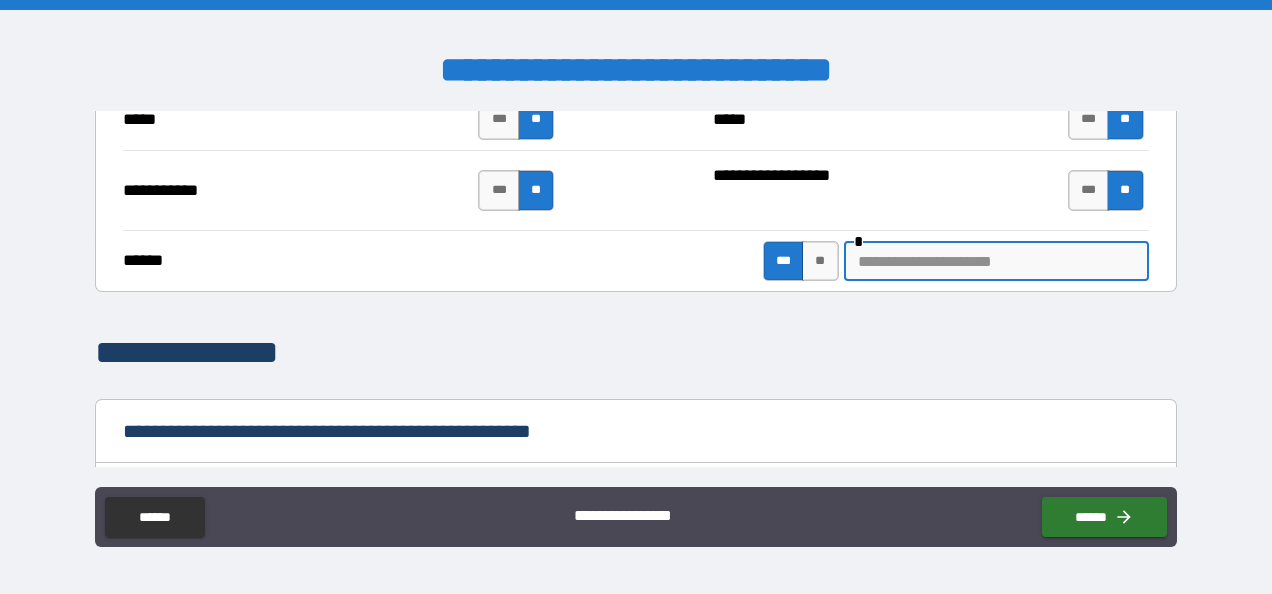 click at bounding box center [996, 261] 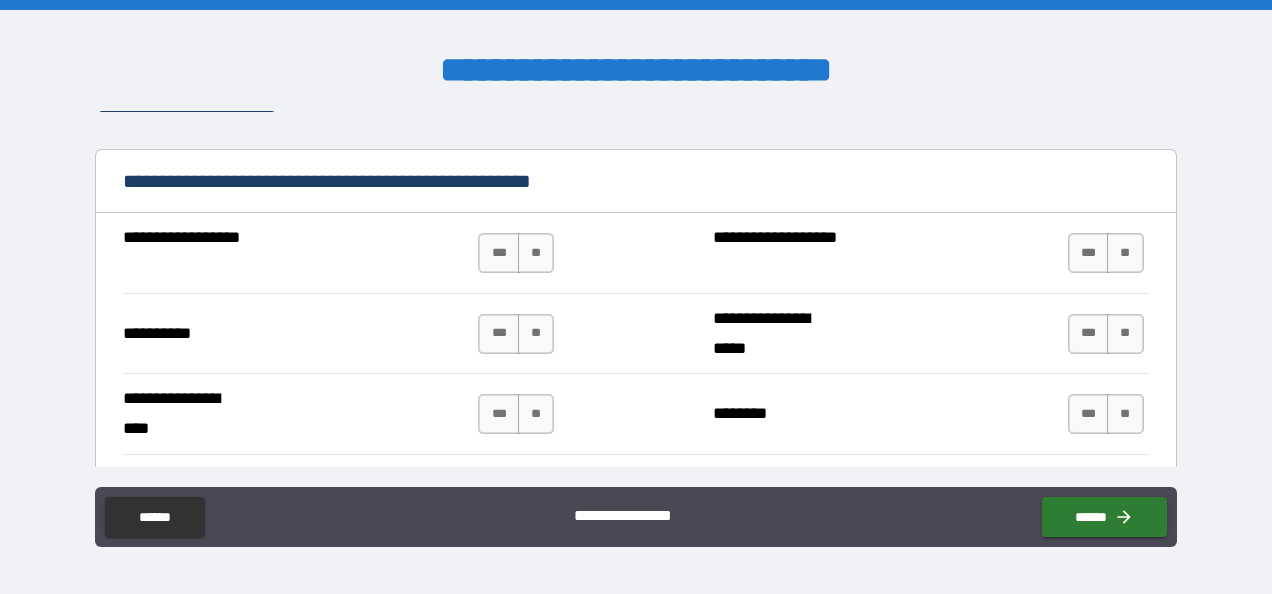 scroll, scrollTop: 1983, scrollLeft: 0, axis: vertical 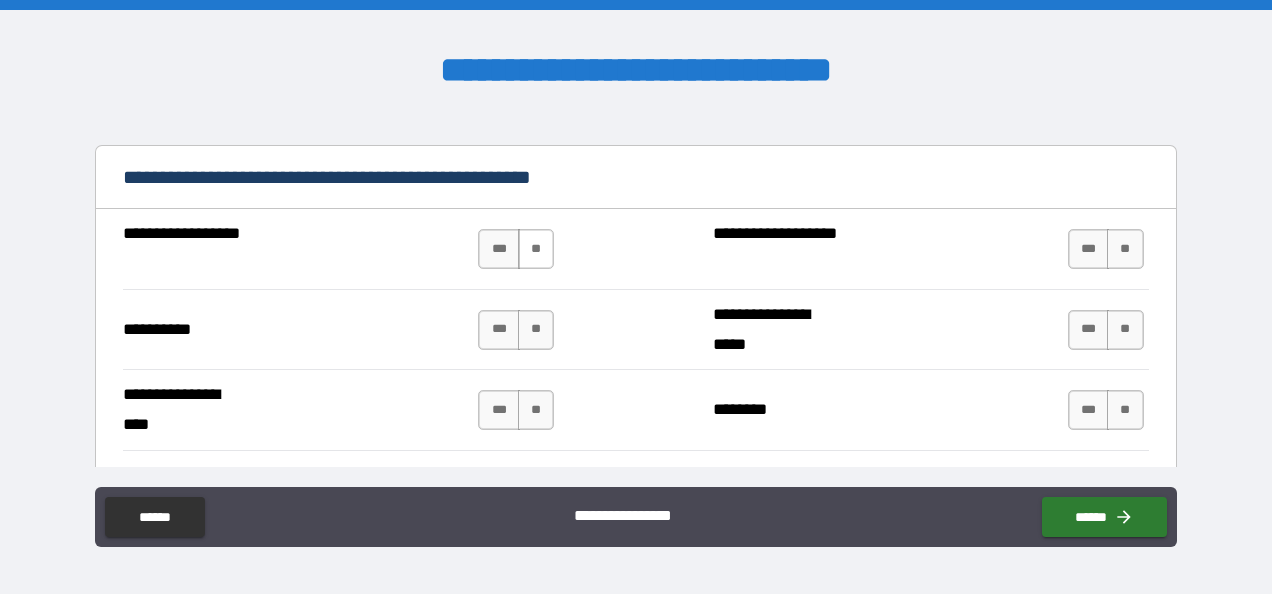 type on "******" 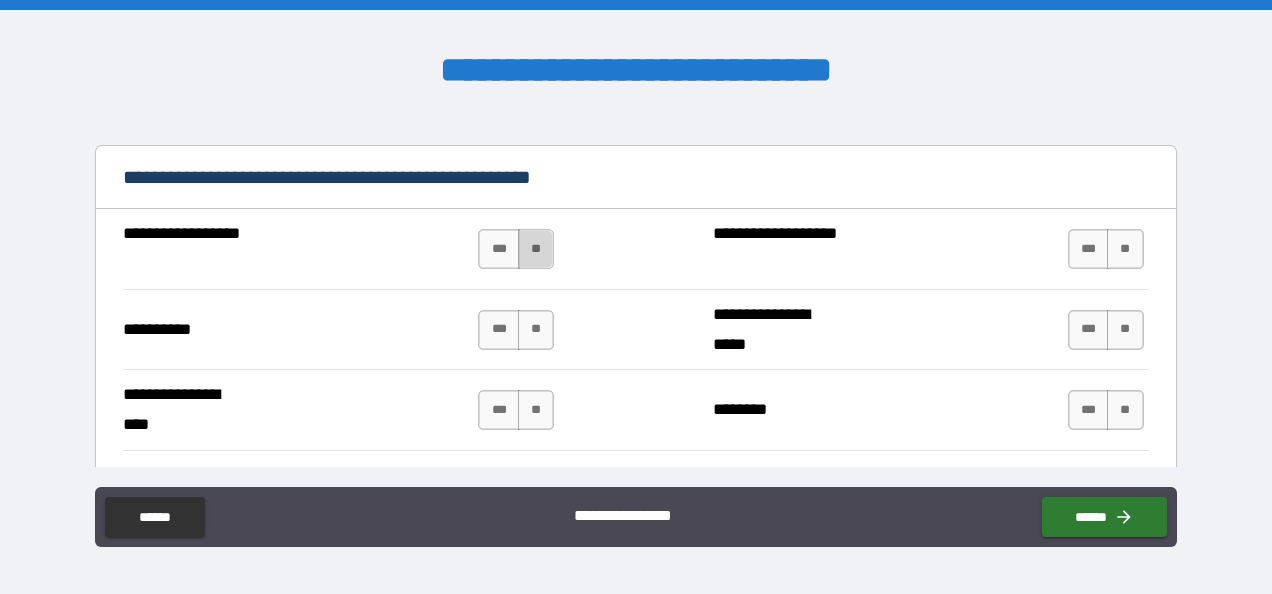 click on "**" at bounding box center (536, 249) 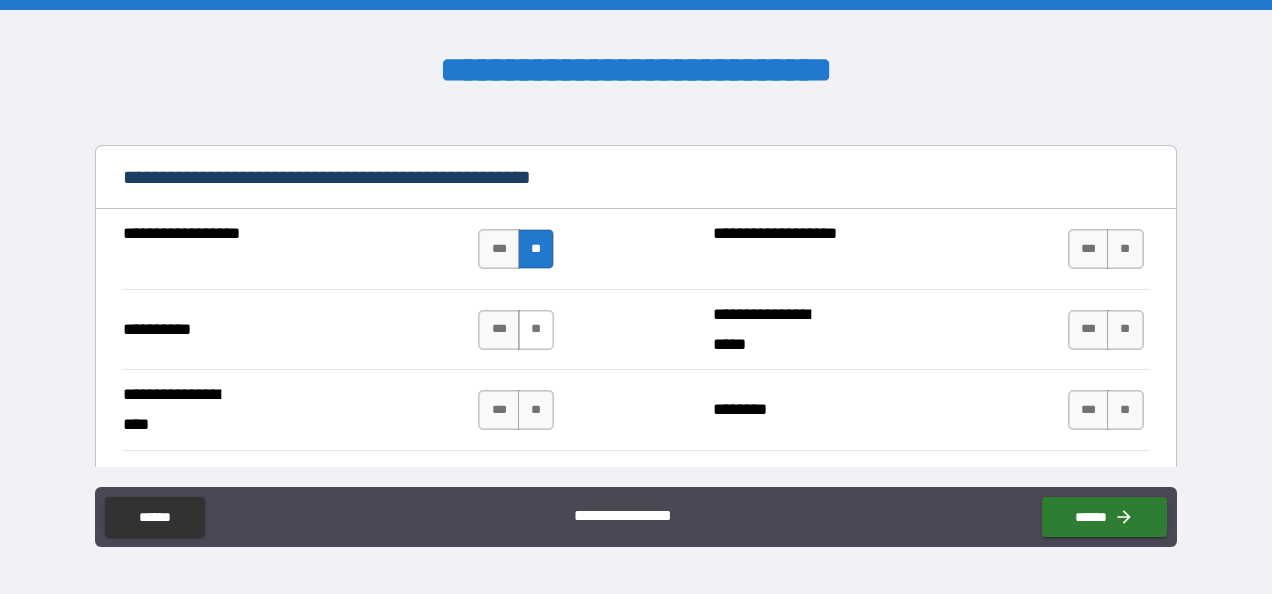 click on "**" at bounding box center (536, 330) 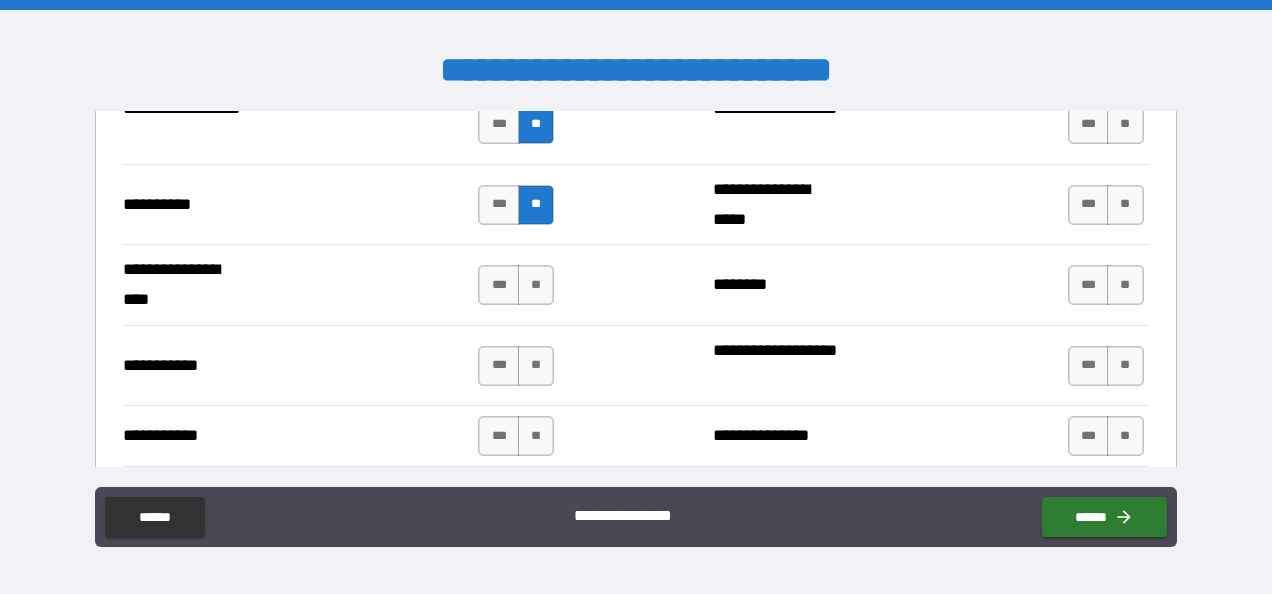 scroll, scrollTop: 2109, scrollLeft: 0, axis: vertical 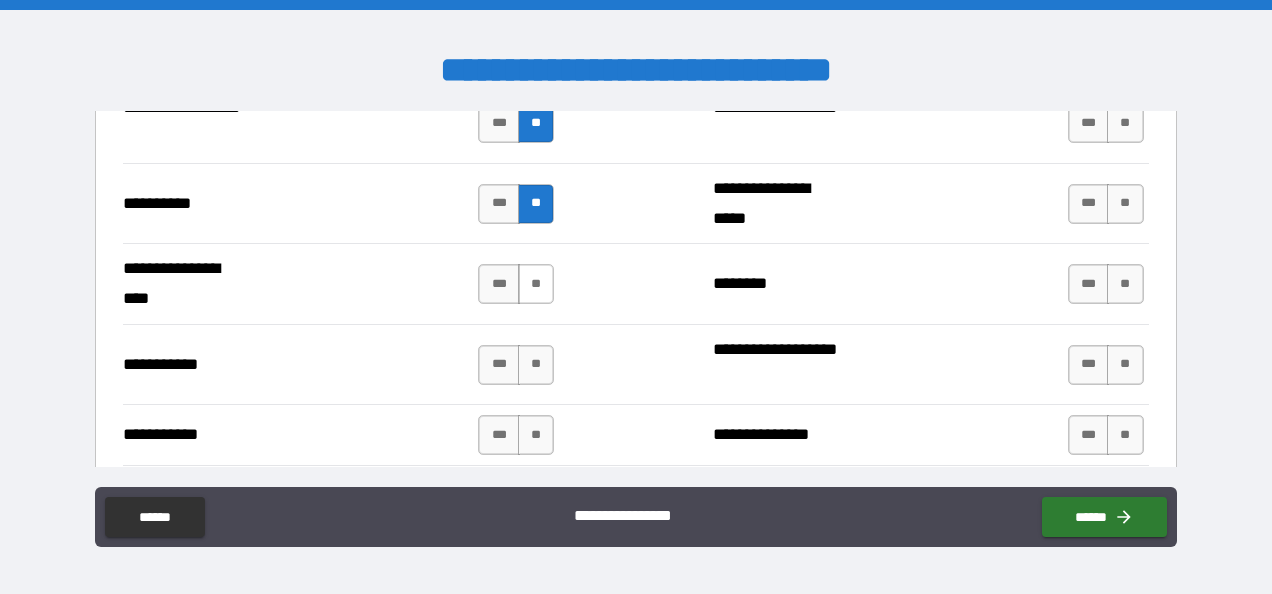 click on "**" at bounding box center (536, 284) 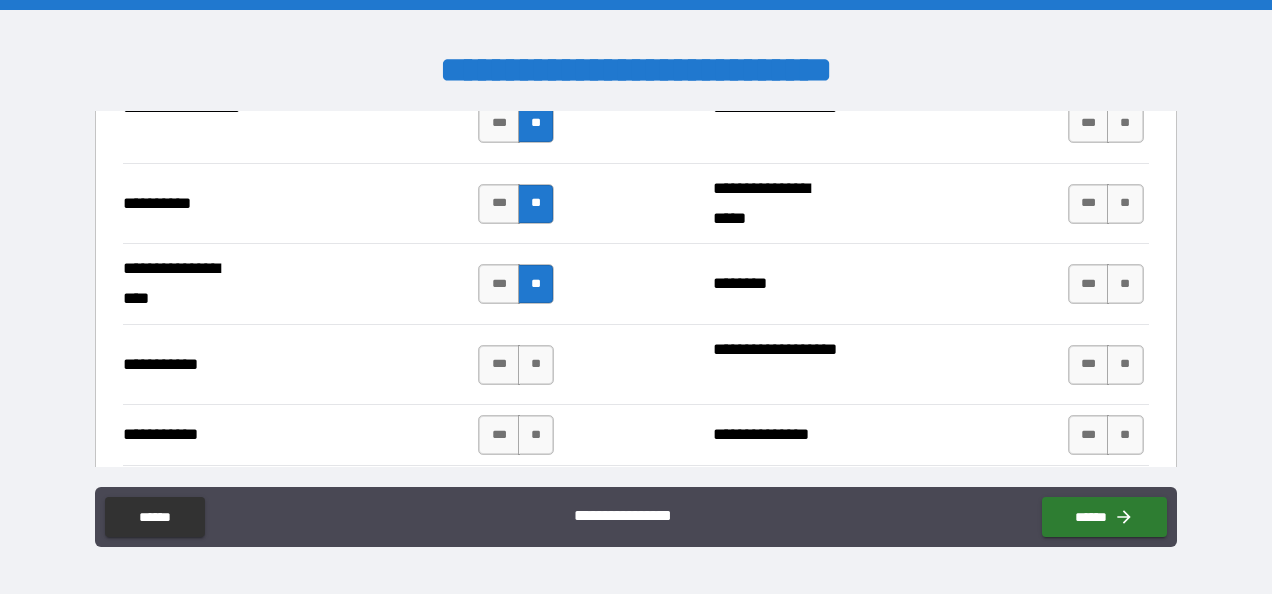 click on "**********" at bounding box center [635, 364] 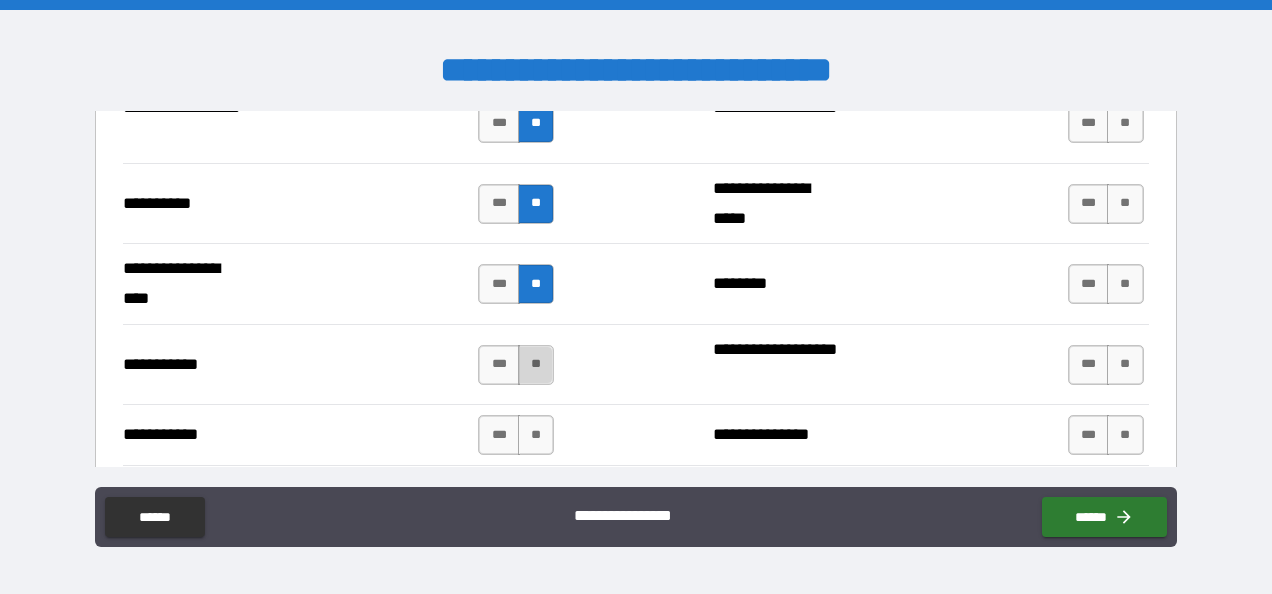 click on "**" at bounding box center [536, 365] 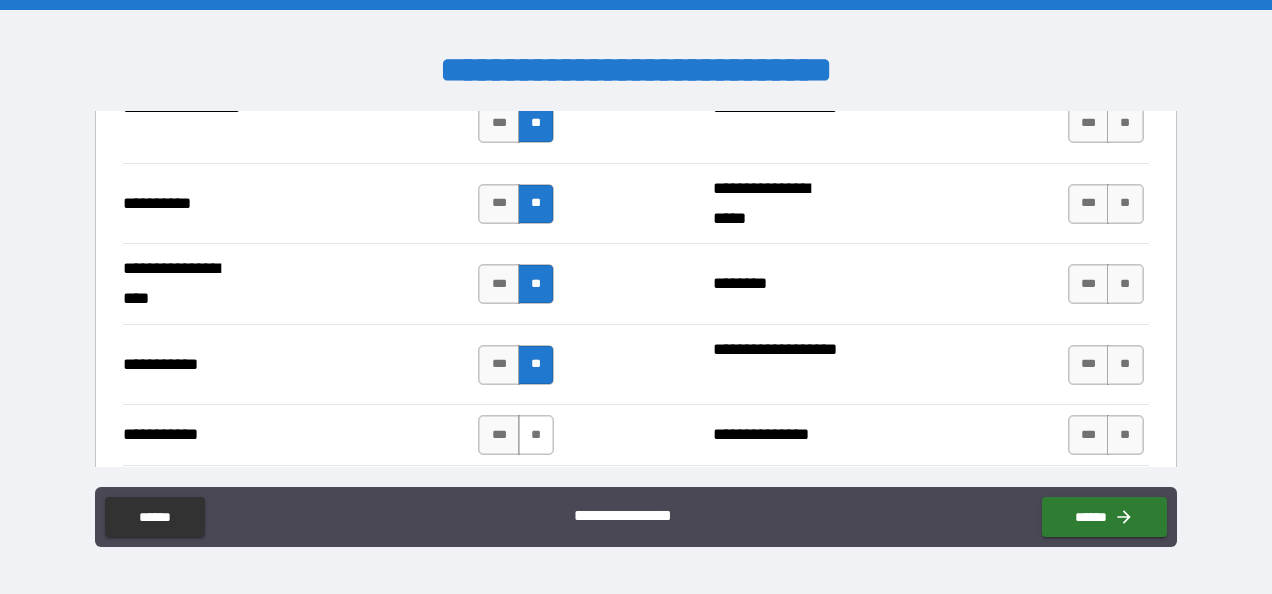 click on "**" at bounding box center [536, 435] 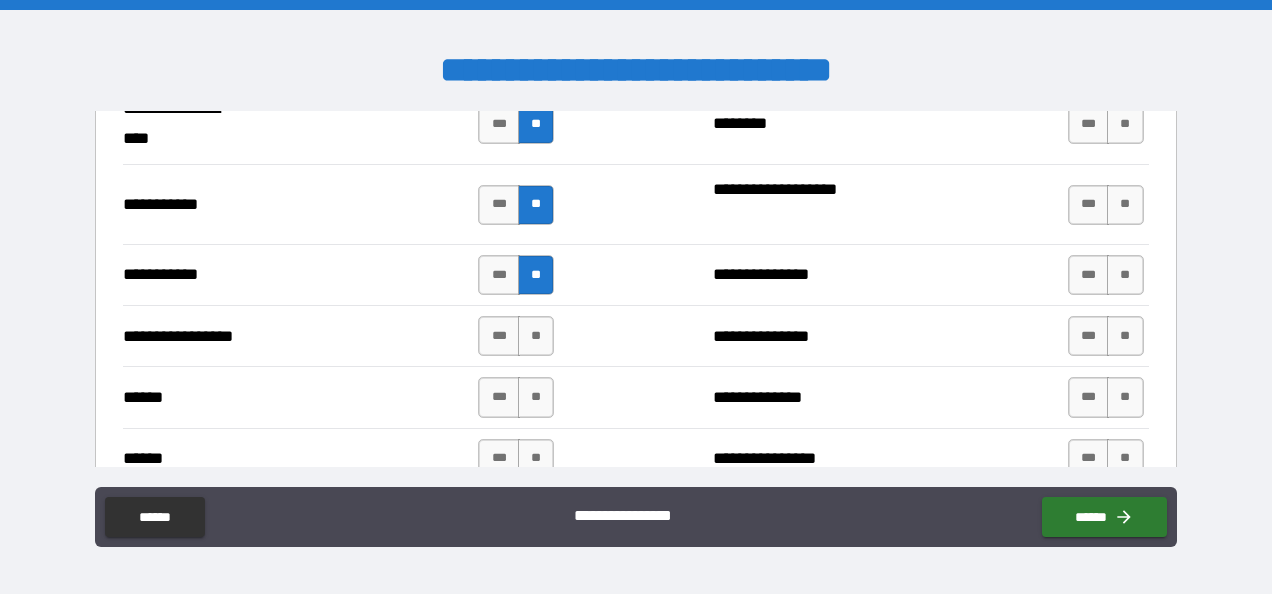 scroll, scrollTop: 2272, scrollLeft: 0, axis: vertical 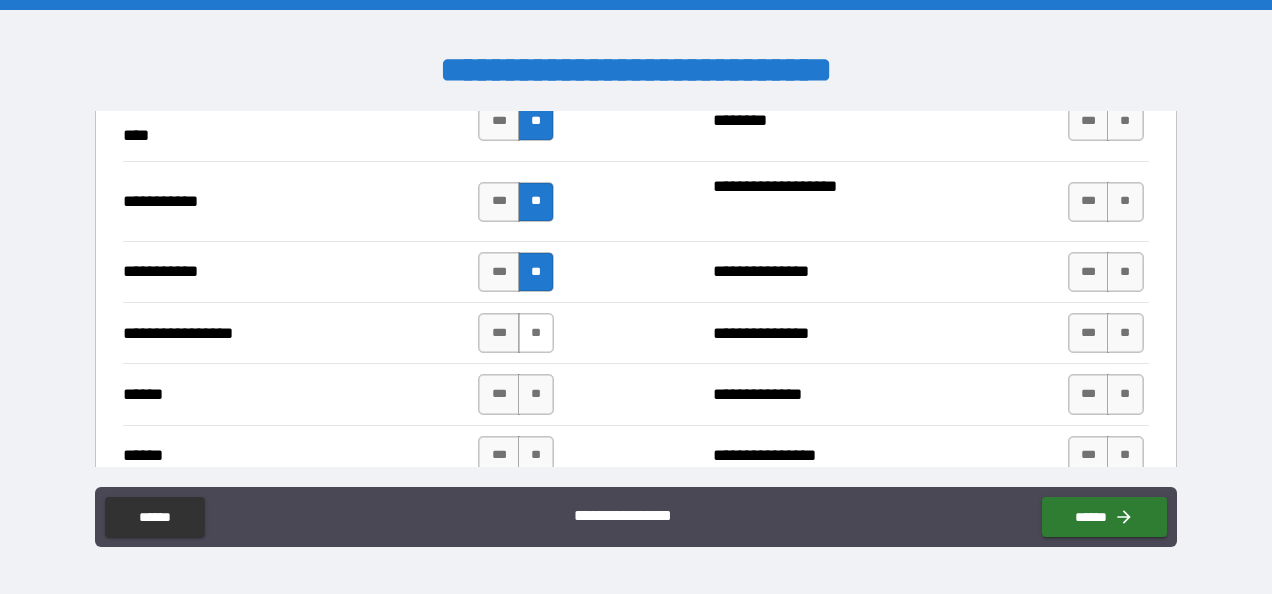 click on "**" at bounding box center [536, 333] 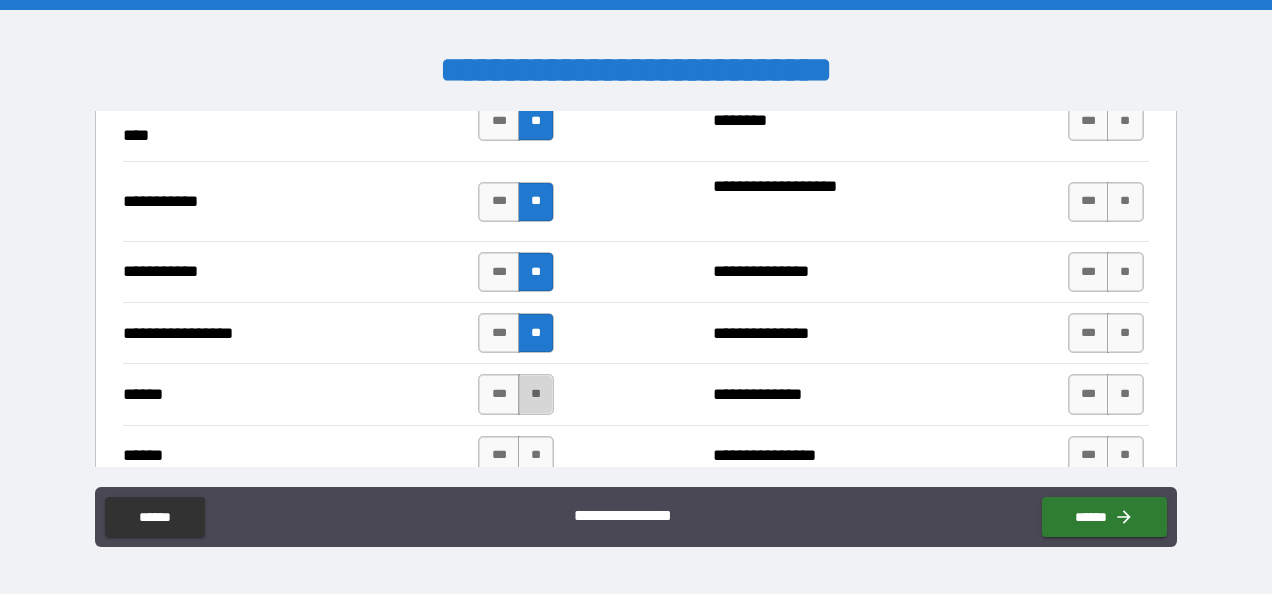 click on "**" at bounding box center [536, 394] 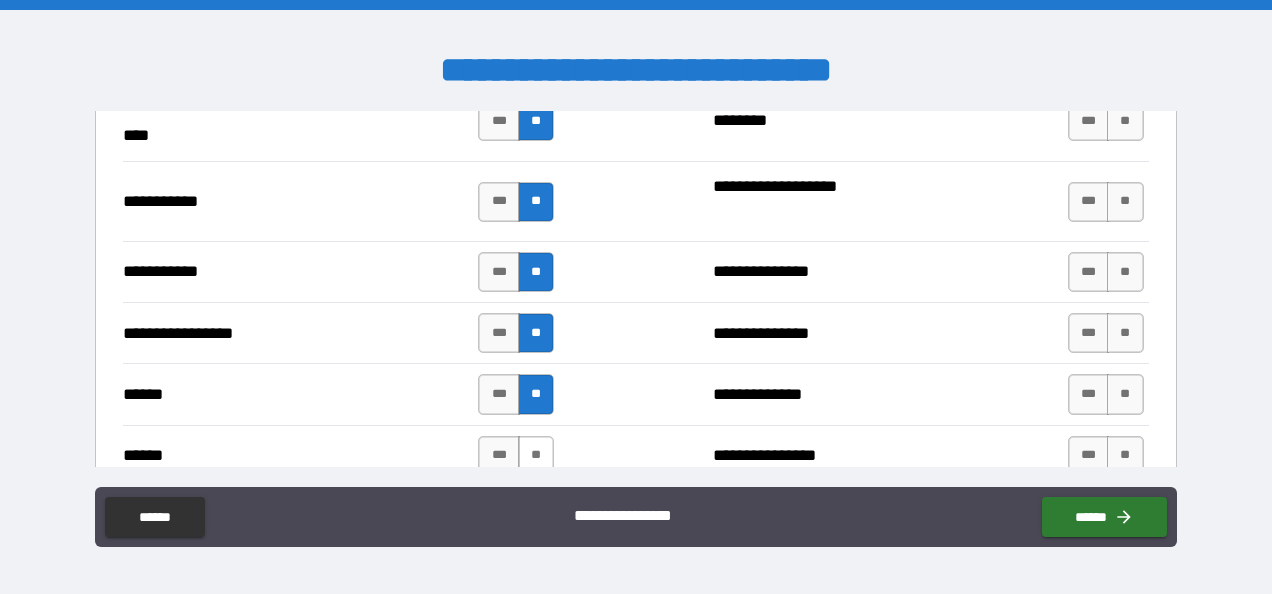 click on "**" at bounding box center (536, 456) 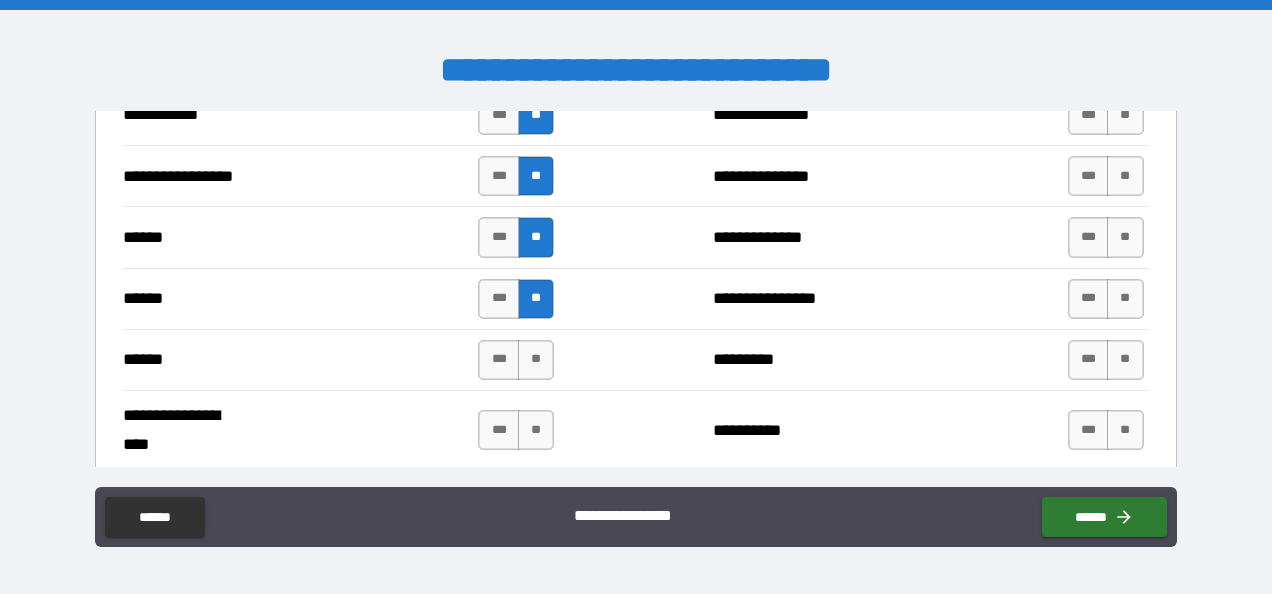 scroll, scrollTop: 2426, scrollLeft: 0, axis: vertical 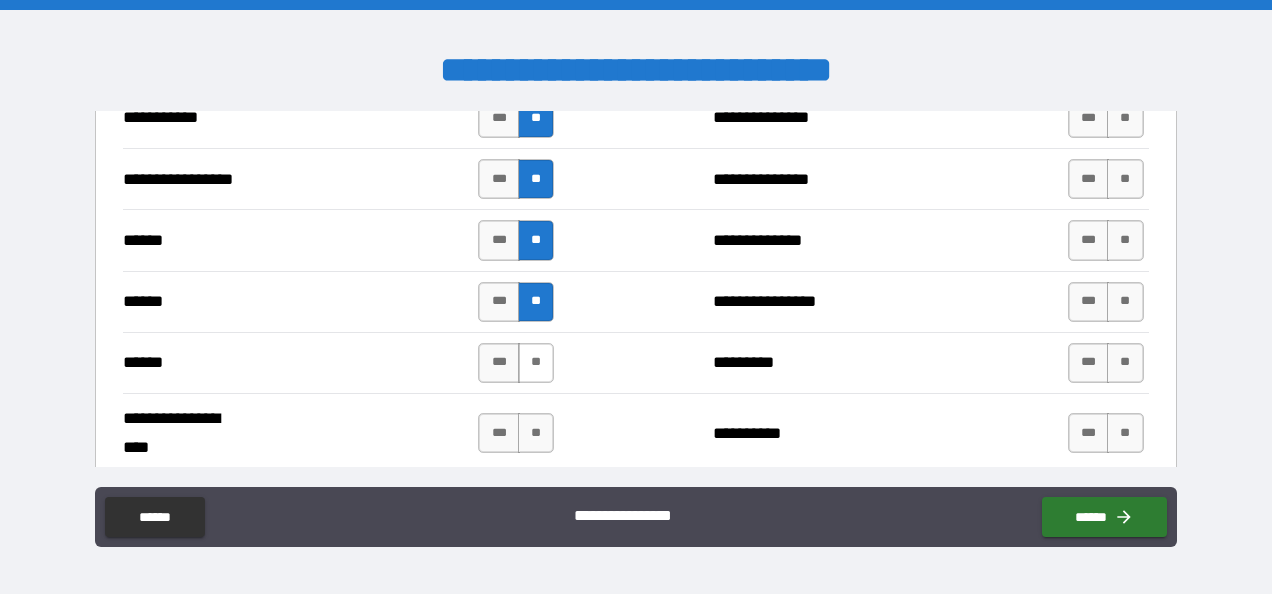 click on "**" at bounding box center (536, 363) 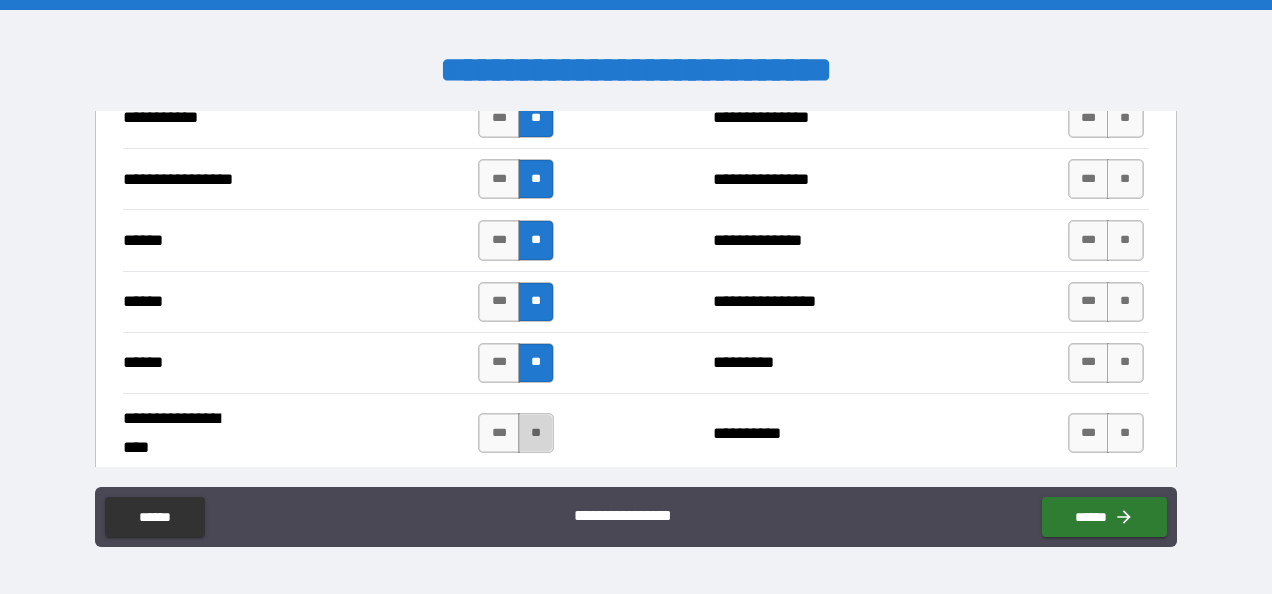 click on "**" at bounding box center (536, 433) 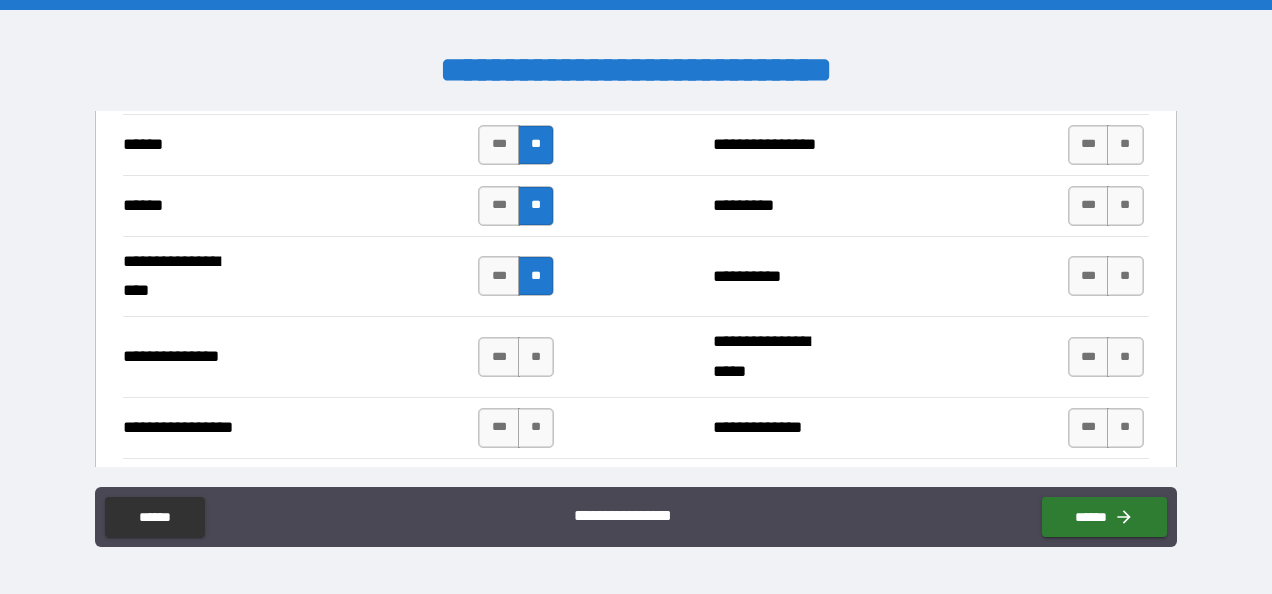 scroll, scrollTop: 2582, scrollLeft: 0, axis: vertical 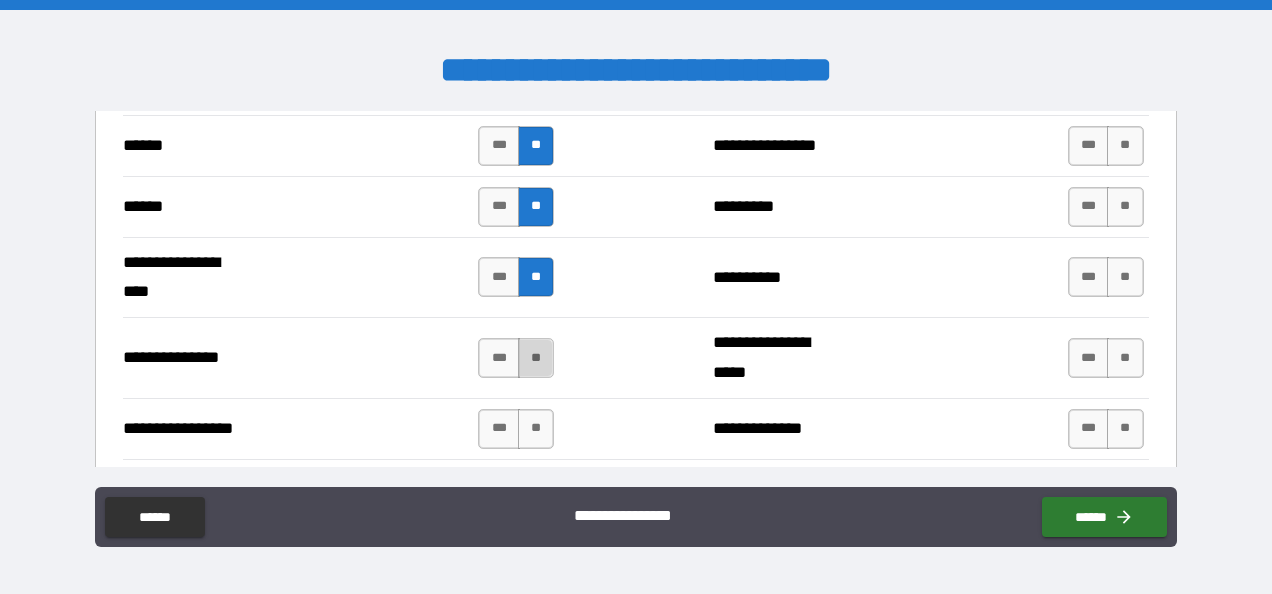 click on "**" at bounding box center [536, 358] 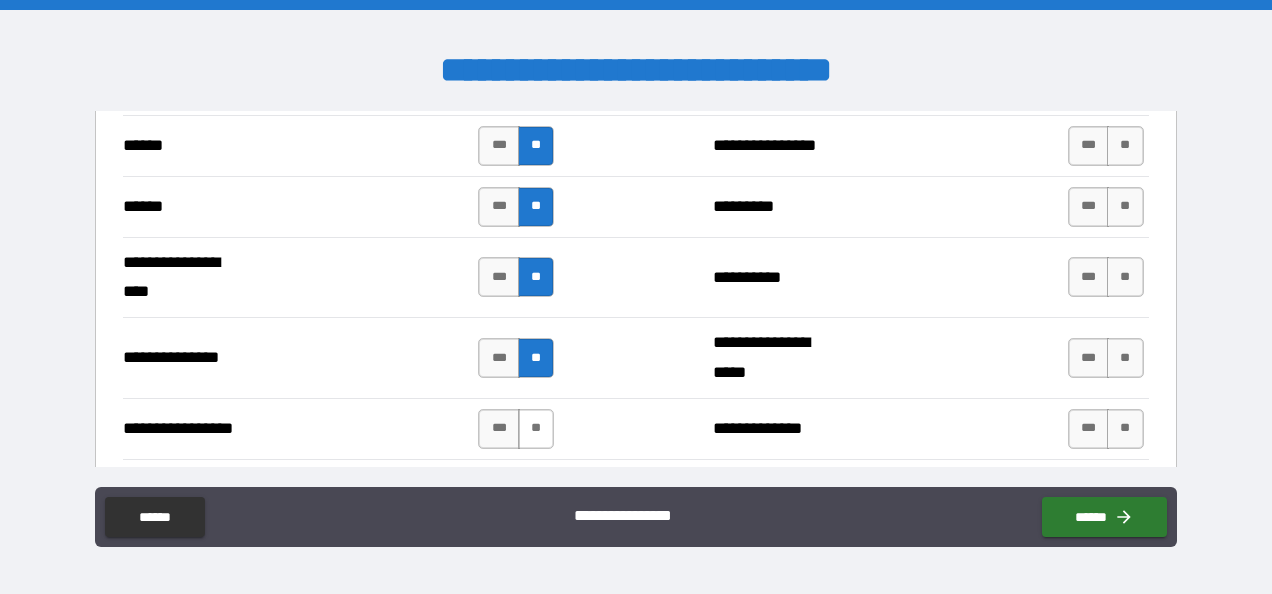 click on "**" at bounding box center [536, 429] 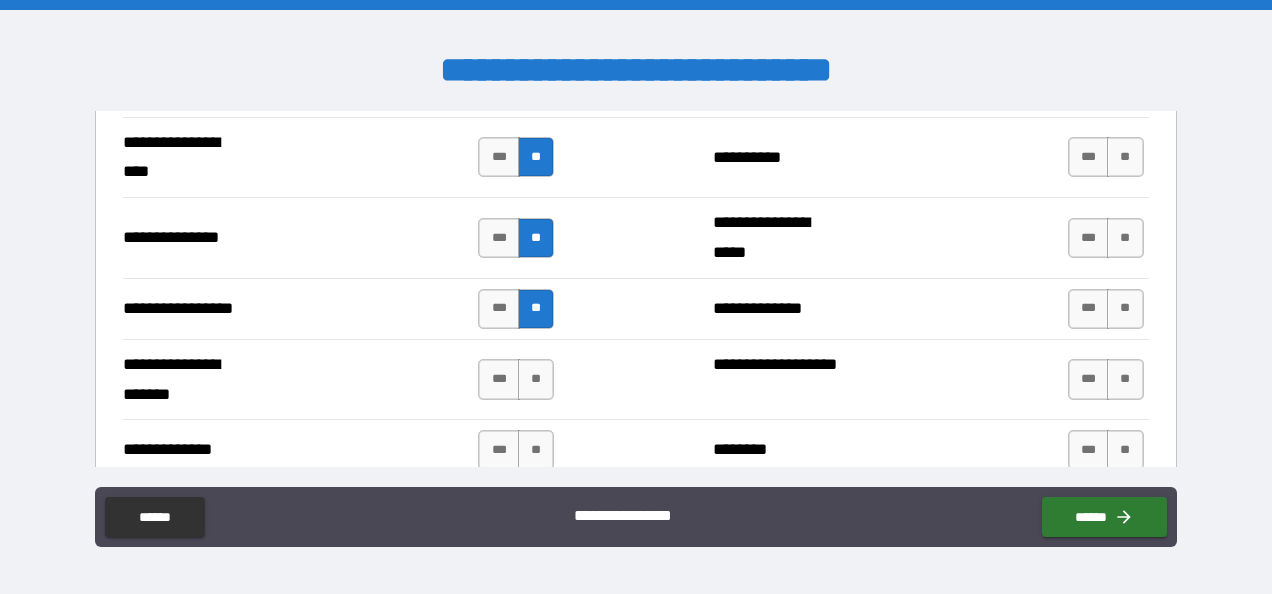 scroll, scrollTop: 2718, scrollLeft: 0, axis: vertical 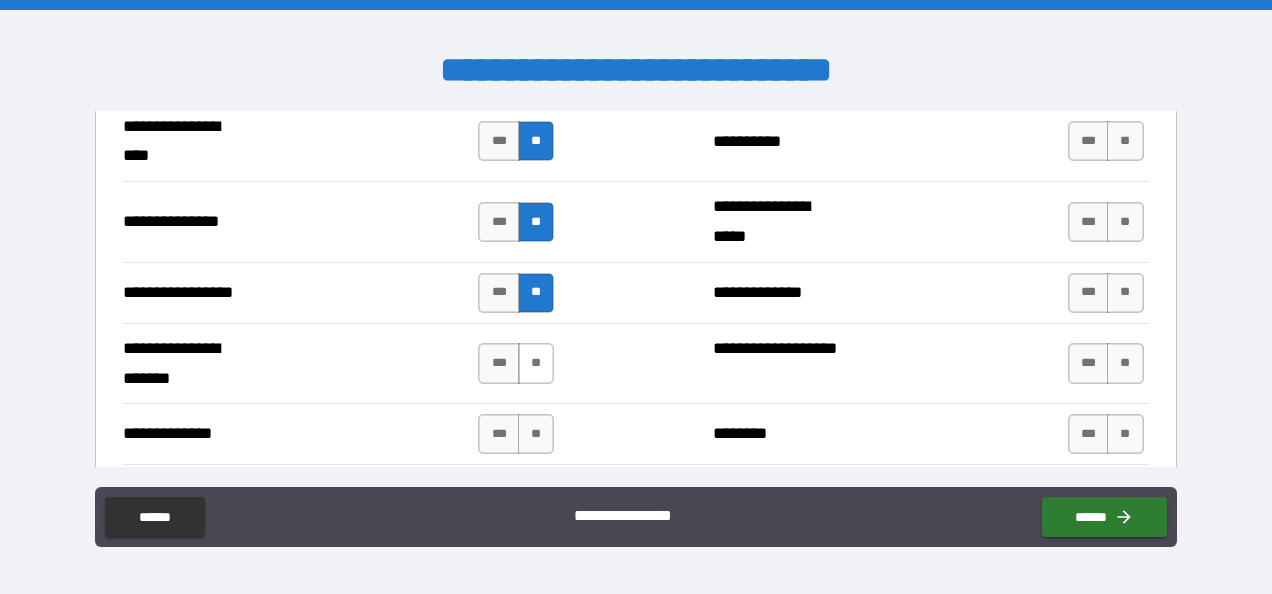 click on "**" at bounding box center [536, 363] 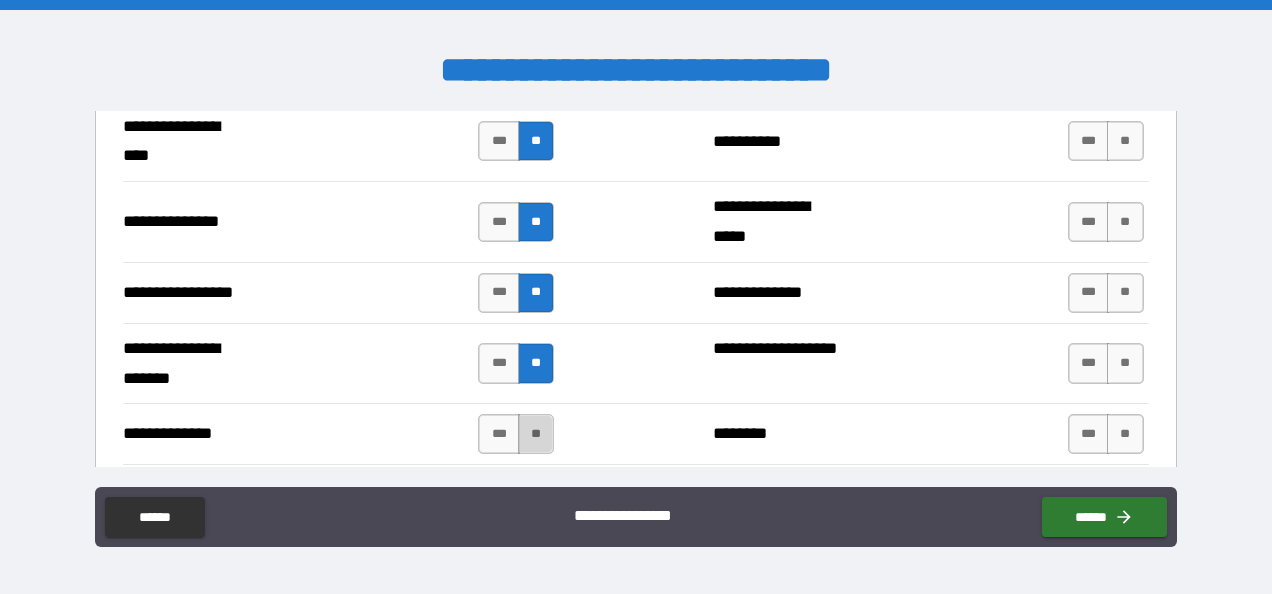 click on "**" at bounding box center (536, 434) 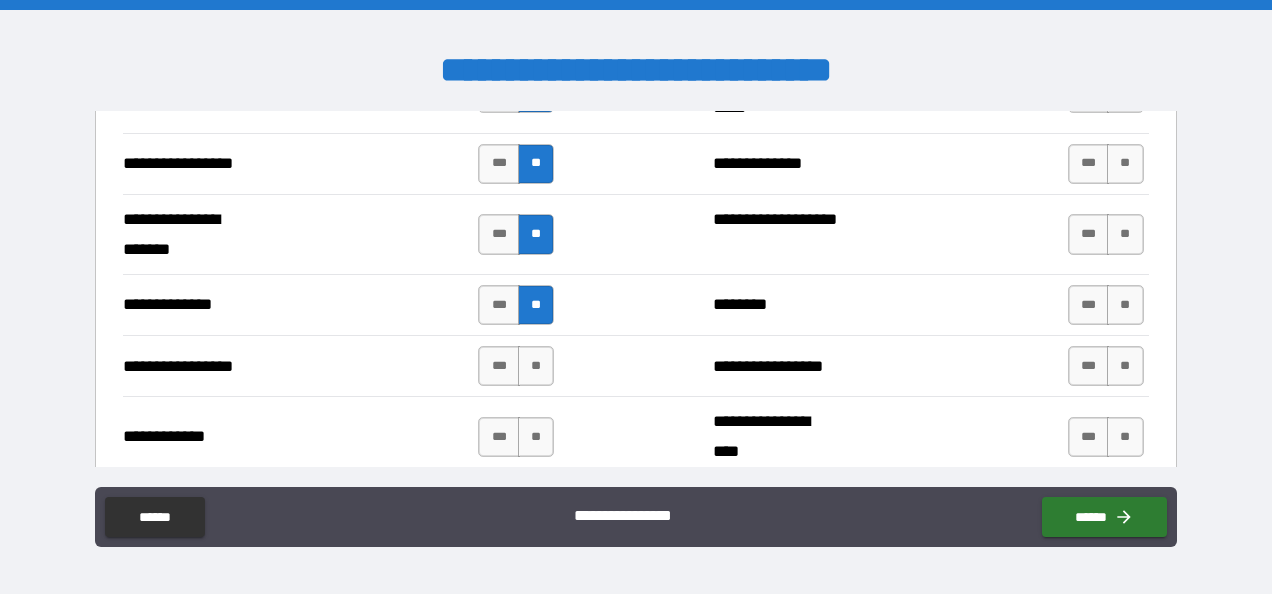 scroll, scrollTop: 2850, scrollLeft: 0, axis: vertical 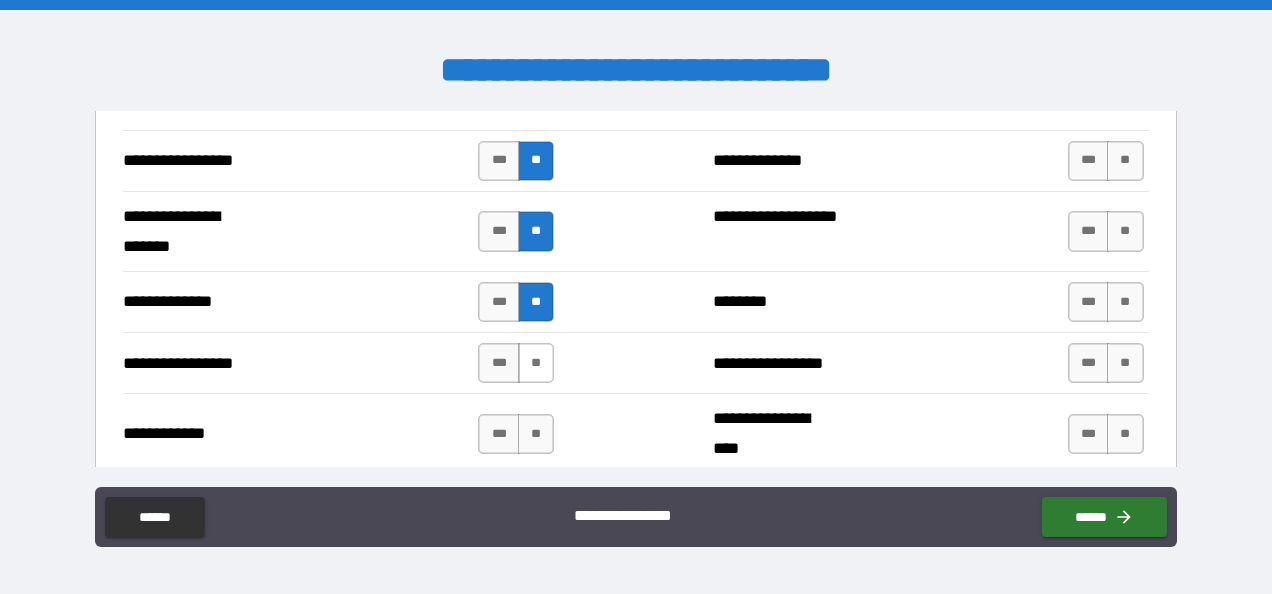 click on "**" at bounding box center [536, 363] 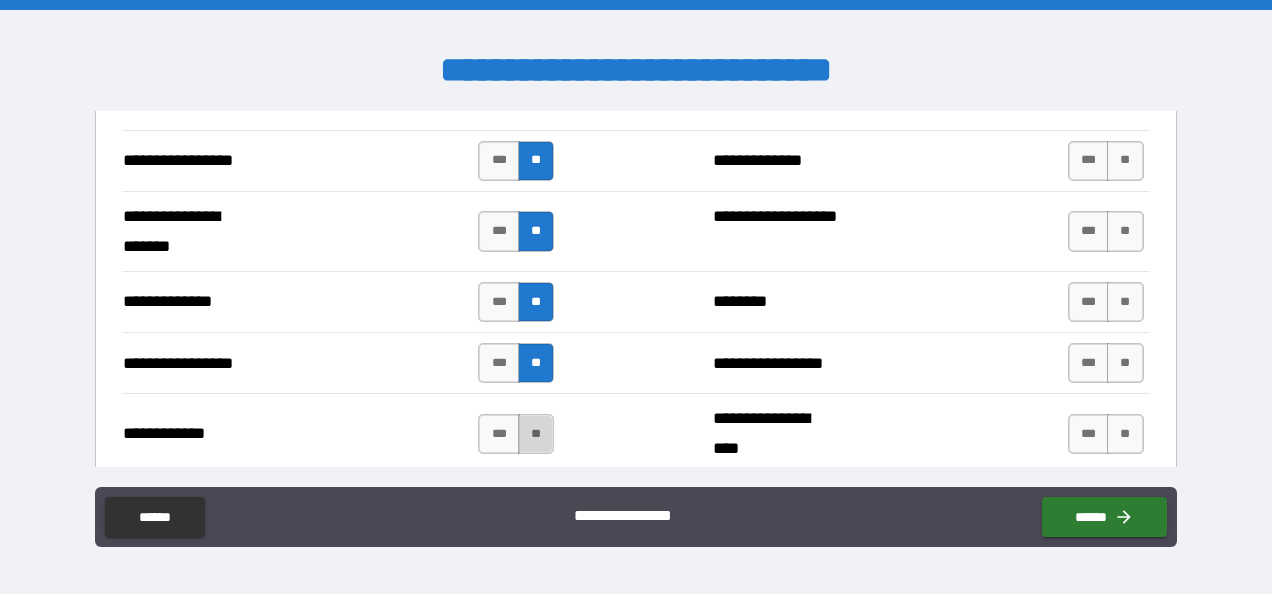click on "**" at bounding box center [536, 434] 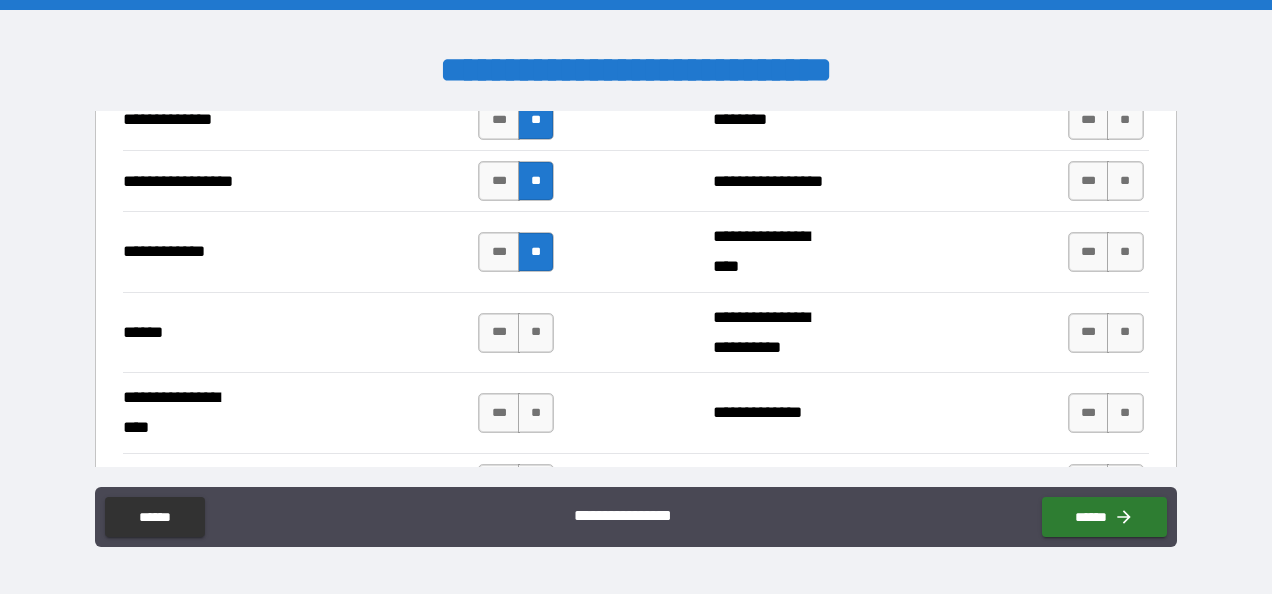 scroll, scrollTop: 3033, scrollLeft: 0, axis: vertical 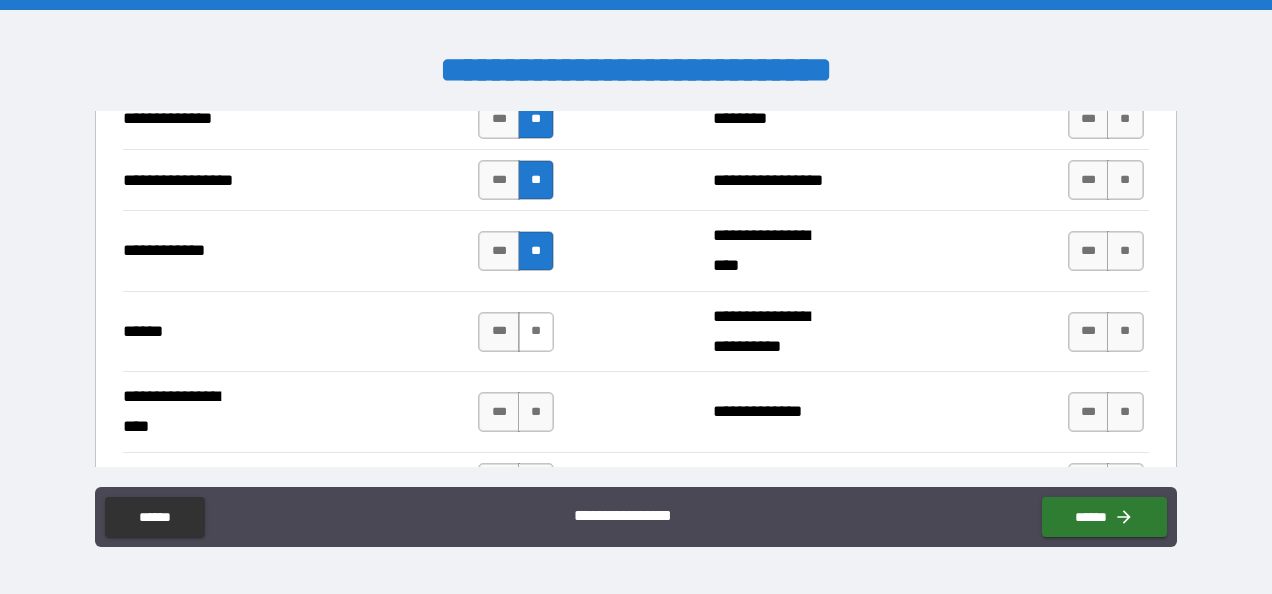 click on "**" at bounding box center (536, 332) 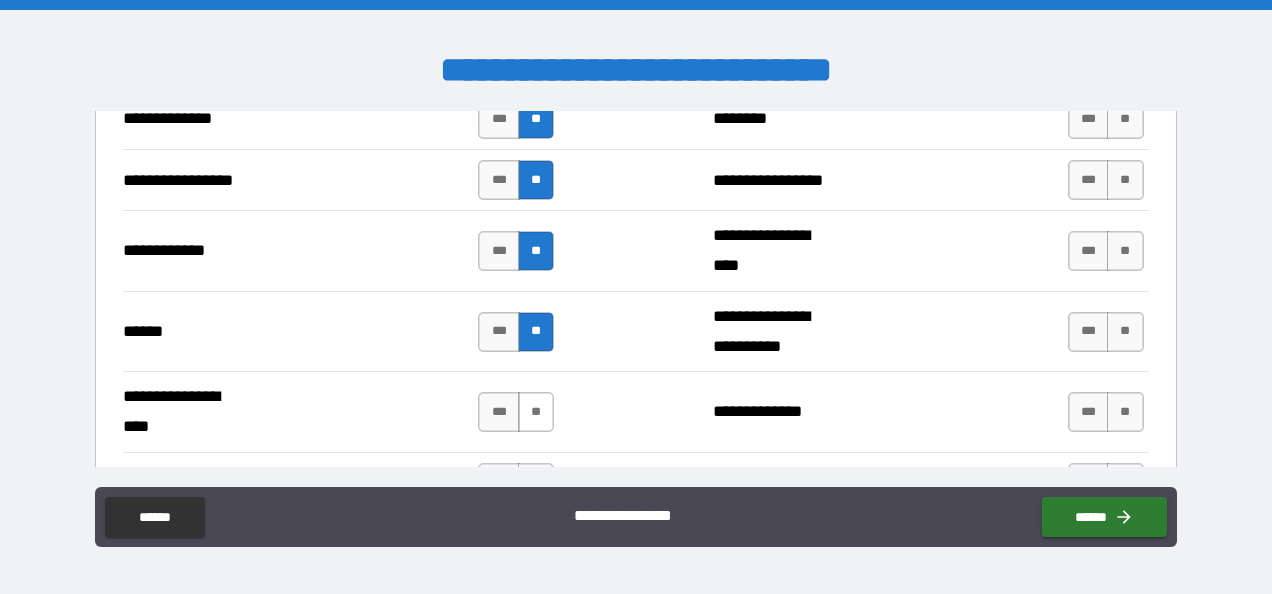 click on "**" at bounding box center [536, 412] 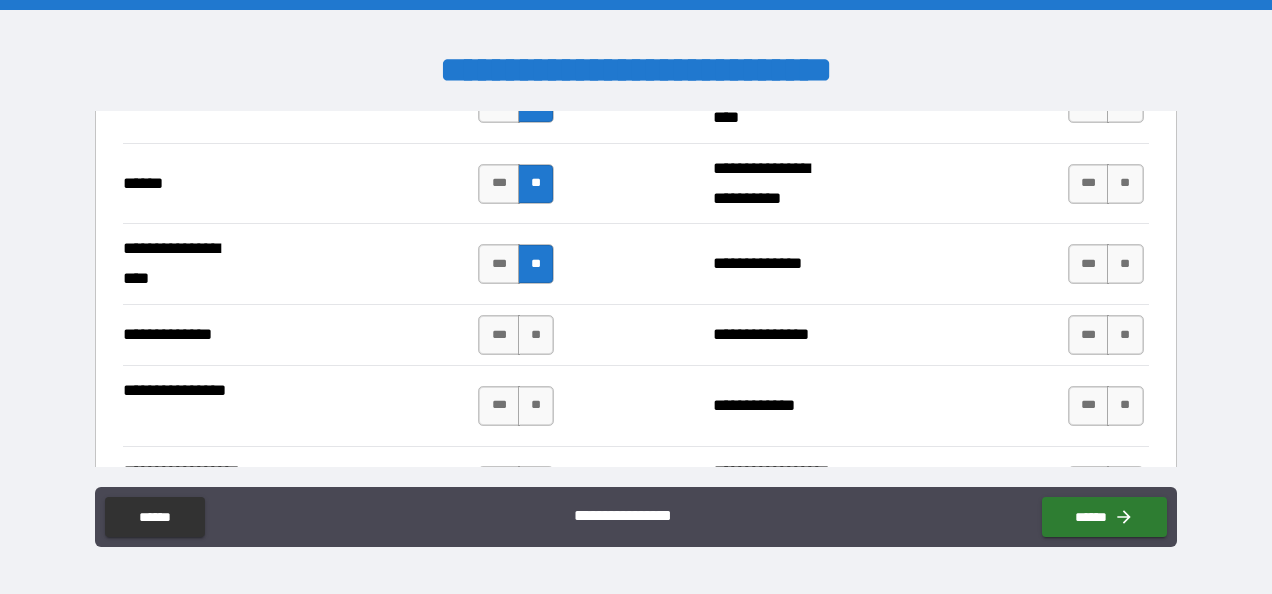scroll, scrollTop: 3182, scrollLeft: 0, axis: vertical 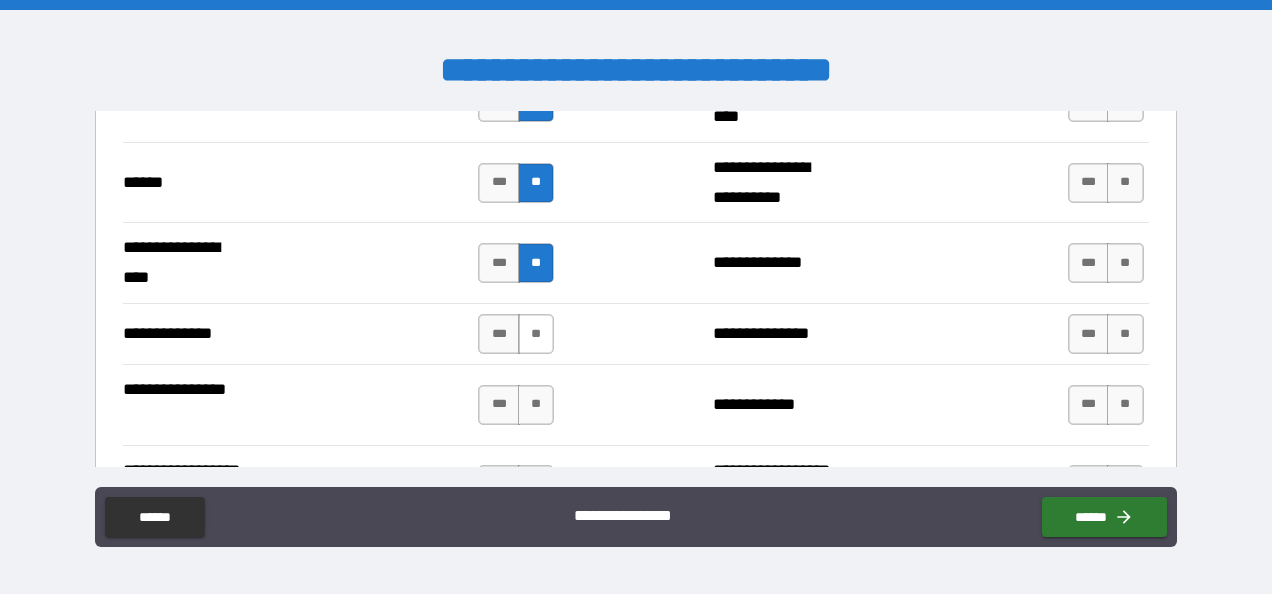 click on "**" at bounding box center [536, 334] 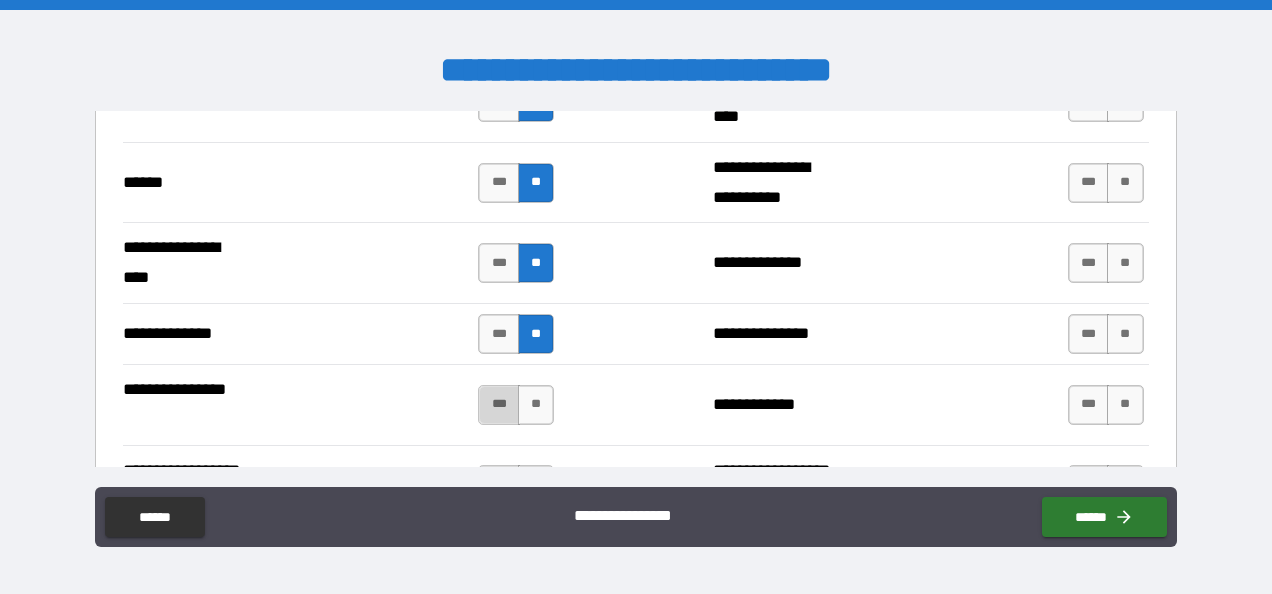 click on "***" at bounding box center [499, 405] 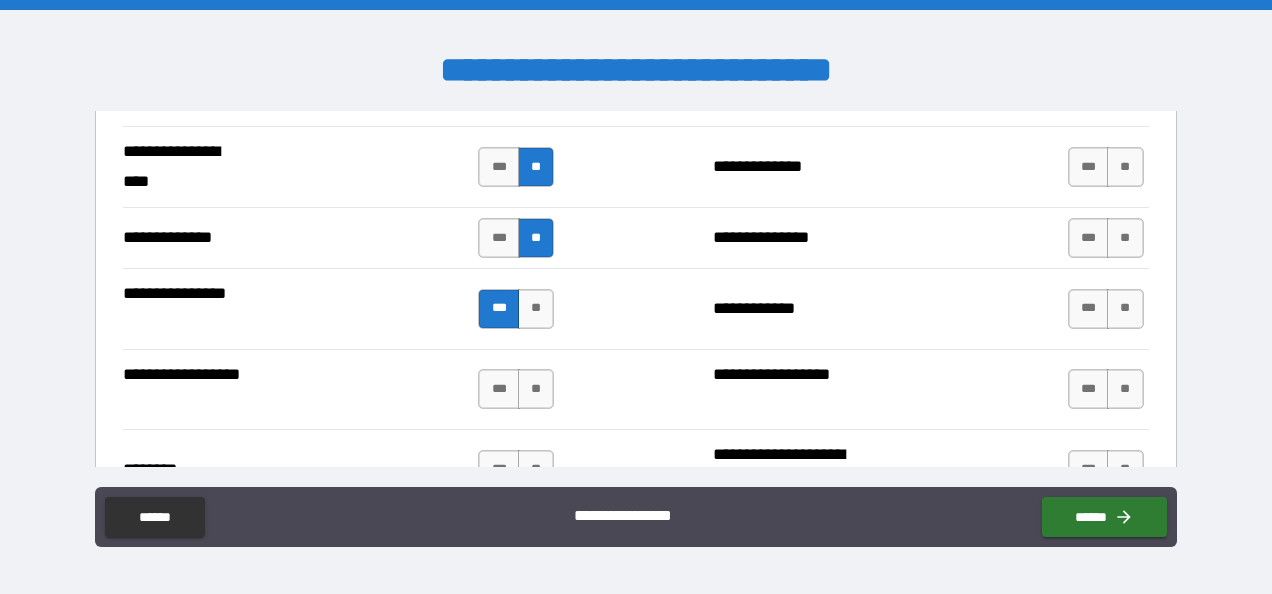 scroll, scrollTop: 3282, scrollLeft: 0, axis: vertical 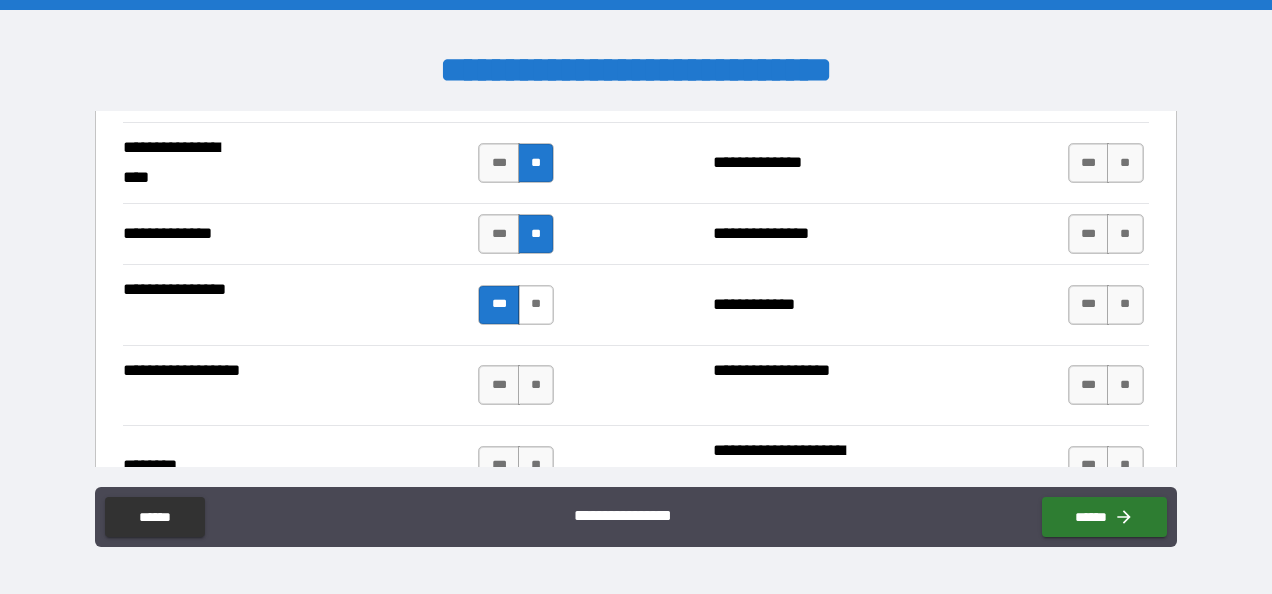 click on "**" at bounding box center (536, 305) 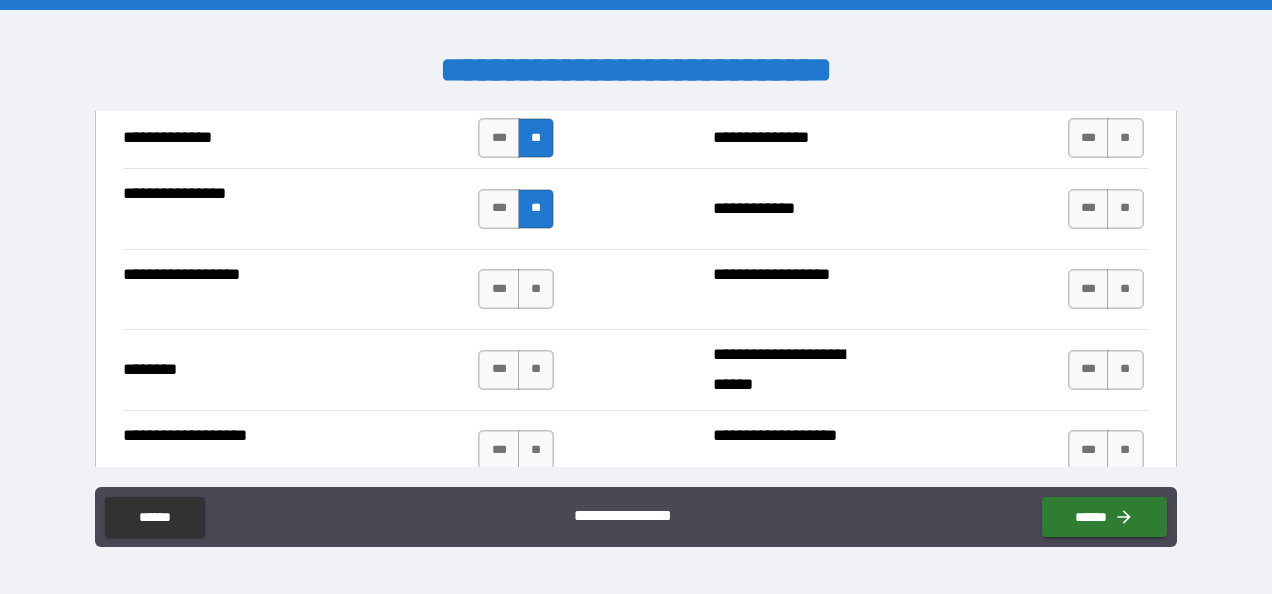 scroll, scrollTop: 3377, scrollLeft: 0, axis: vertical 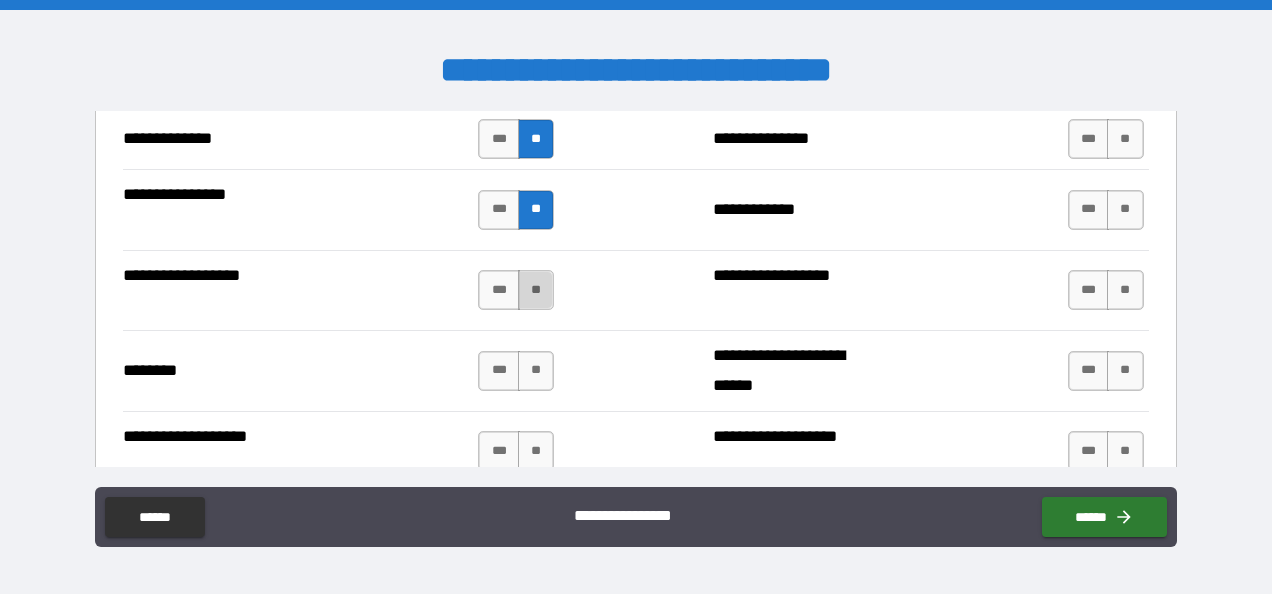 click on "**" at bounding box center [536, 290] 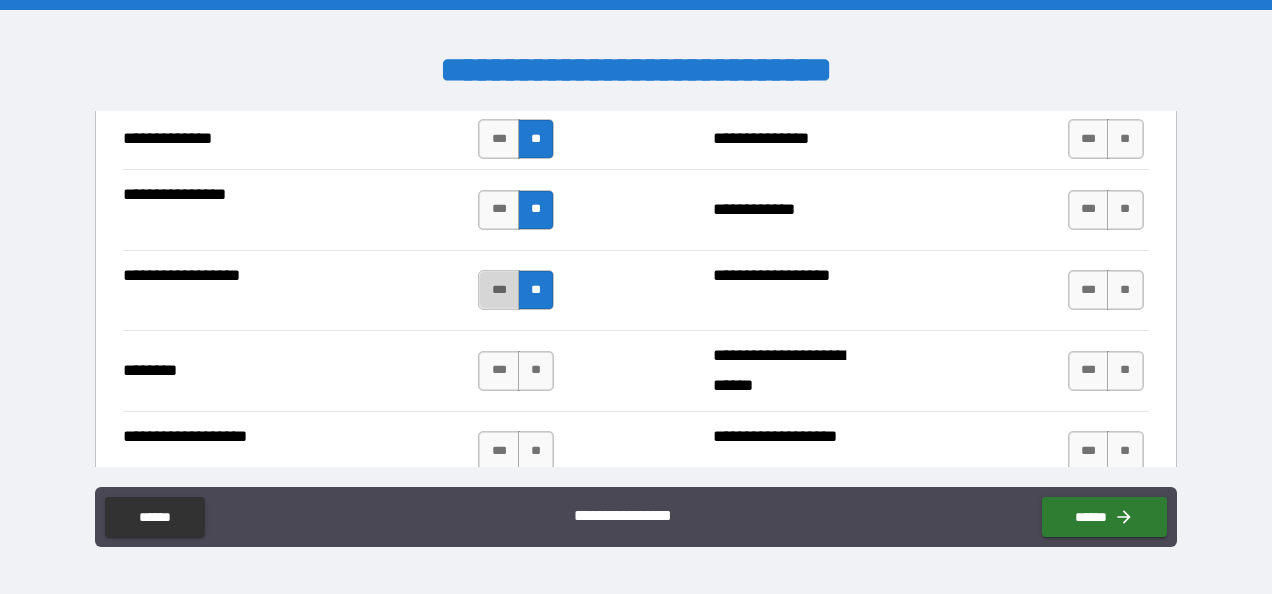click on "***" at bounding box center [499, 290] 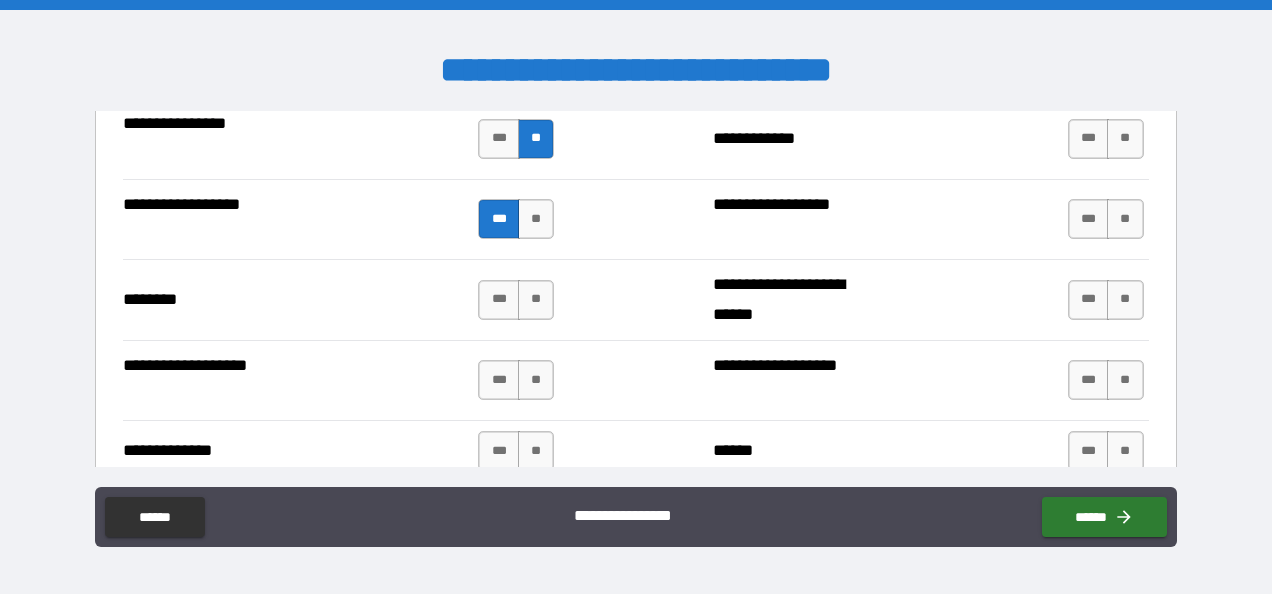 scroll, scrollTop: 3449, scrollLeft: 0, axis: vertical 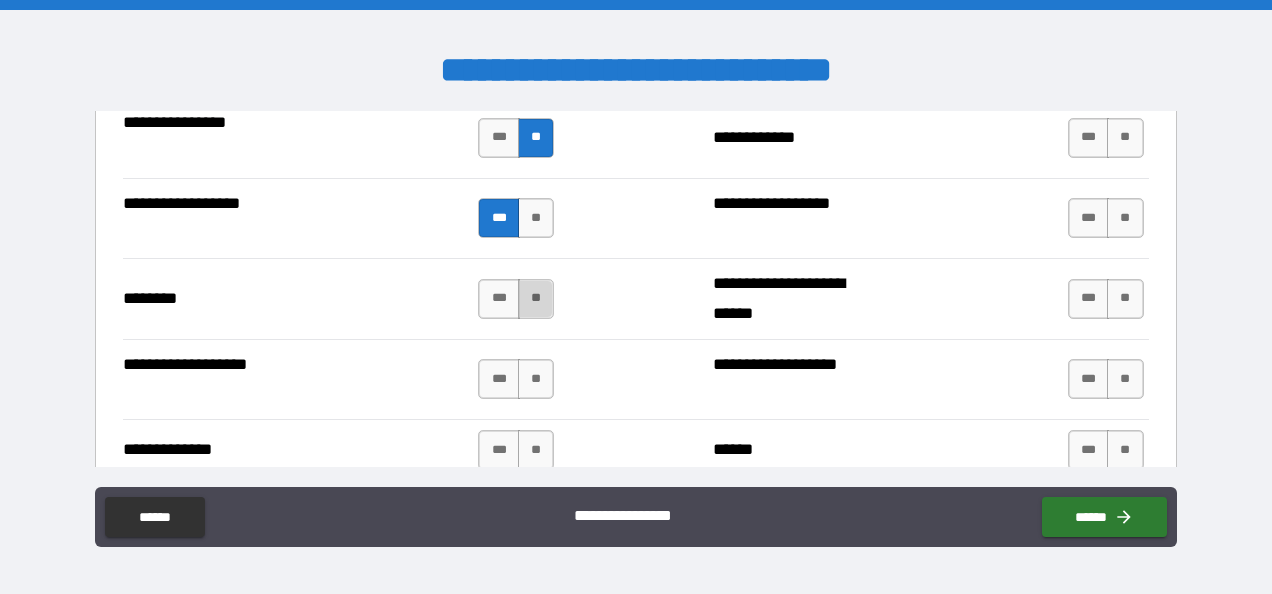click on "**" at bounding box center (536, 299) 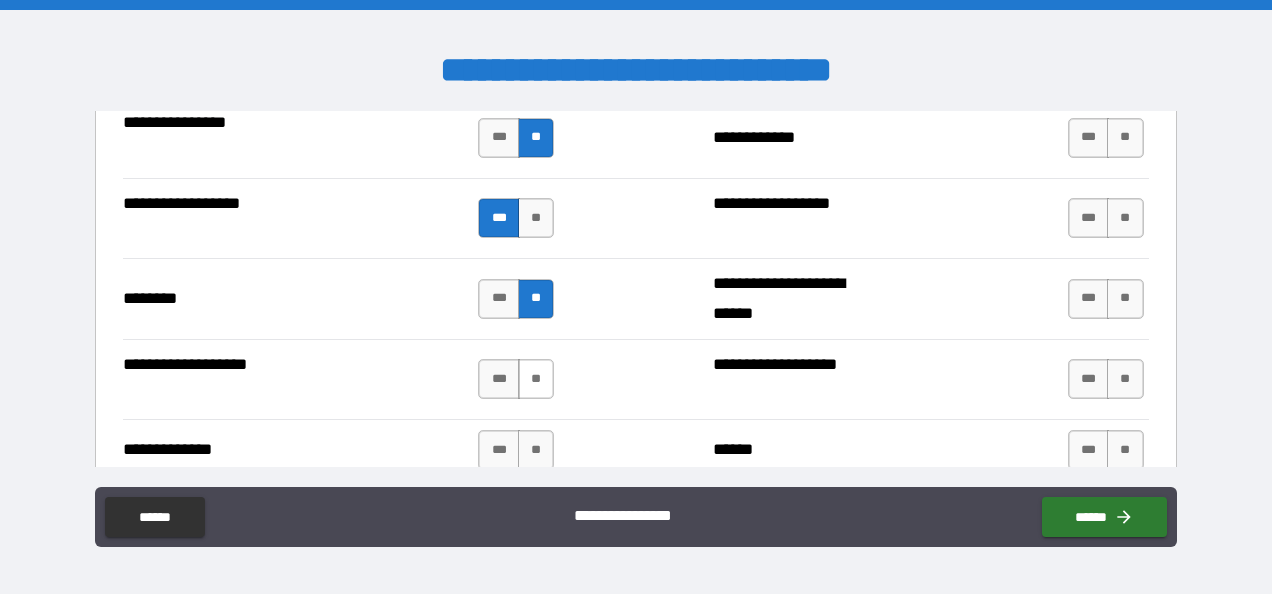 click on "**" at bounding box center (536, 379) 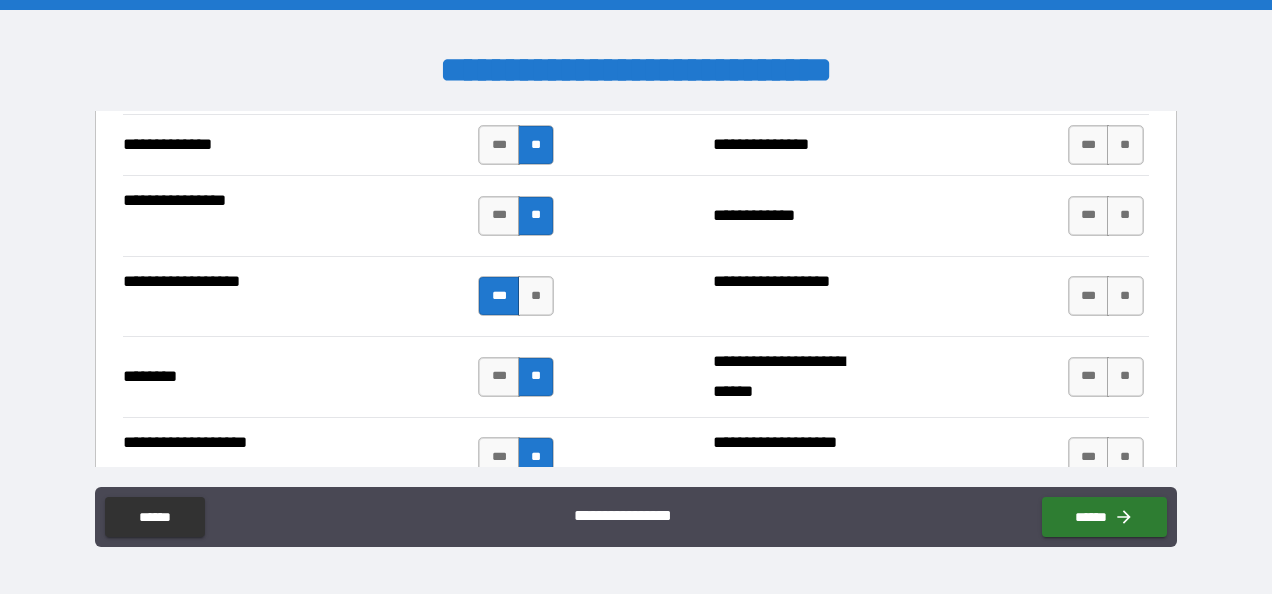 scroll, scrollTop: 3369, scrollLeft: 0, axis: vertical 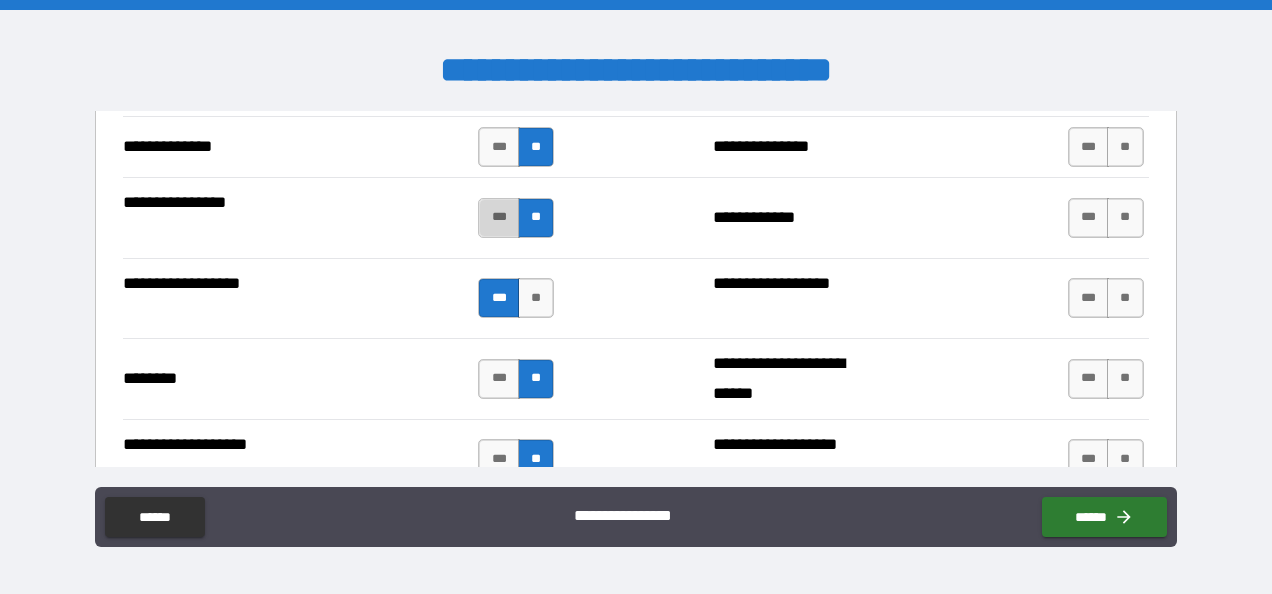 click on "***" at bounding box center (499, 218) 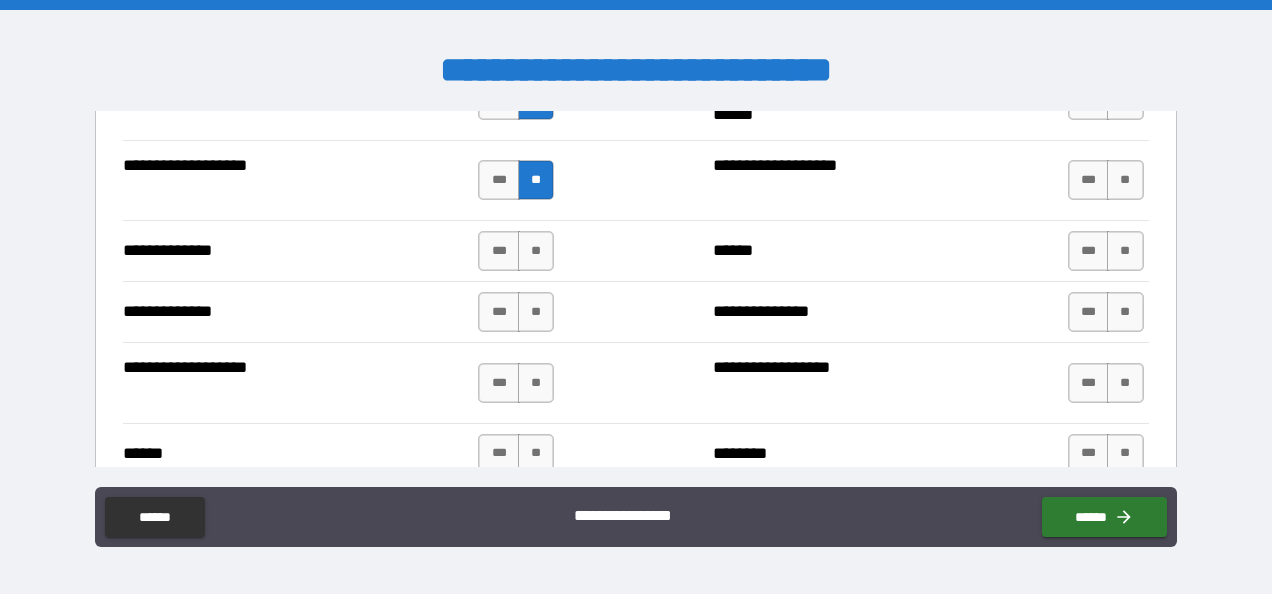 scroll, scrollTop: 3649, scrollLeft: 0, axis: vertical 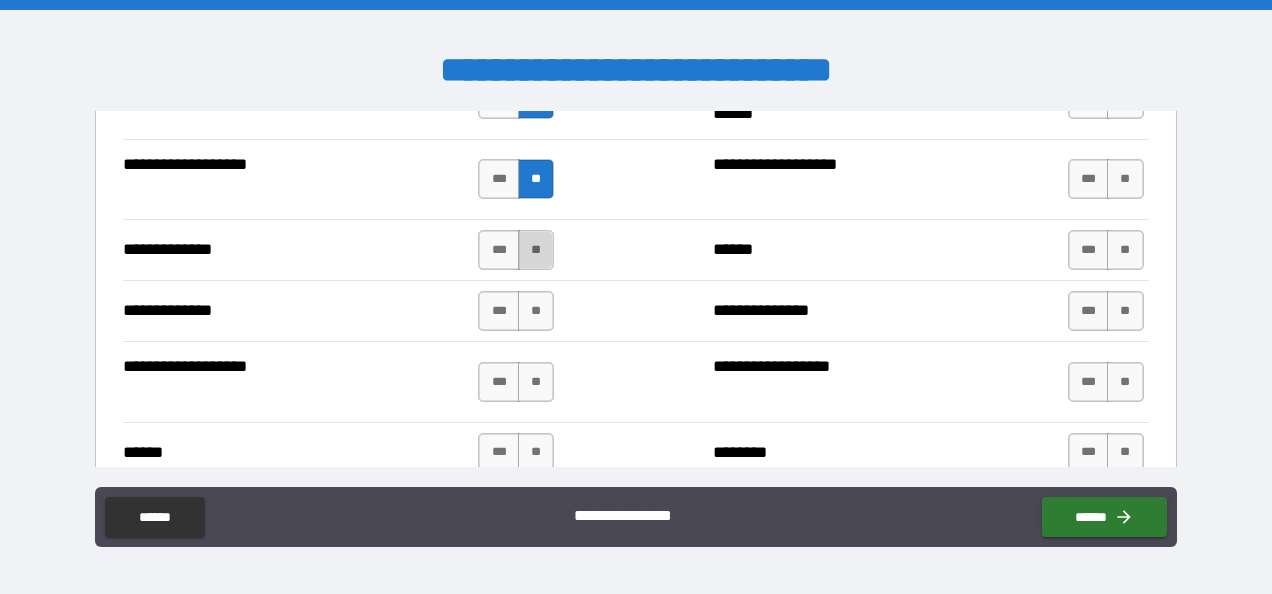 click on "**" at bounding box center (536, 250) 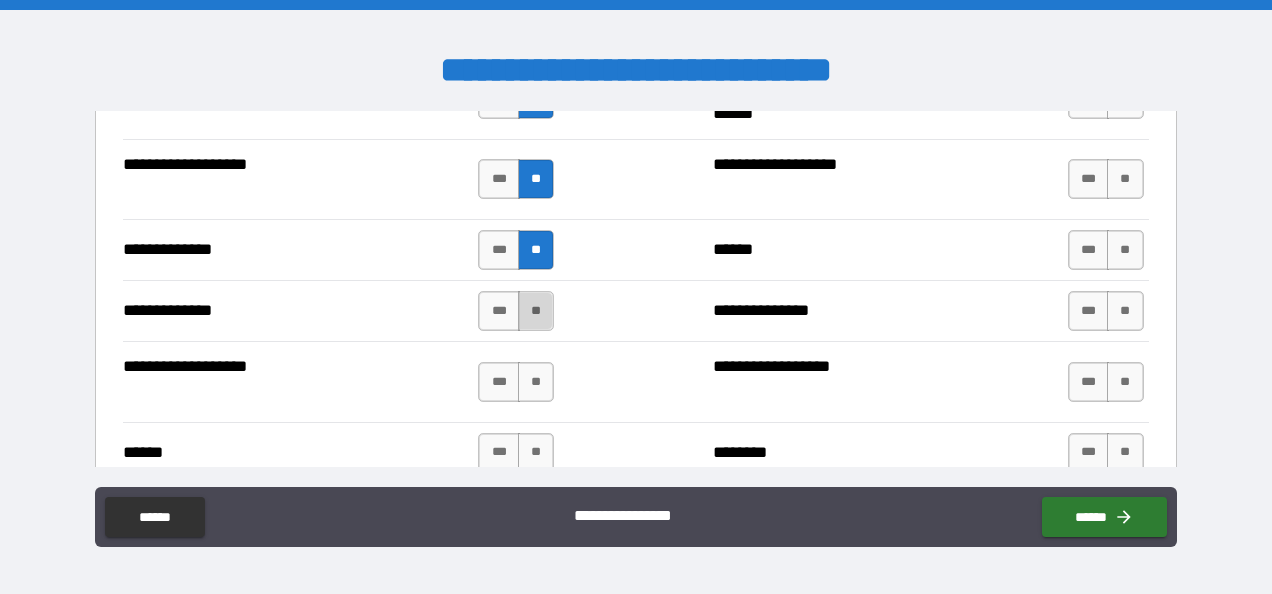 click on "**" at bounding box center [536, 311] 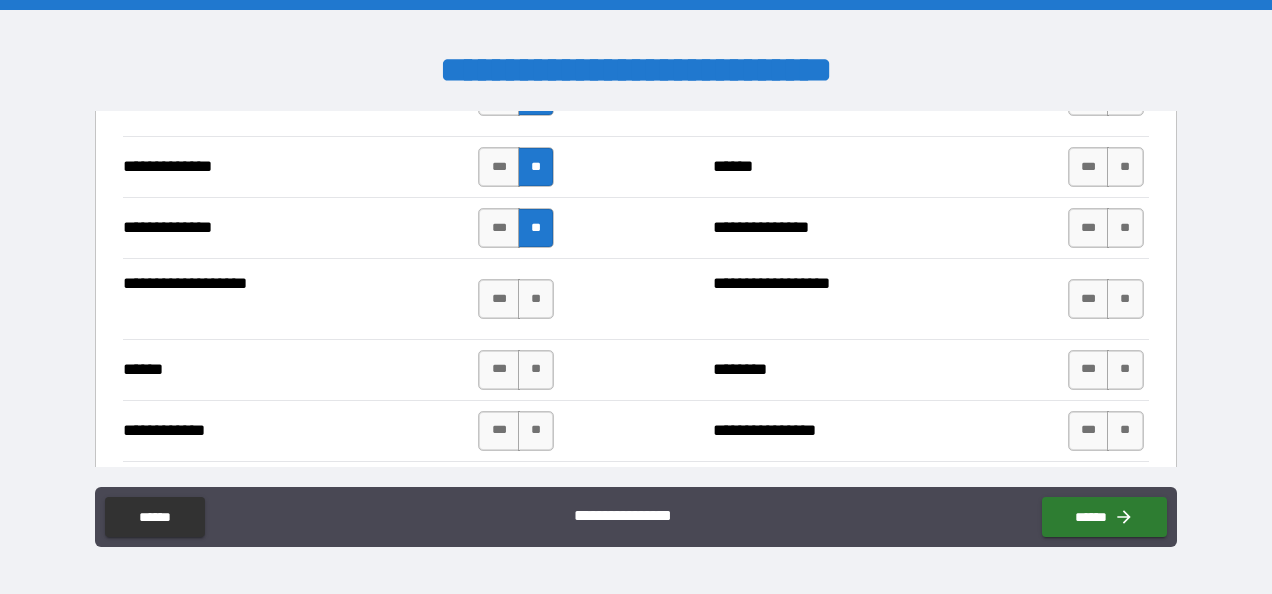 scroll, scrollTop: 3733, scrollLeft: 0, axis: vertical 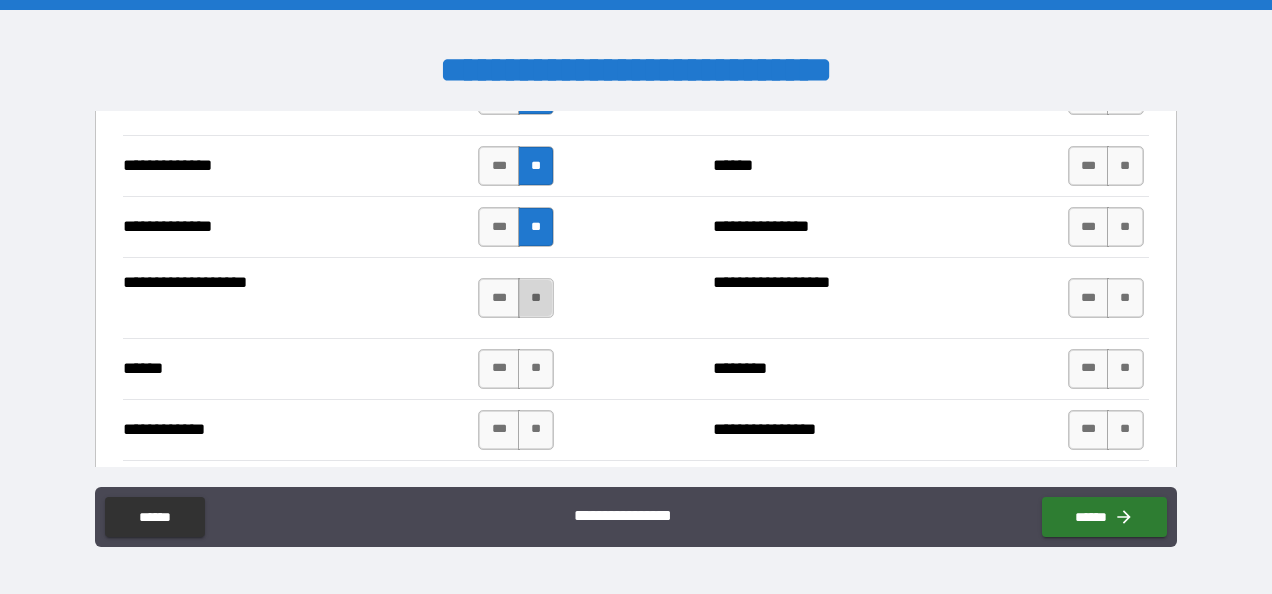 click on "**" at bounding box center (536, 298) 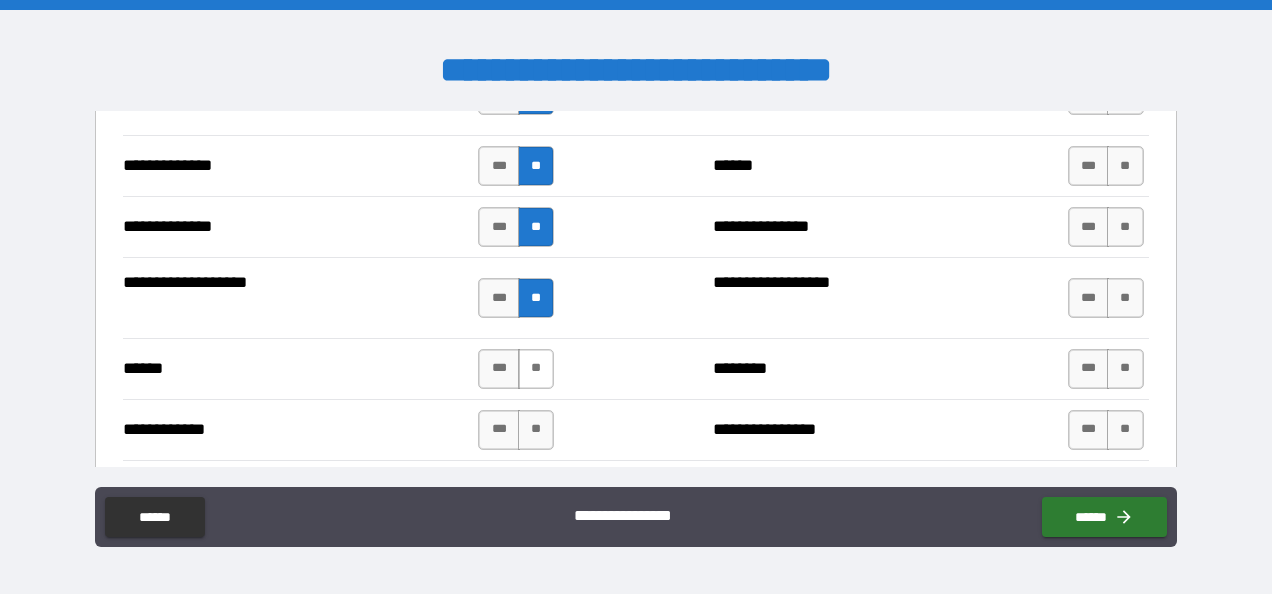 click on "**" at bounding box center [536, 369] 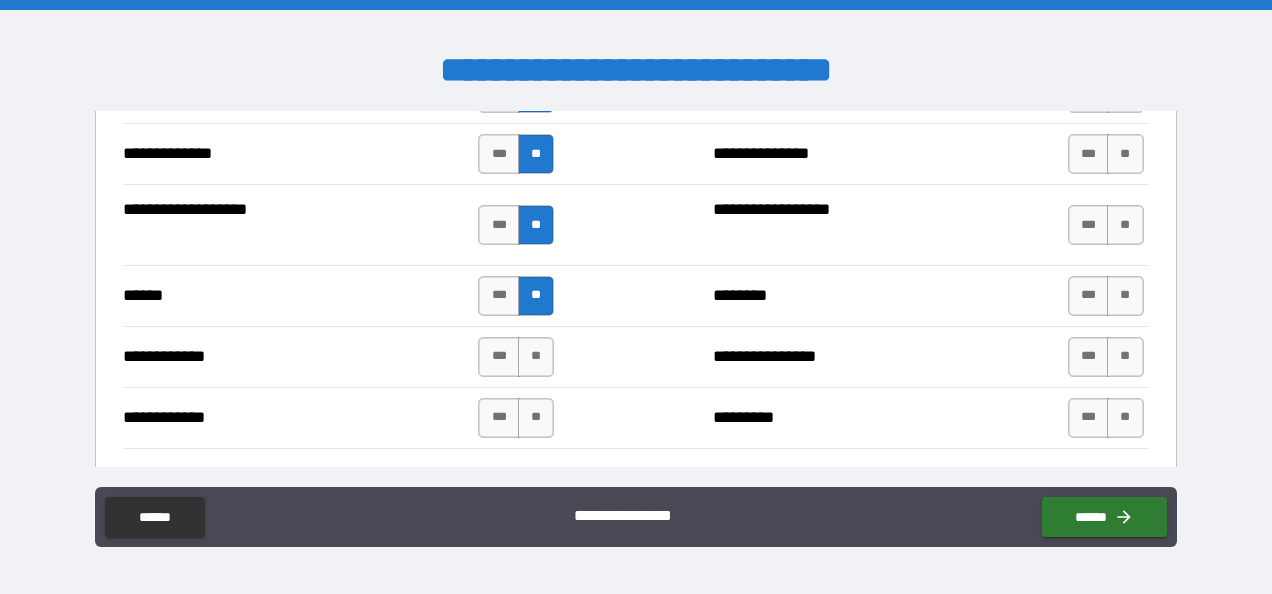 scroll, scrollTop: 3819, scrollLeft: 0, axis: vertical 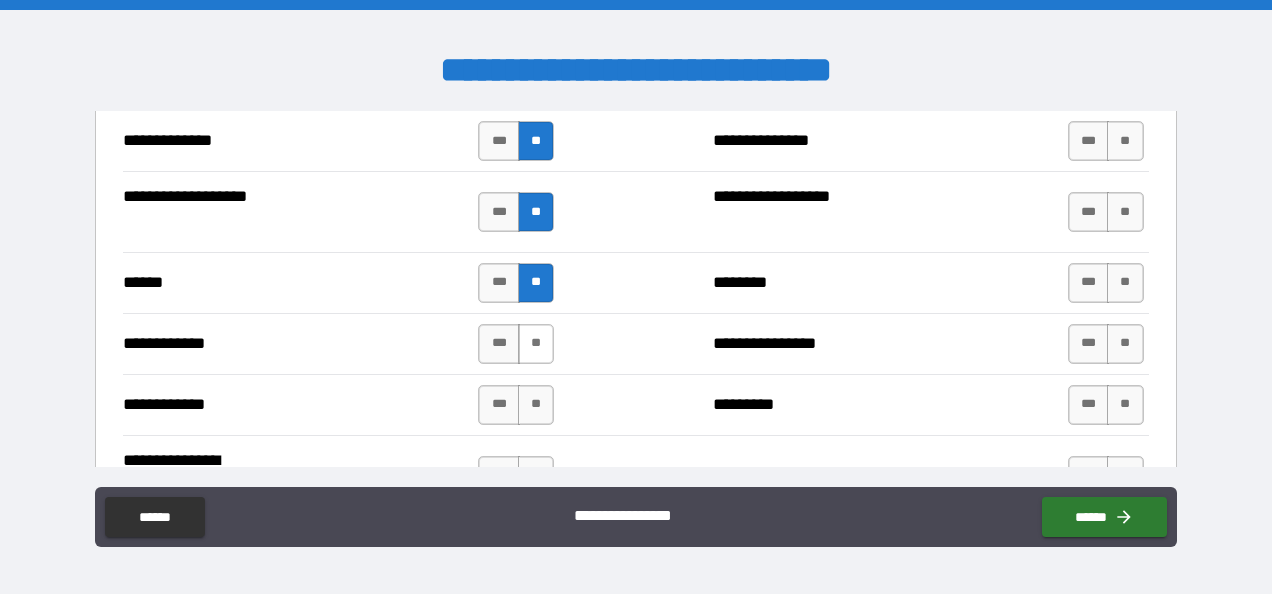 click on "**" at bounding box center [536, 344] 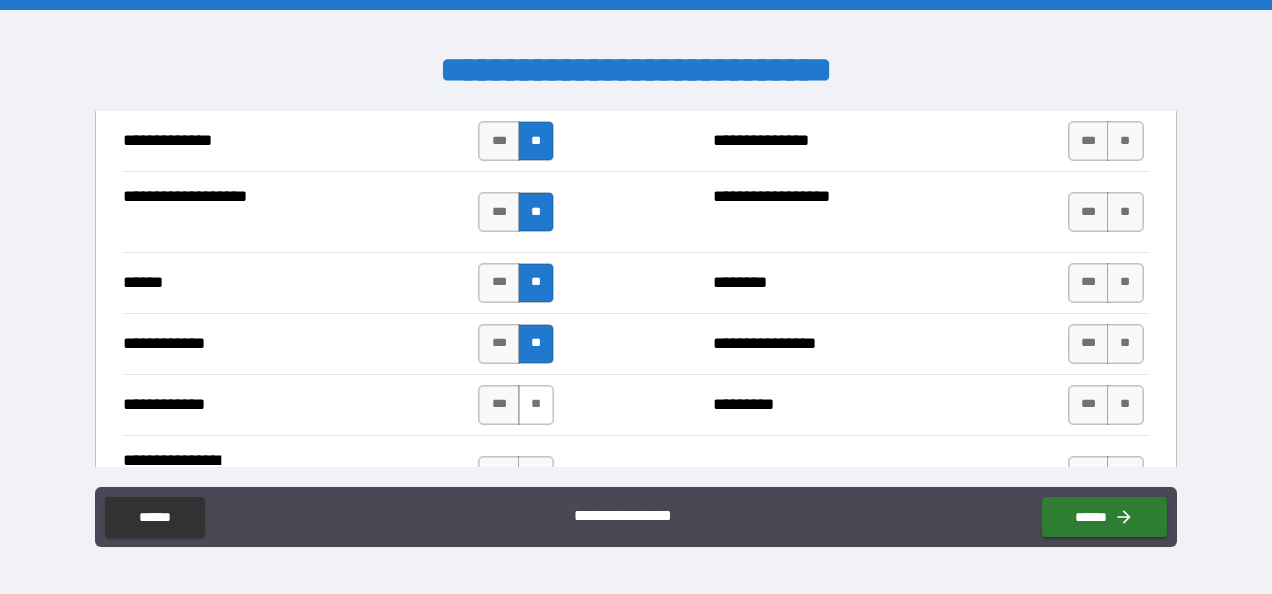 click on "**" at bounding box center (536, 405) 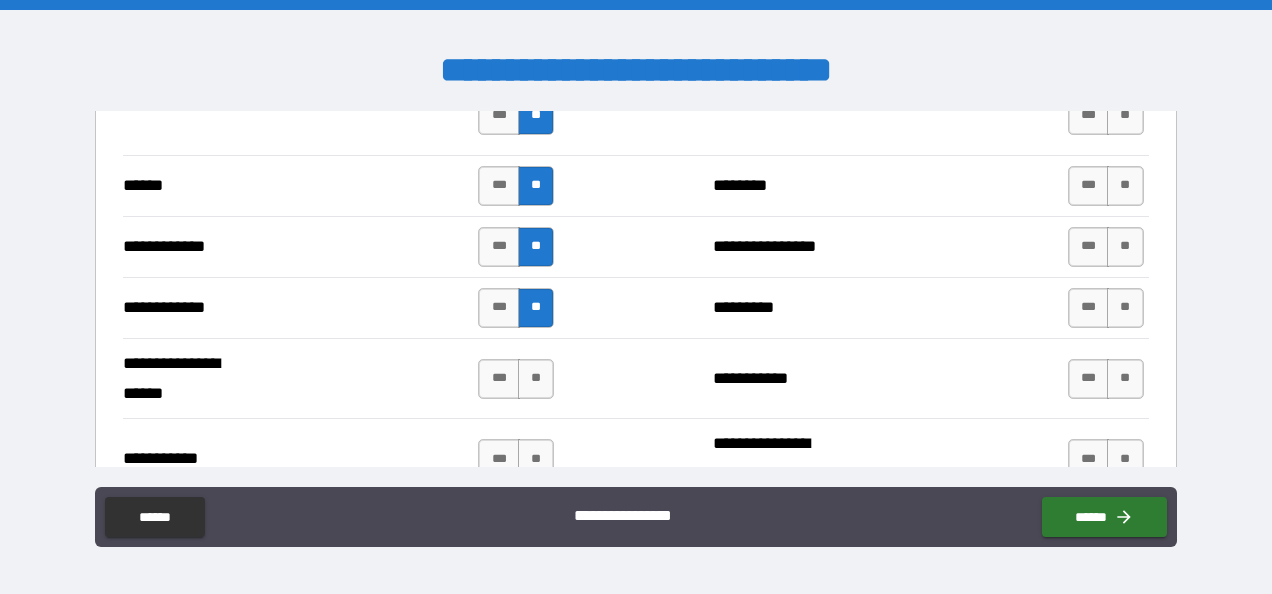 scroll, scrollTop: 3917, scrollLeft: 0, axis: vertical 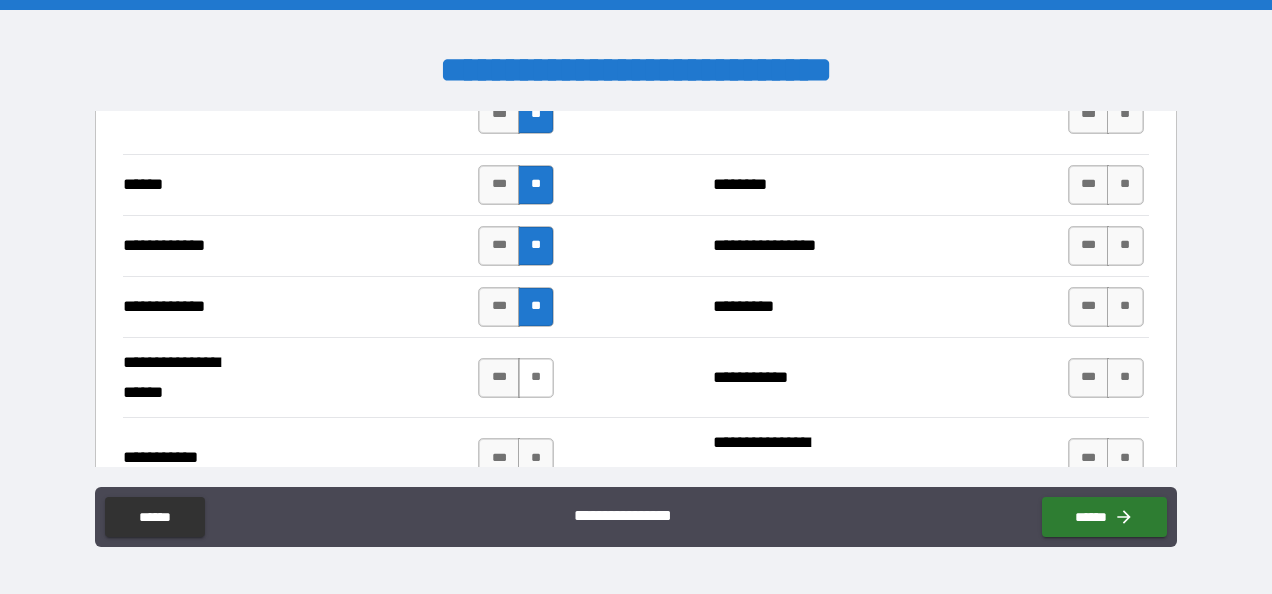click on "**" at bounding box center (536, 378) 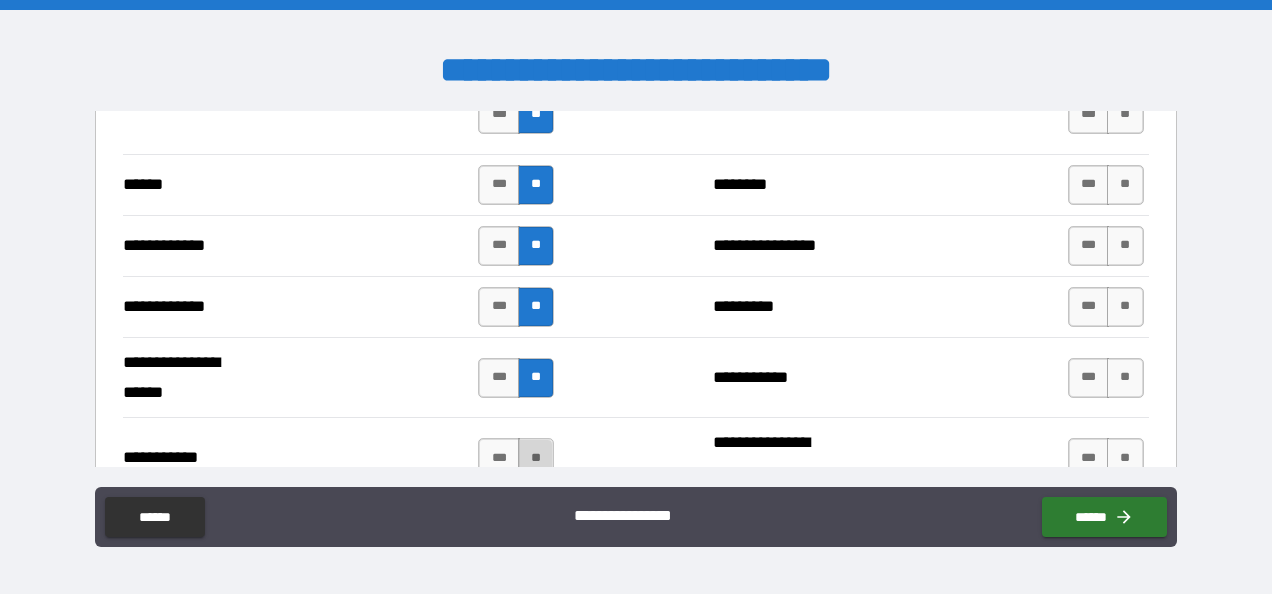 click on "**" at bounding box center [536, 458] 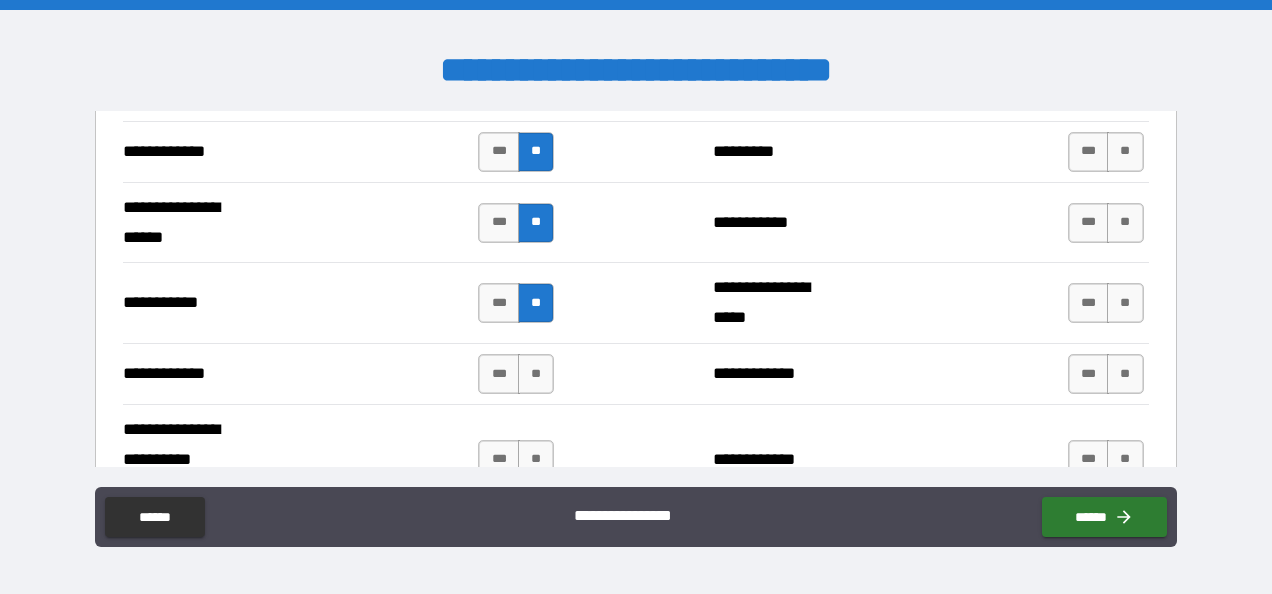 scroll, scrollTop: 4075, scrollLeft: 0, axis: vertical 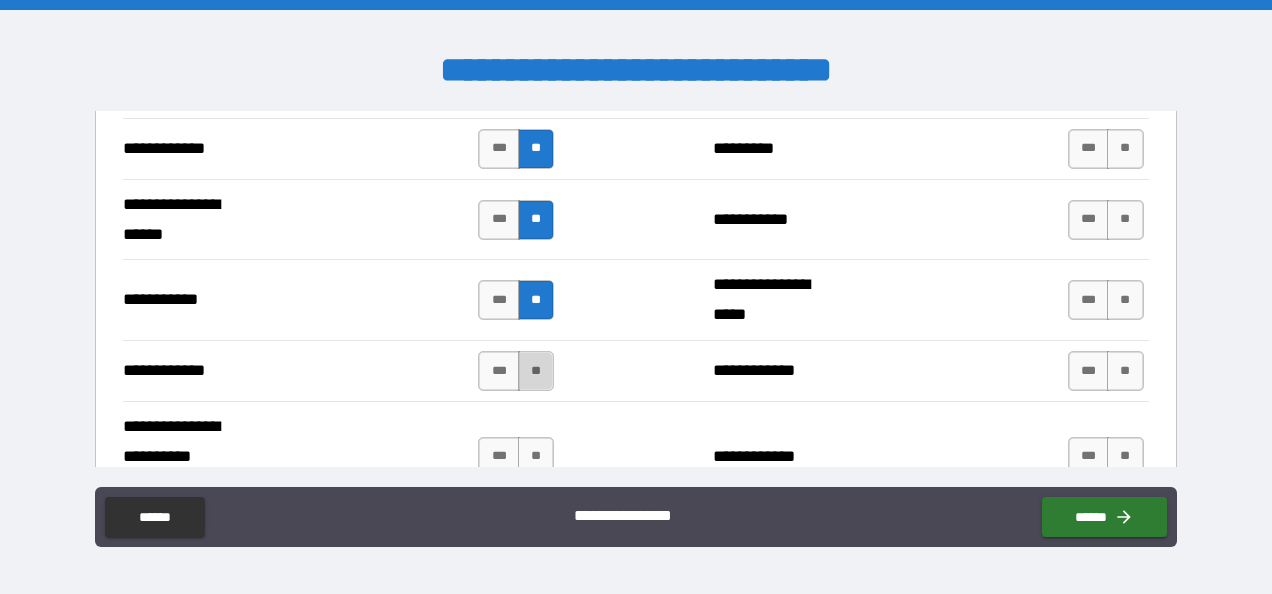 click on "**" at bounding box center [536, 371] 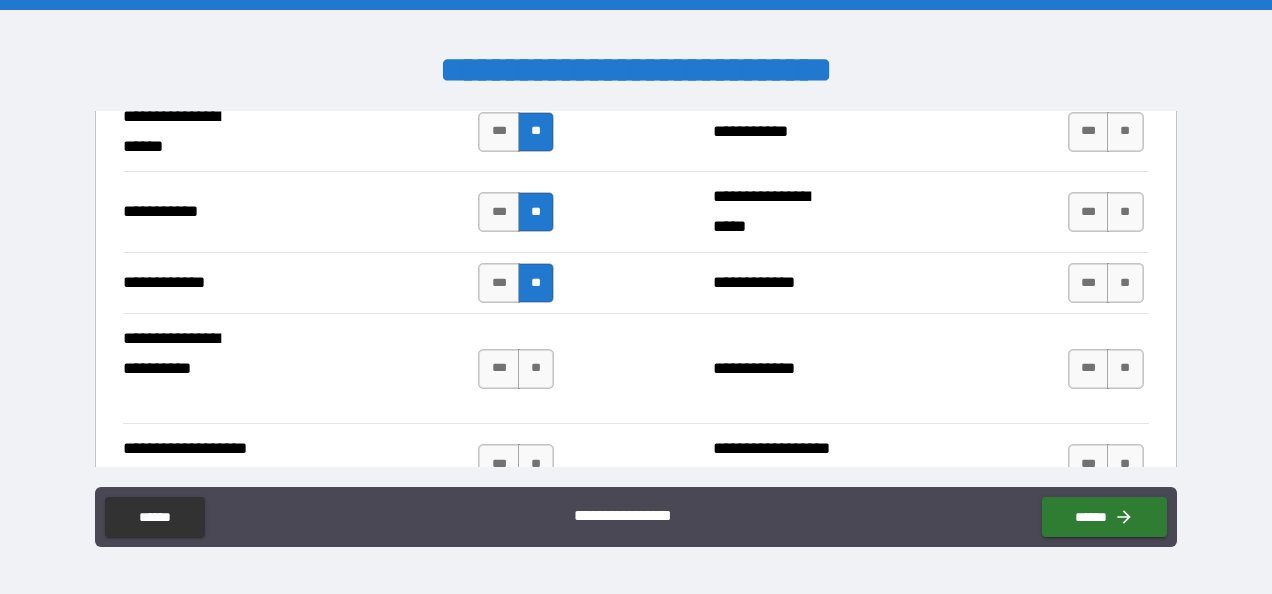 scroll, scrollTop: 4173, scrollLeft: 0, axis: vertical 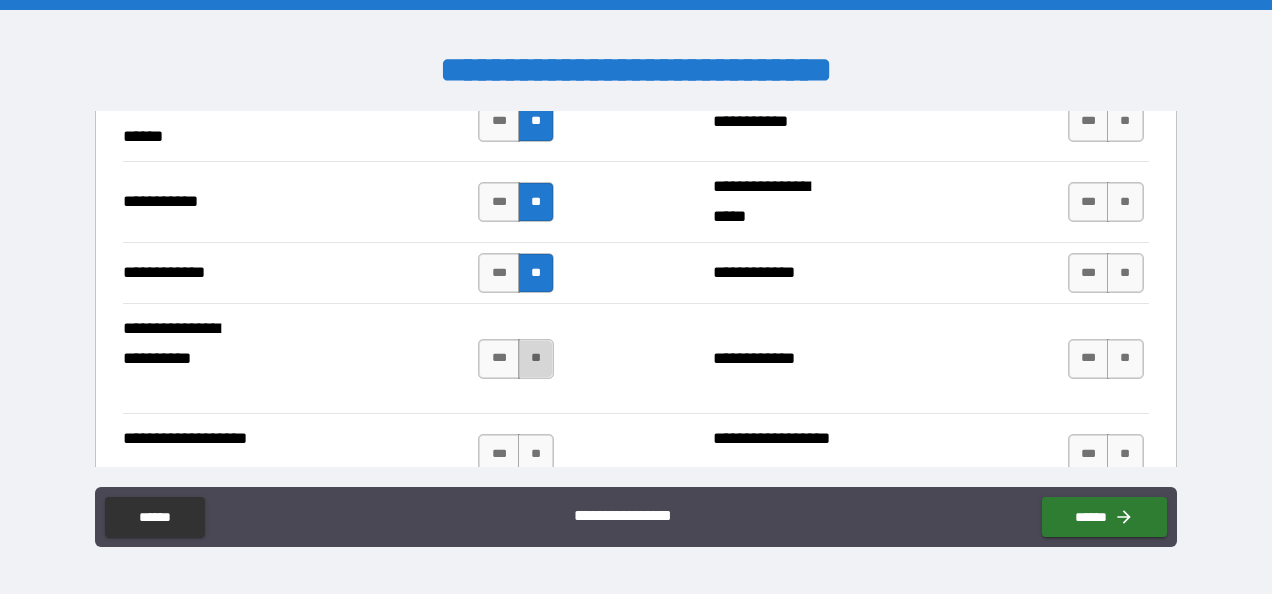 click on "**" at bounding box center [536, 359] 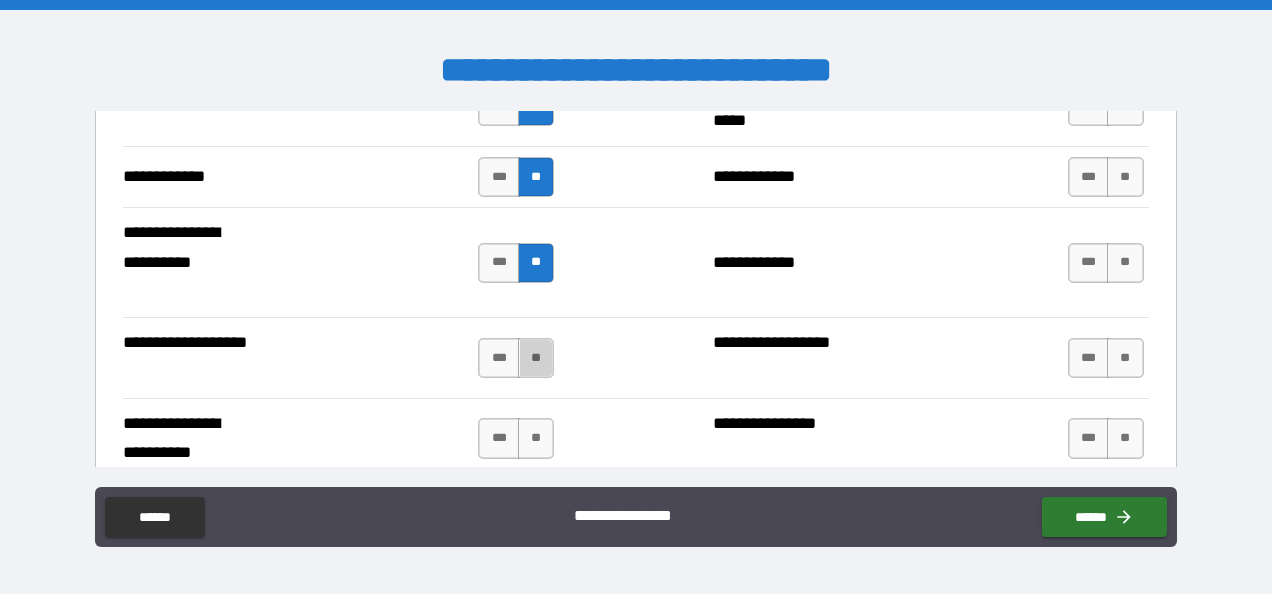 click on "**" at bounding box center (536, 358) 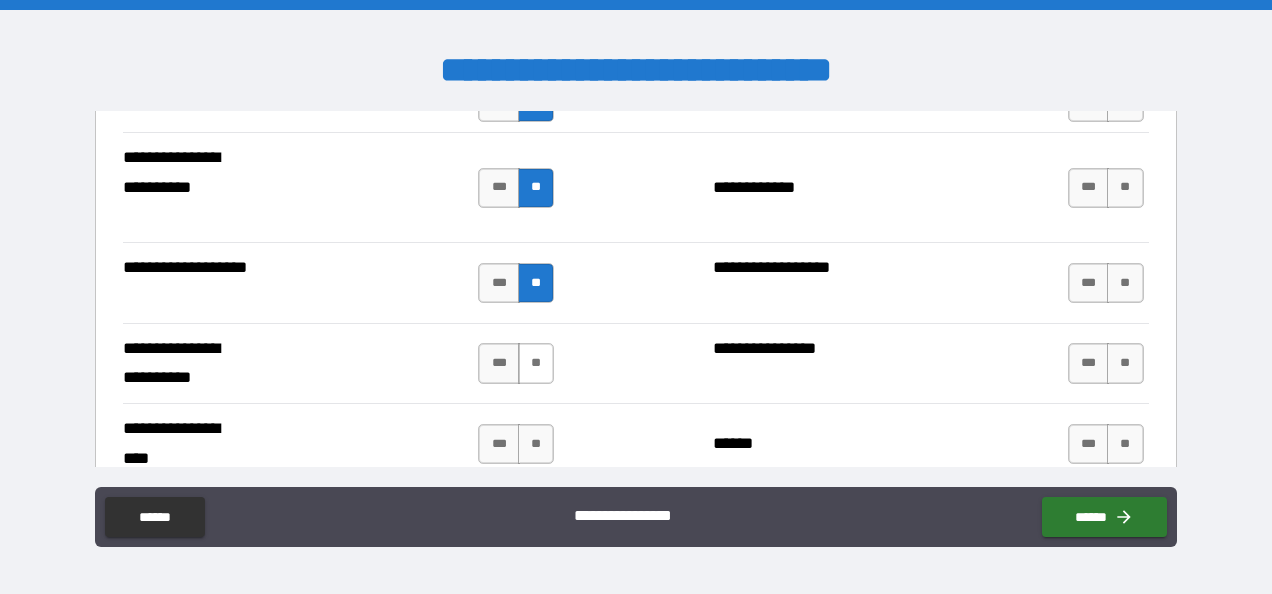 click on "**" at bounding box center (536, 363) 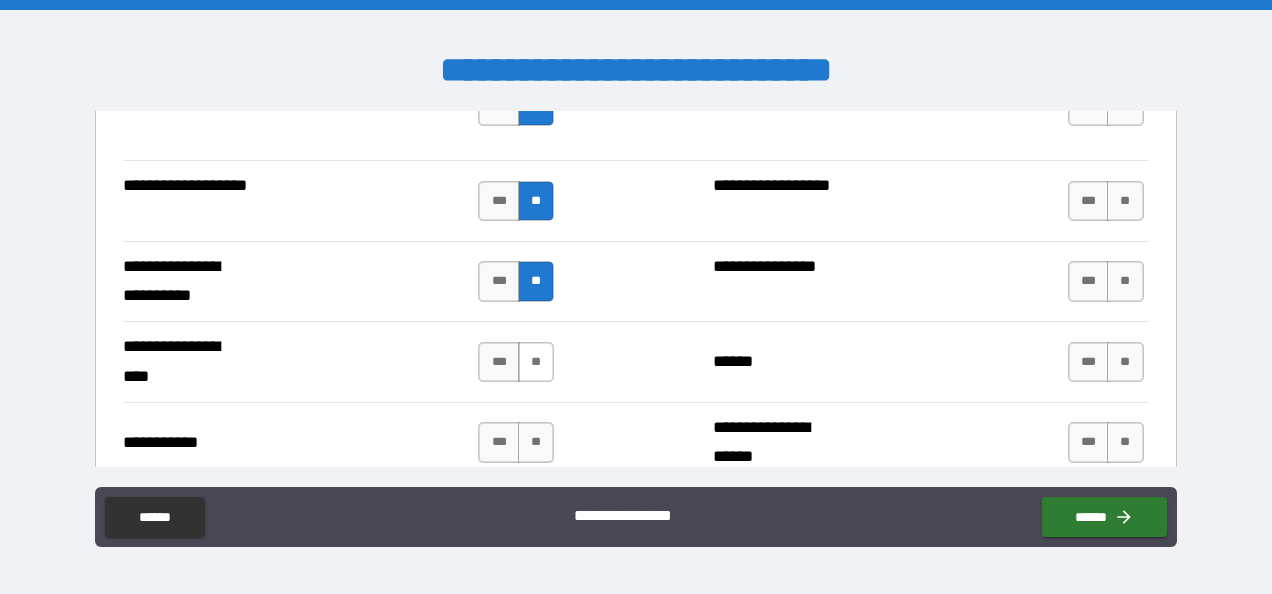 click on "**" at bounding box center [536, 362] 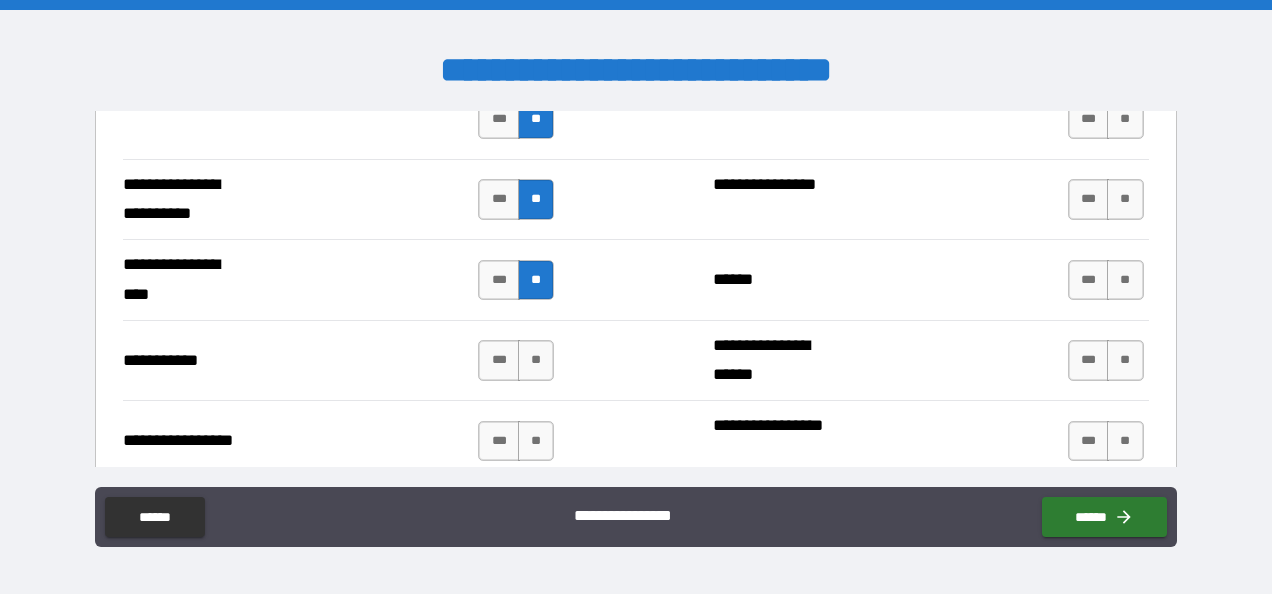 scroll, scrollTop: 4514, scrollLeft: 0, axis: vertical 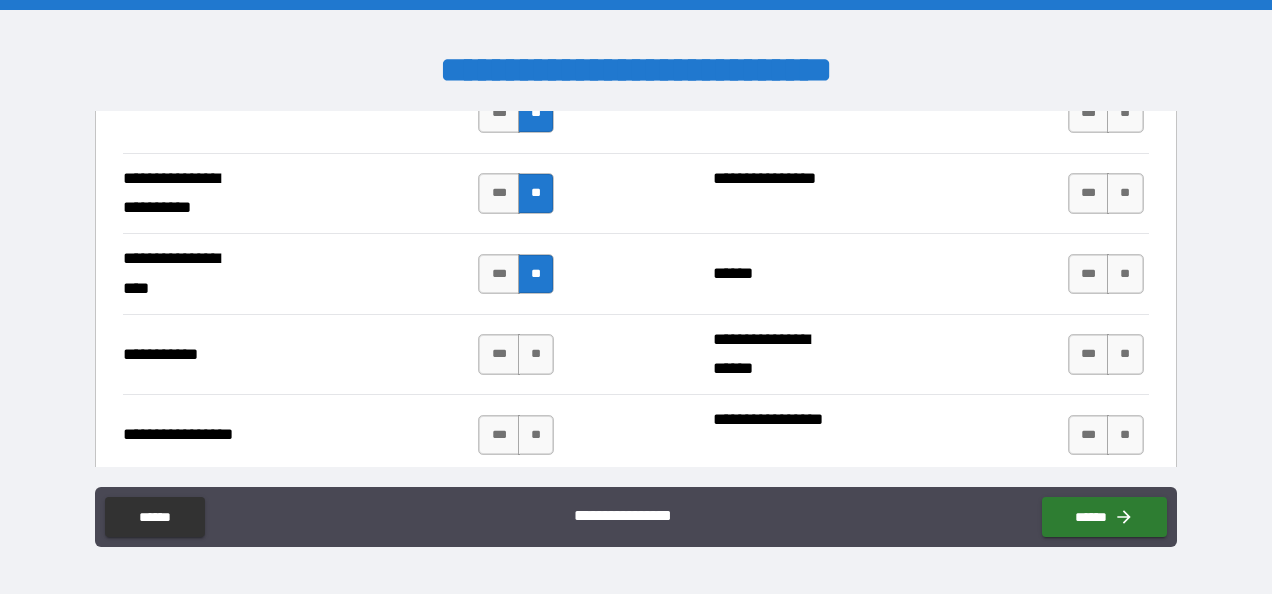click on "**" at bounding box center [536, 354] 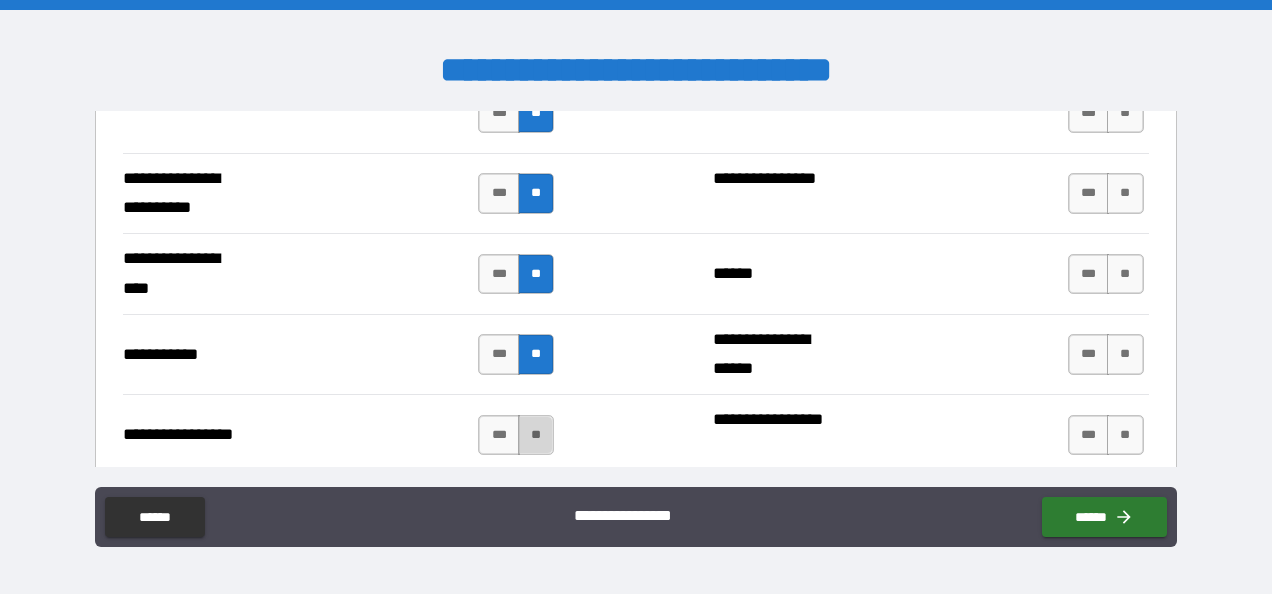 click on "**" at bounding box center (536, 435) 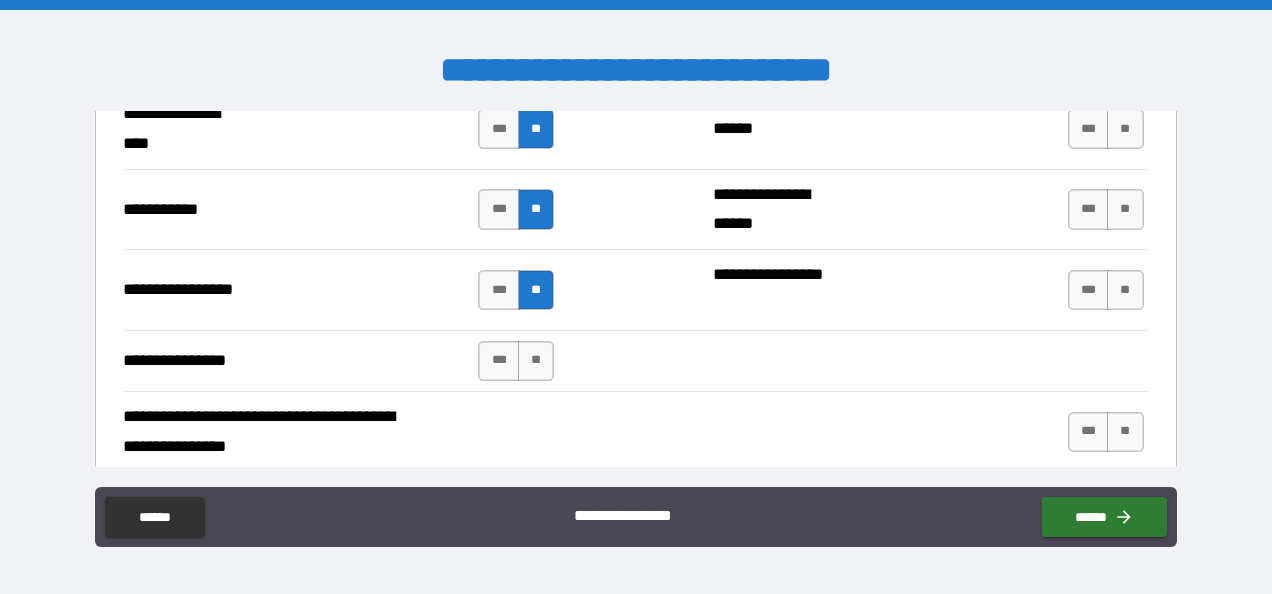 scroll, scrollTop: 4673, scrollLeft: 0, axis: vertical 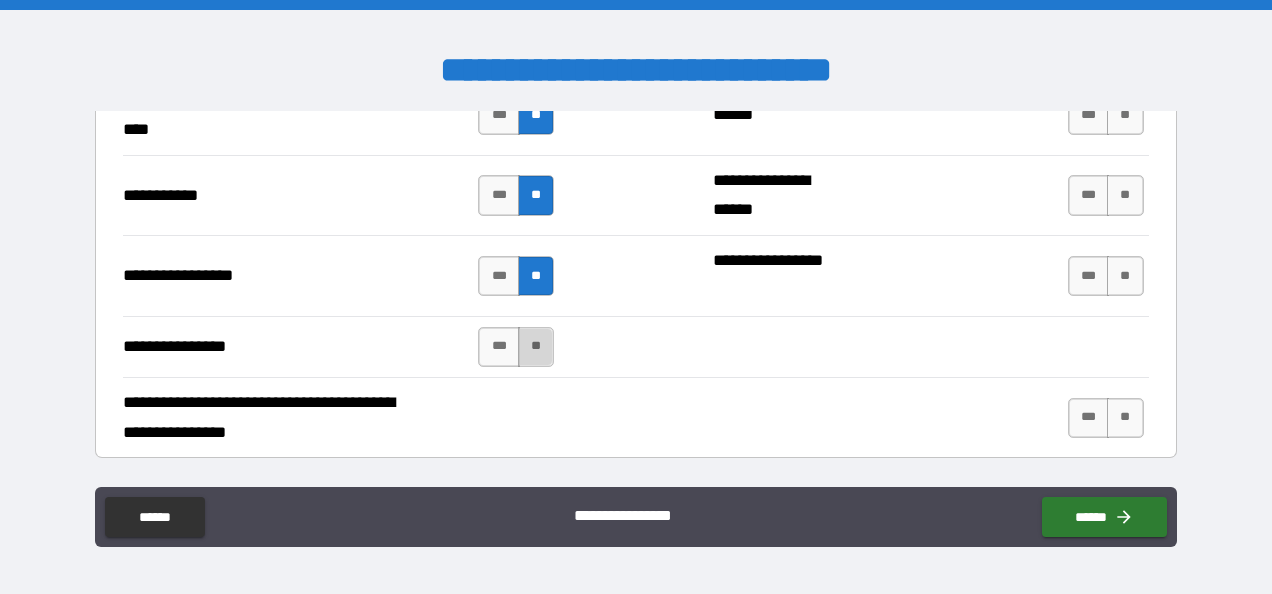 click on "**" at bounding box center (536, 347) 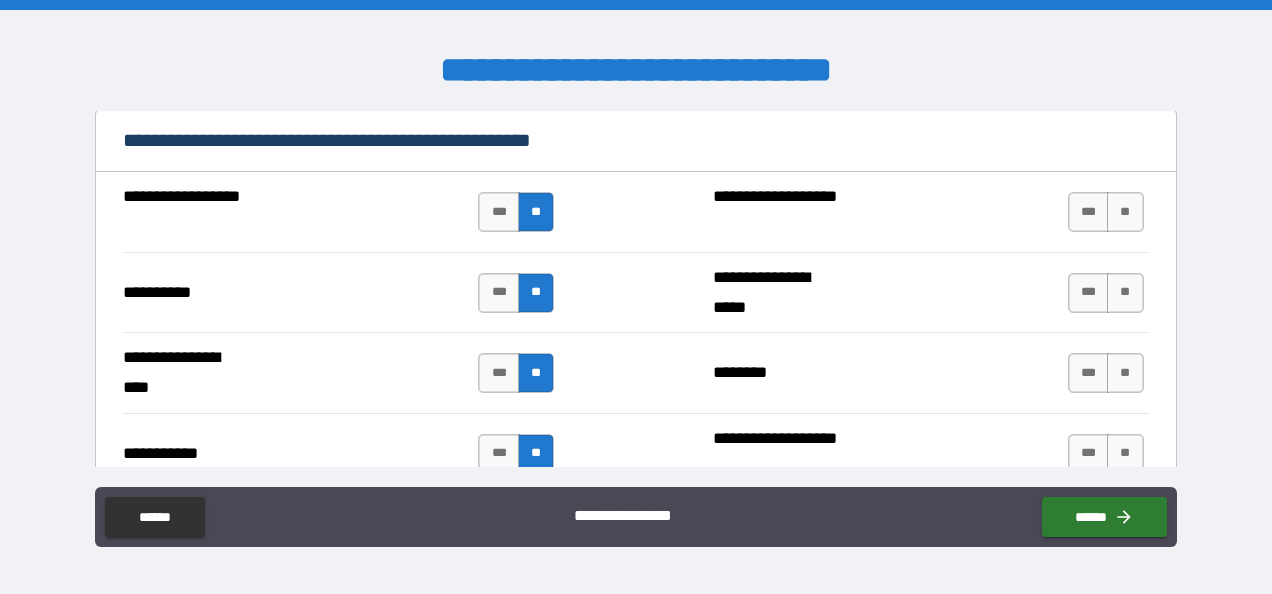 scroll, scrollTop: 2021, scrollLeft: 0, axis: vertical 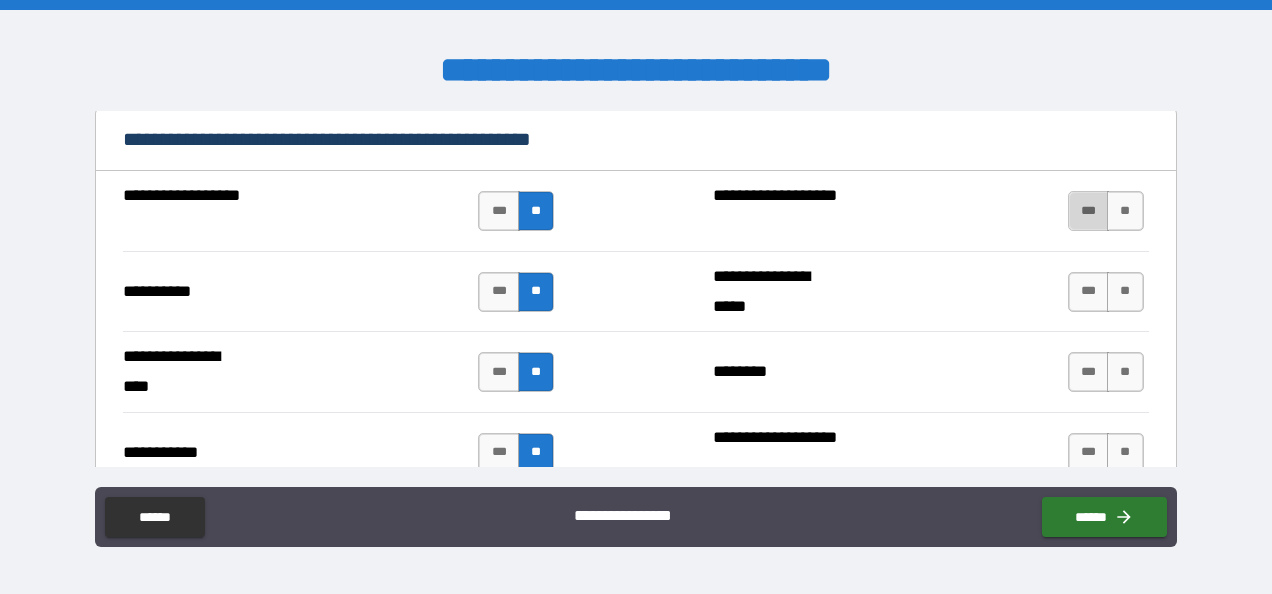 click on "***" at bounding box center [1089, 211] 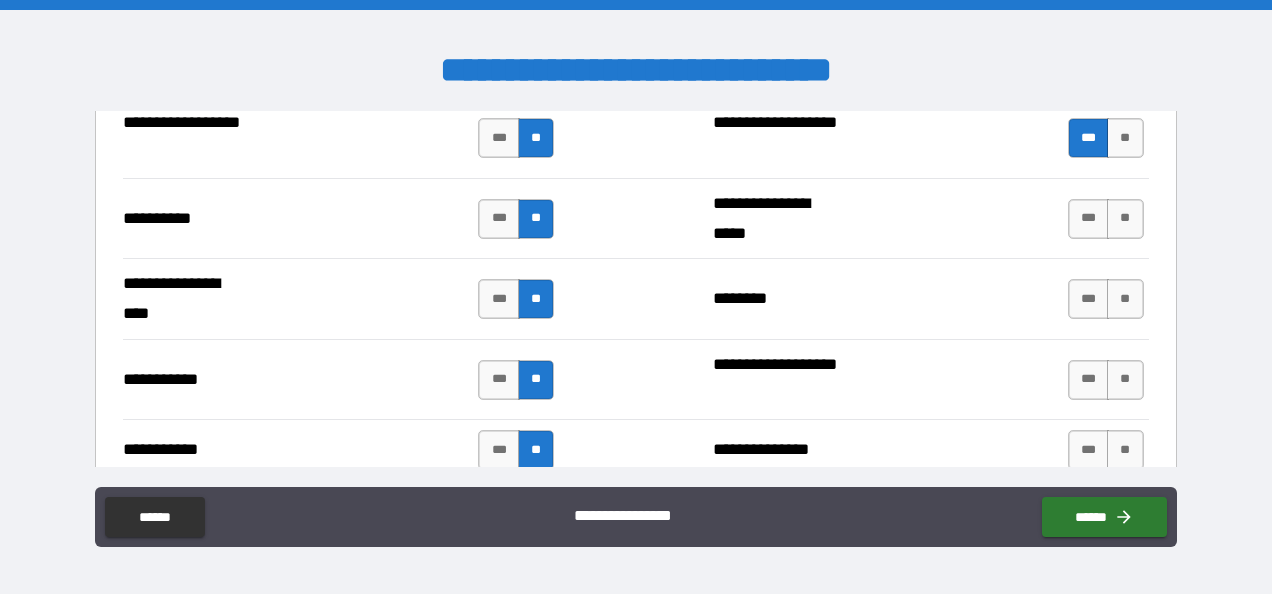 scroll, scrollTop: 2104, scrollLeft: 0, axis: vertical 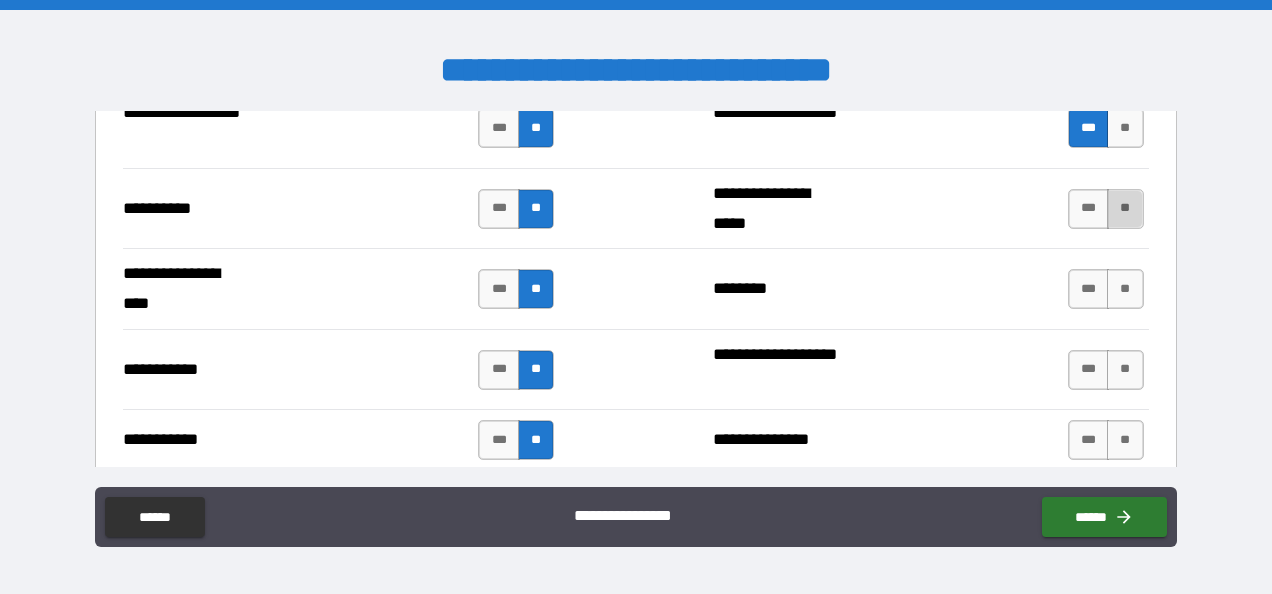 click on "**" at bounding box center [1125, 209] 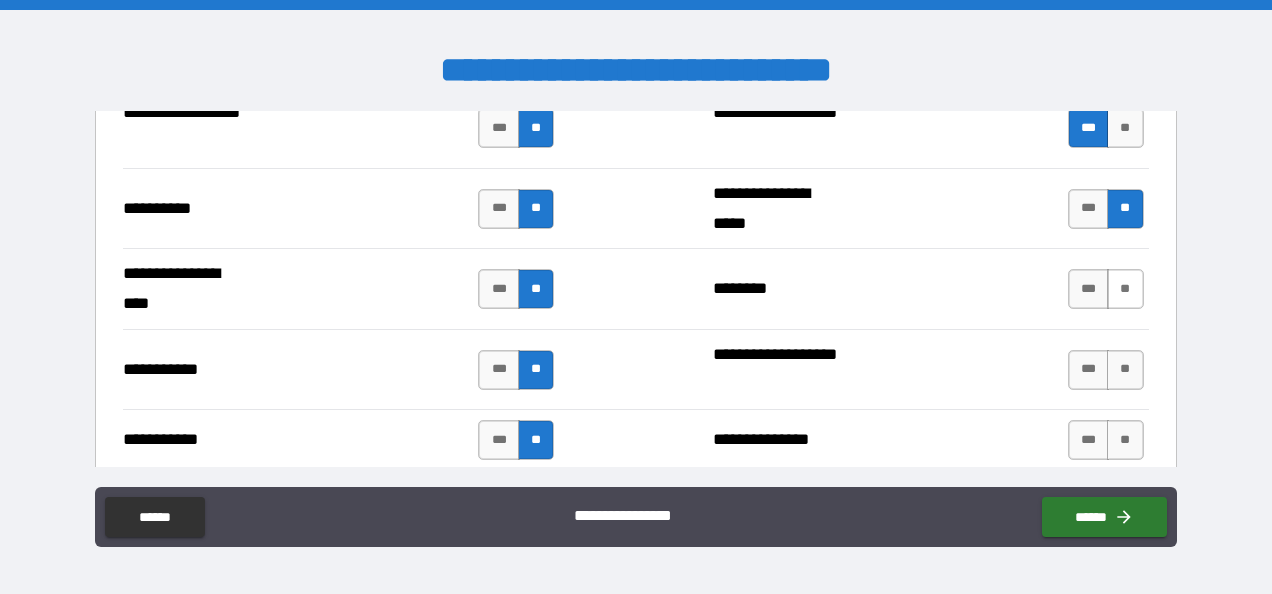 click on "**" at bounding box center [1125, 289] 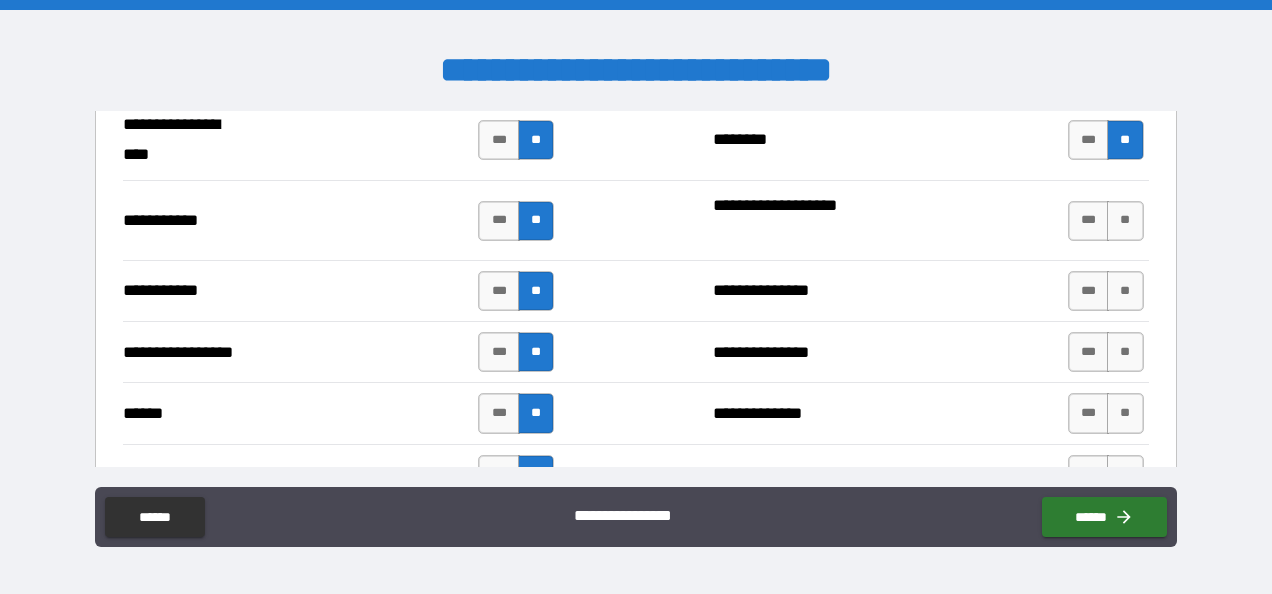 scroll, scrollTop: 2260, scrollLeft: 0, axis: vertical 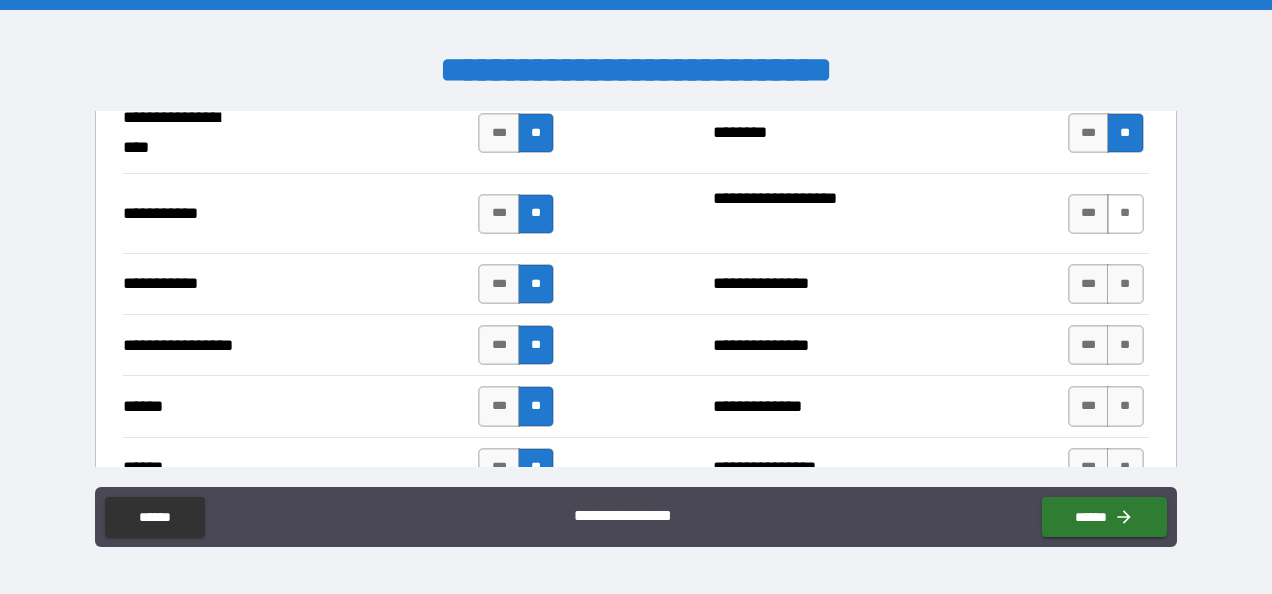 click on "**" at bounding box center (1125, 214) 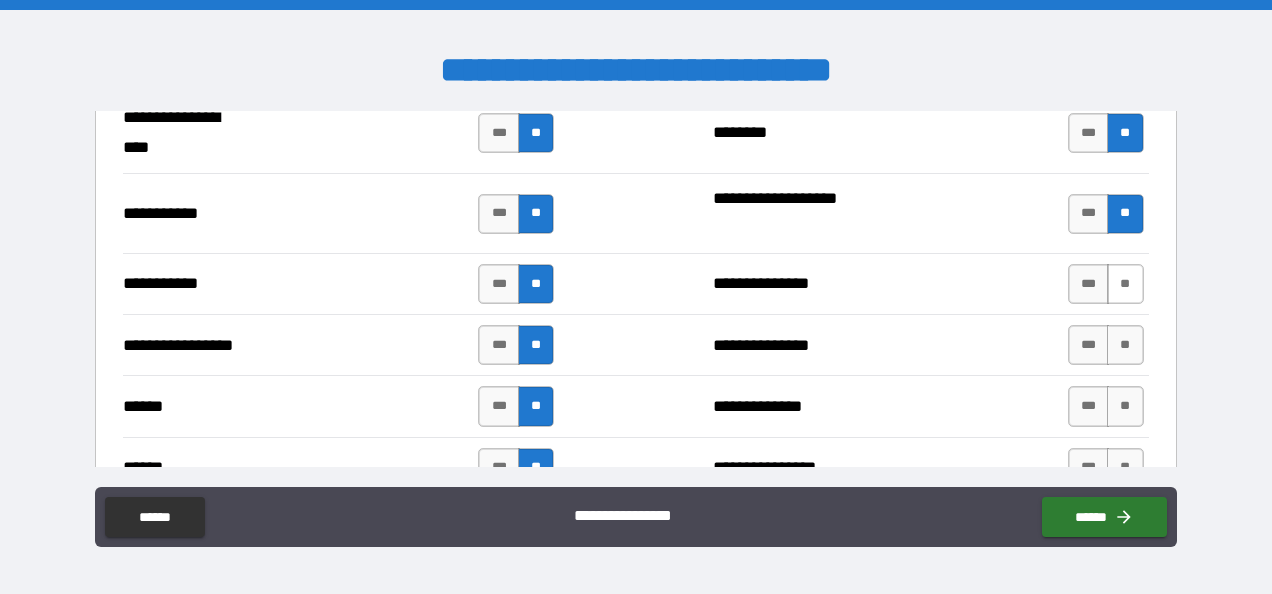 click on "**" at bounding box center [1125, 284] 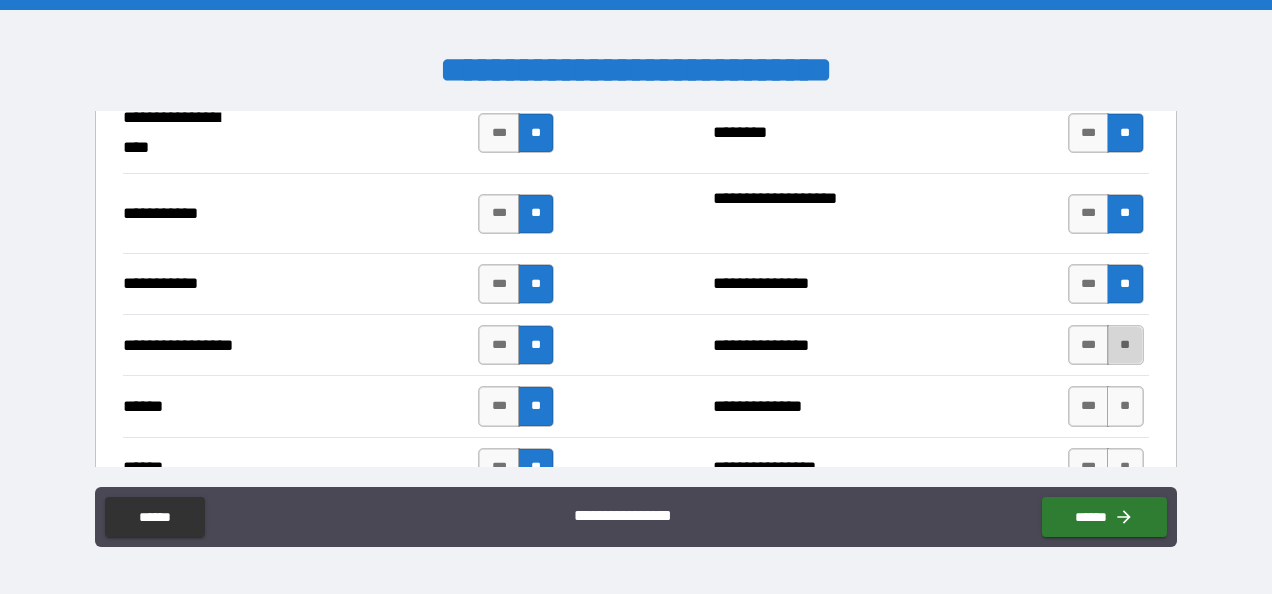 click on "**" at bounding box center (1125, 345) 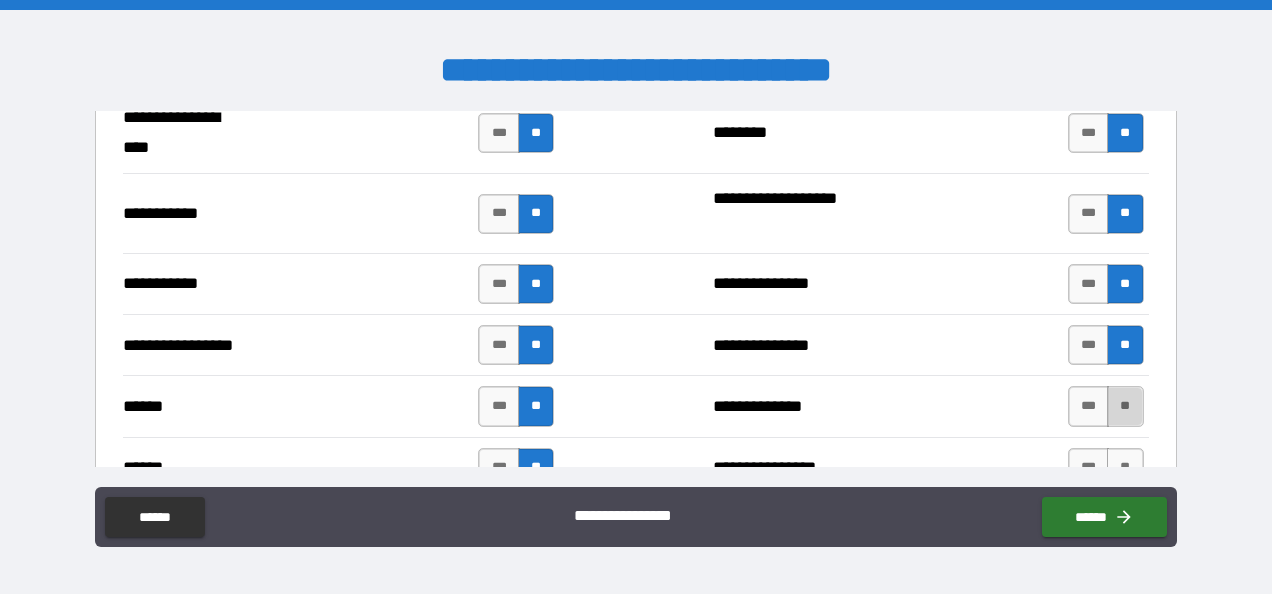 click on "**" at bounding box center [1125, 406] 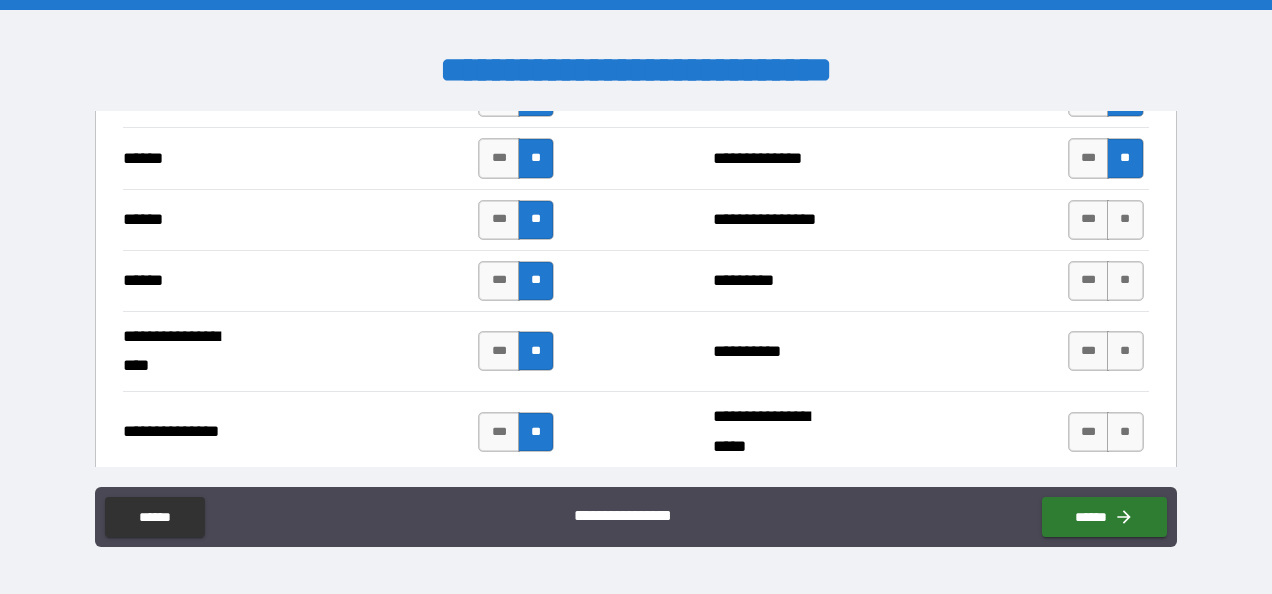 scroll, scrollTop: 2509, scrollLeft: 0, axis: vertical 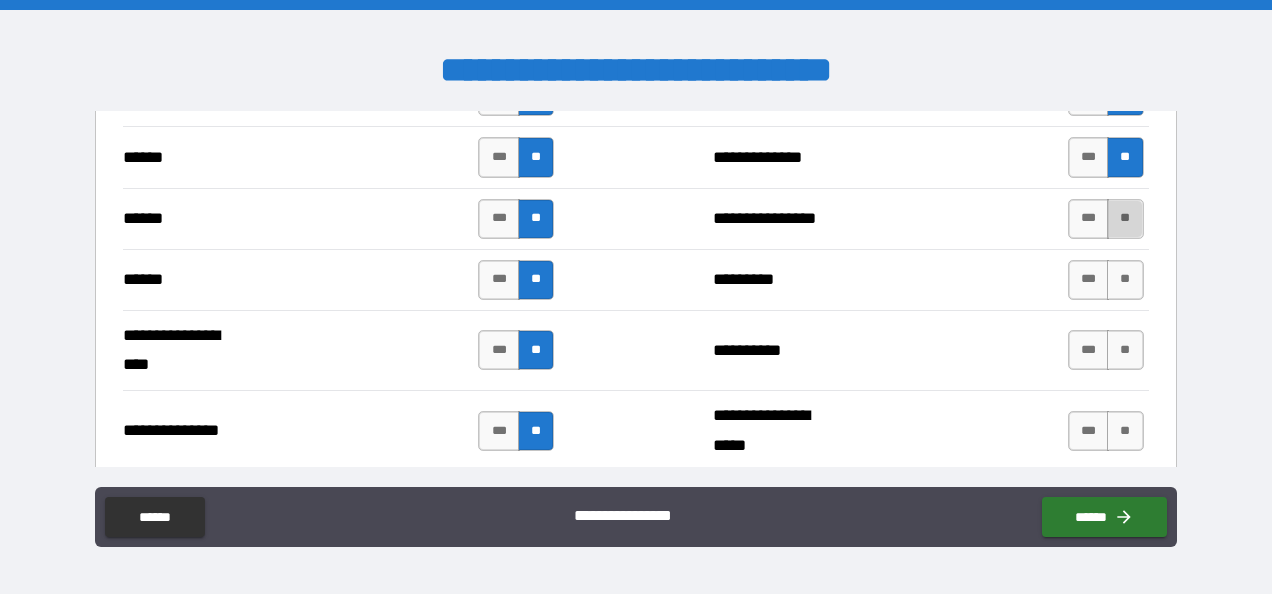 click on "**" at bounding box center (1125, 219) 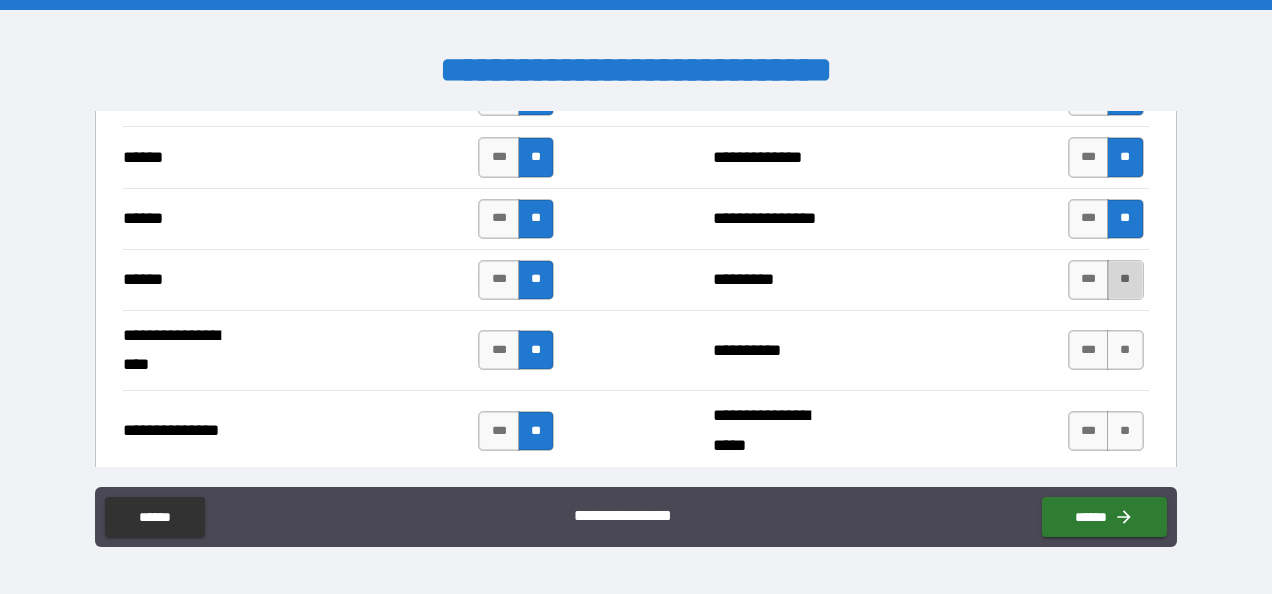 click on "**" at bounding box center (1125, 280) 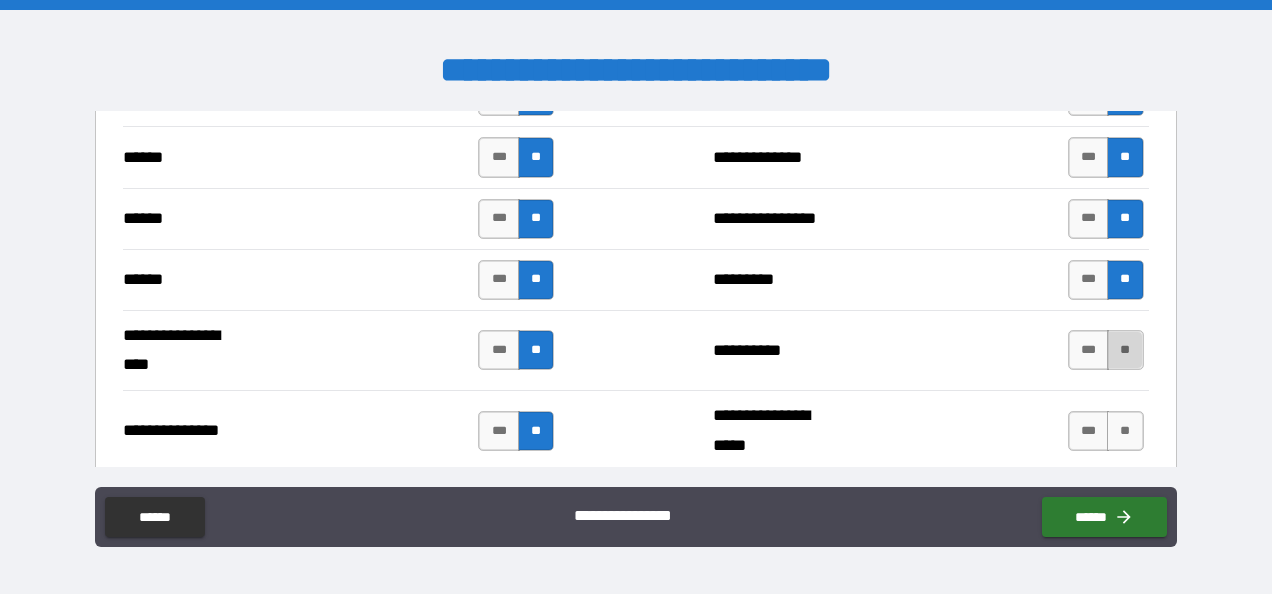 click on "**" at bounding box center (1125, 350) 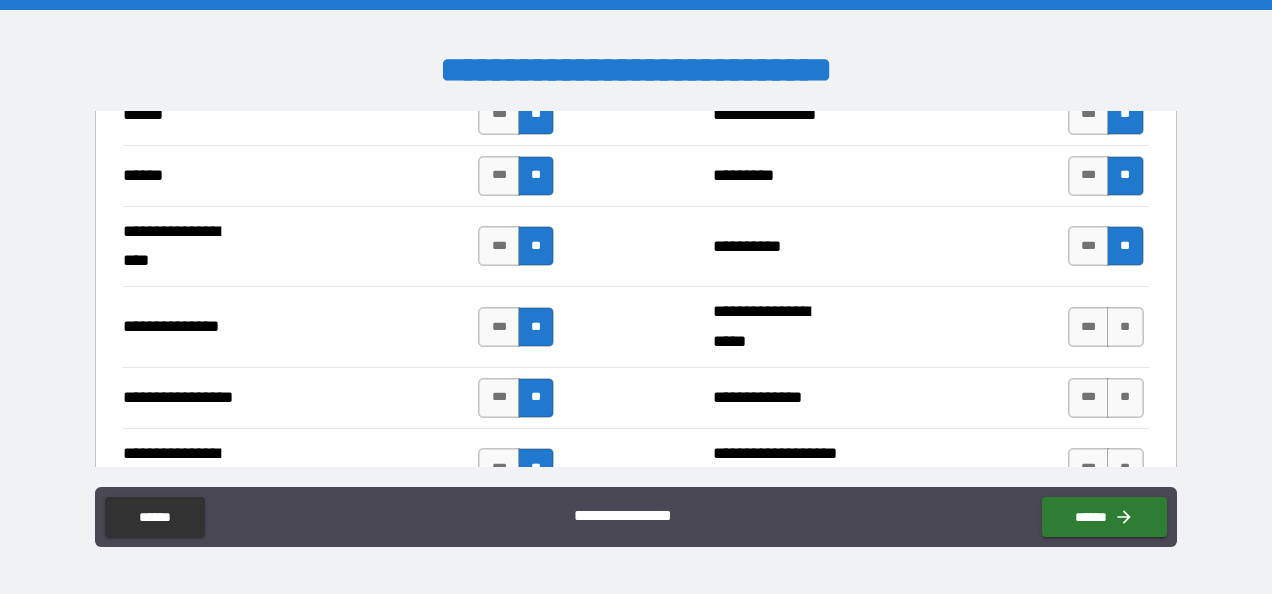 scroll, scrollTop: 2672, scrollLeft: 0, axis: vertical 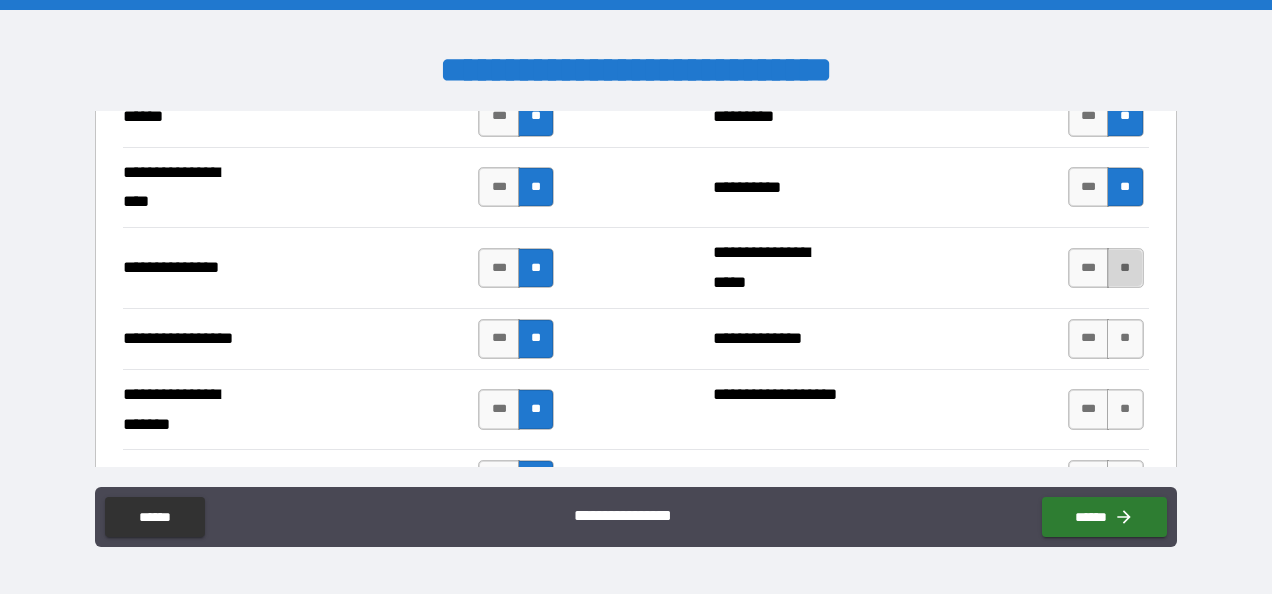 click on "**" at bounding box center (1125, 268) 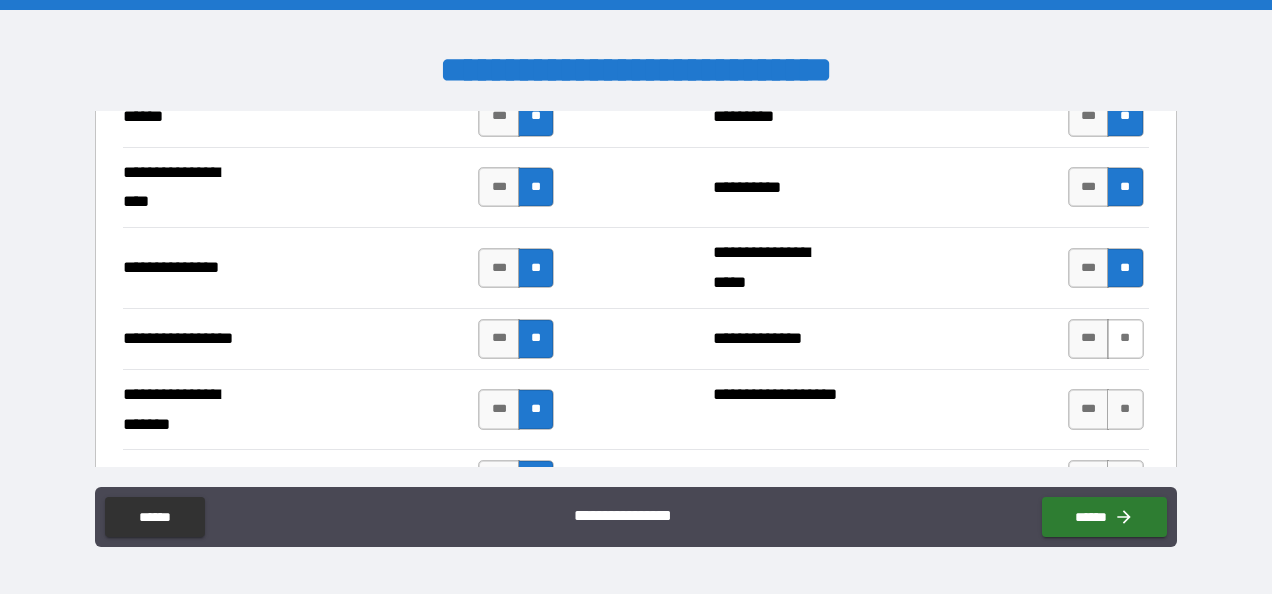 click on "**" at bounding box center (1125, 339) 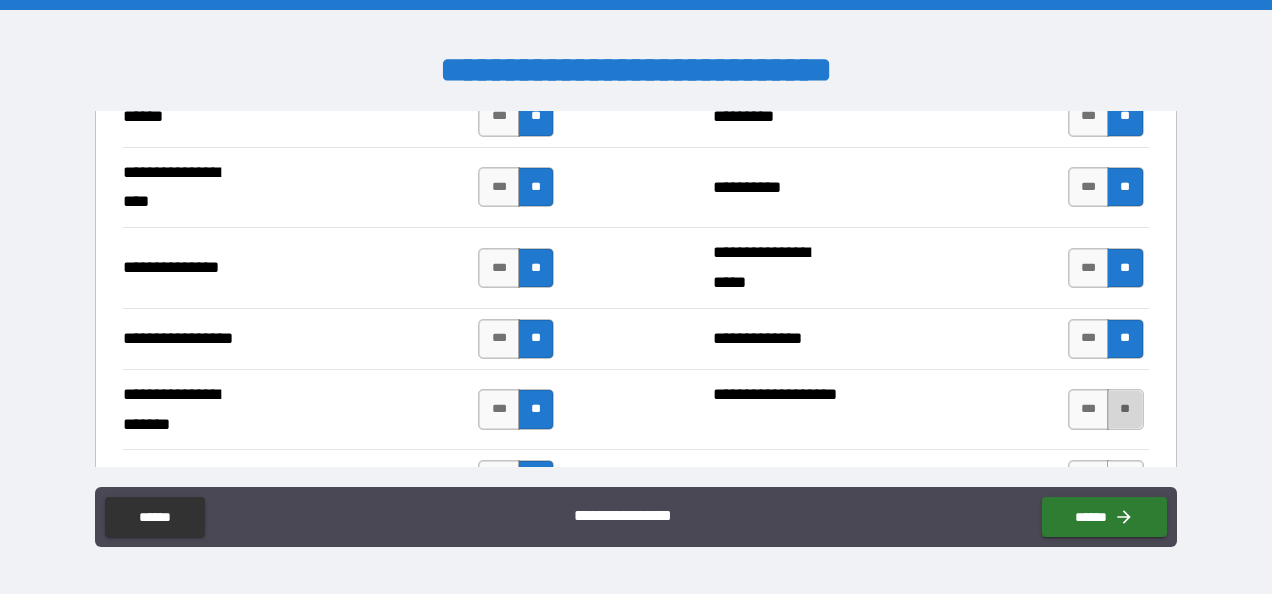 click on "**" at bounding box center (1125, 409) 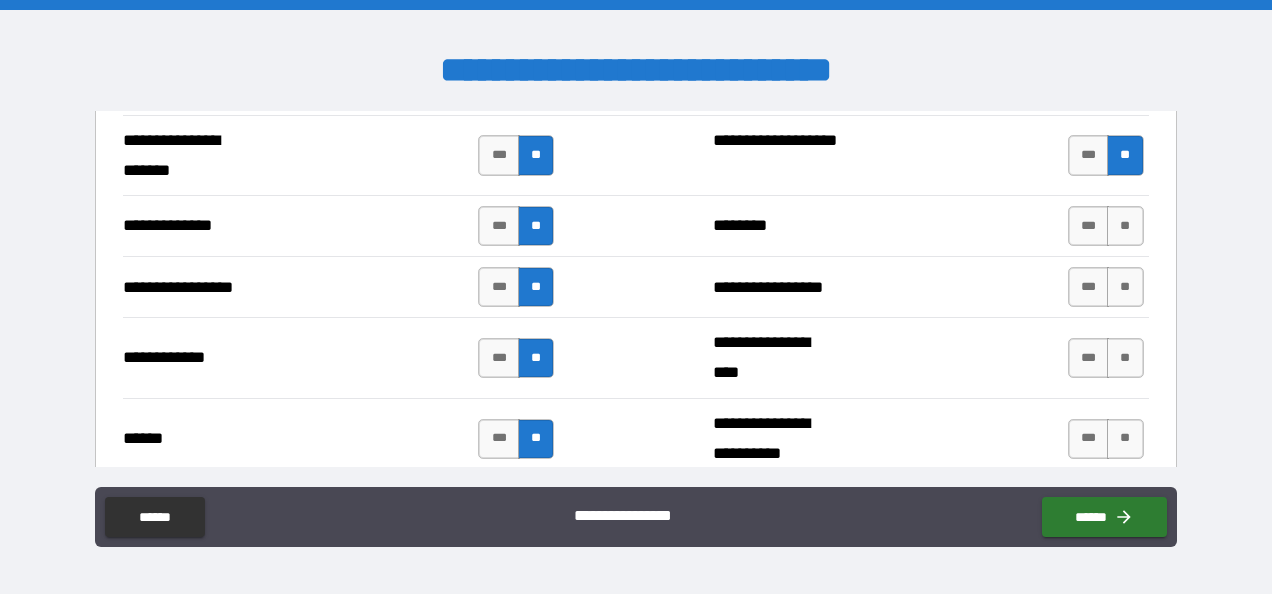 scroll, scrollTop: 2943, scrollLeft: 0, axis: vertical 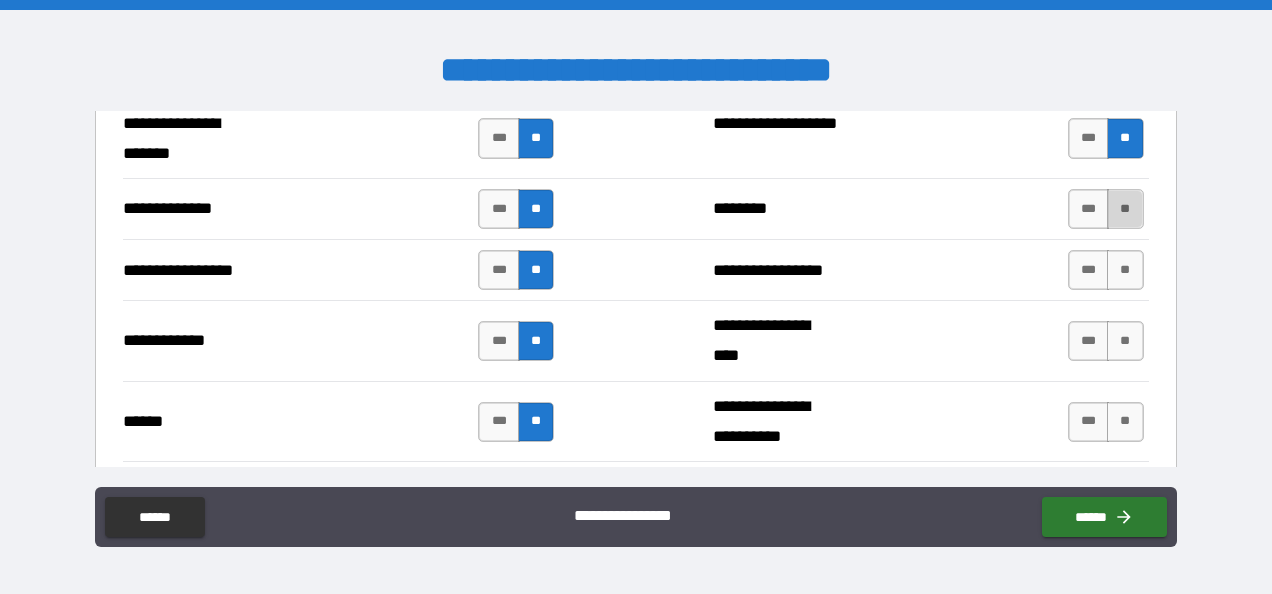 click on "**" at bounding box center [1125, 209] 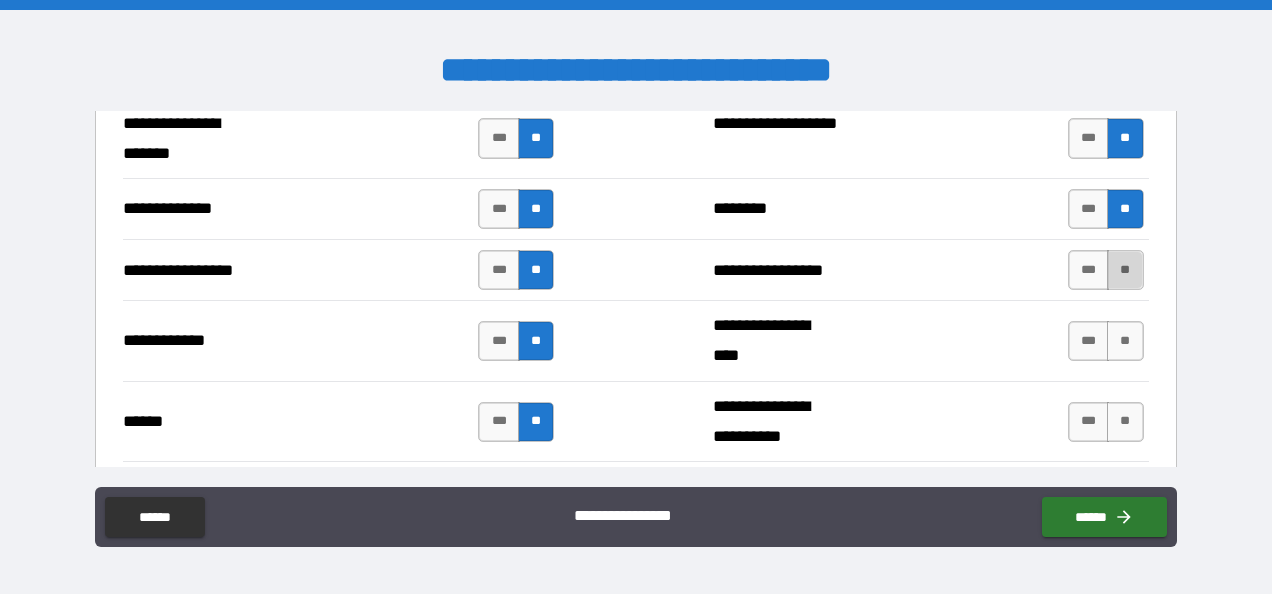 click on "**" at bounding box center [1125, 270] 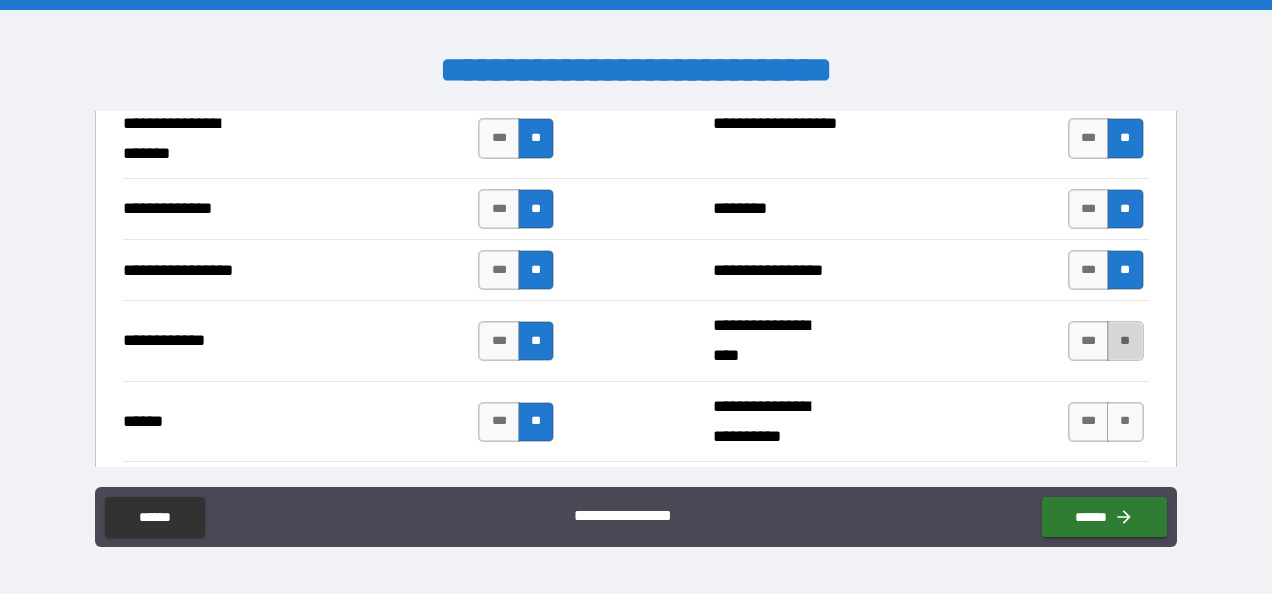 click on "**" at bounding box center [1125, 341] 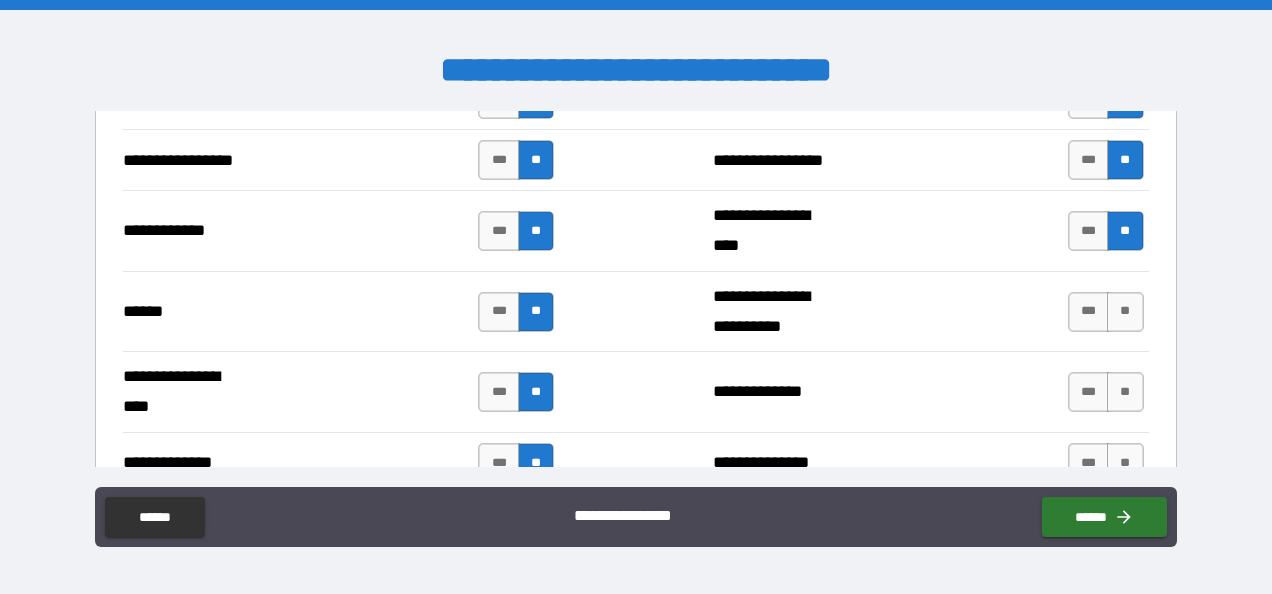 scroll, scrollTop: 3057, scrollLeft: 0, axis: vertical 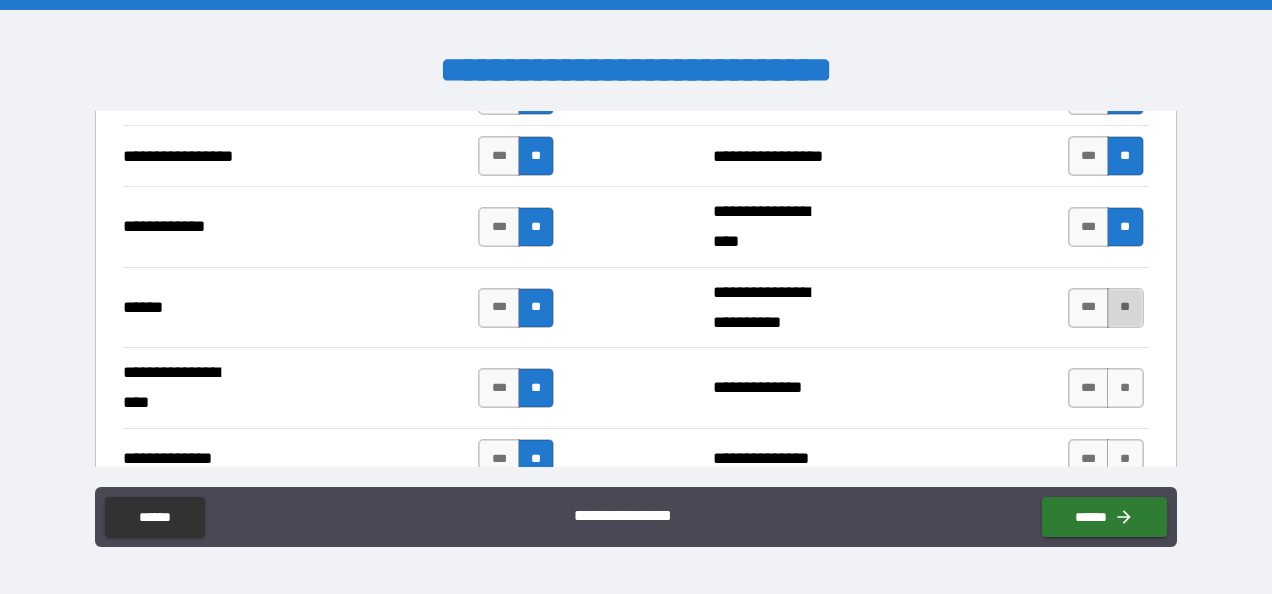 click on "**" at bounding box center [1125, 308] 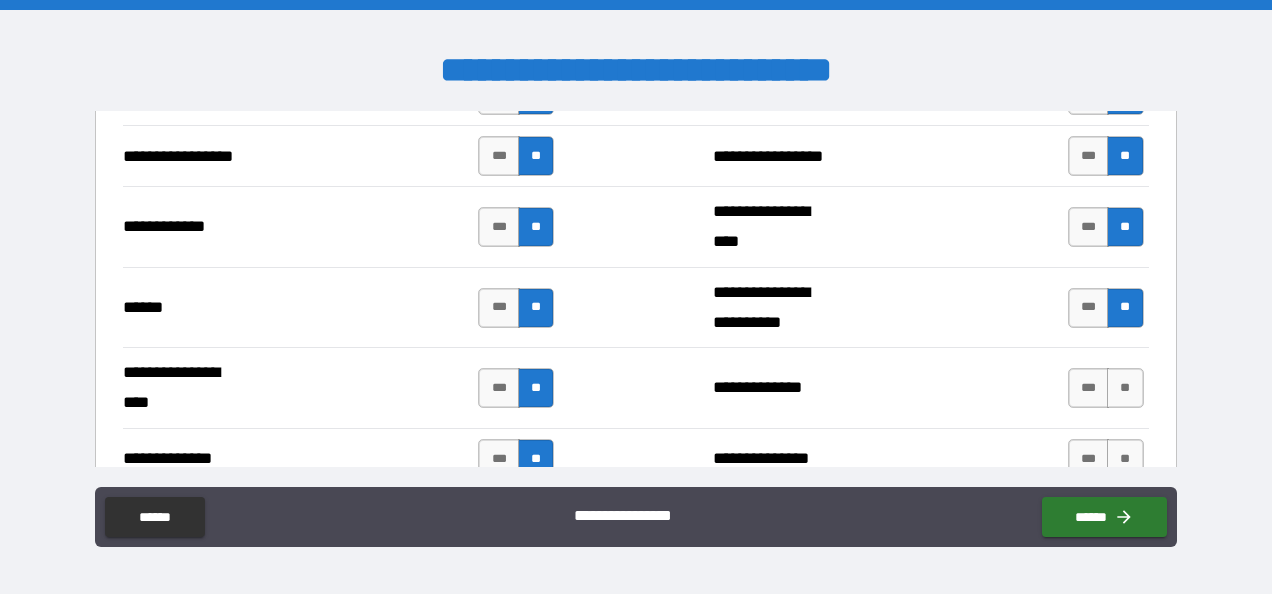 click on "**********" at bounding box center (635, 387) 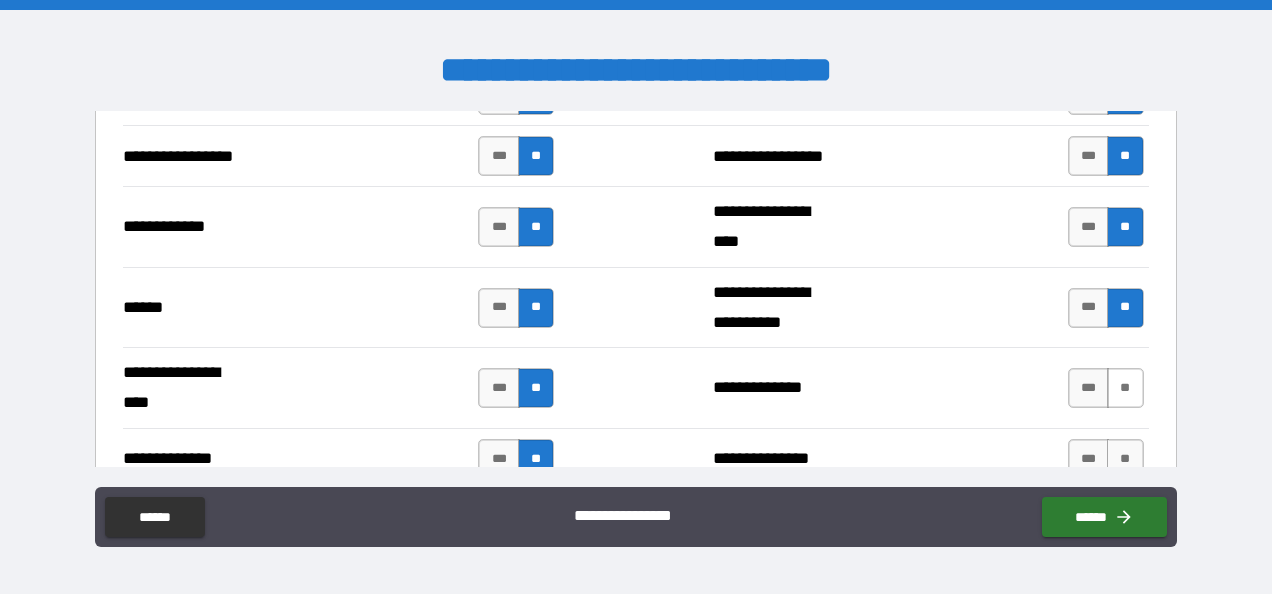 click on "**" at bounding box center [1125, 388] 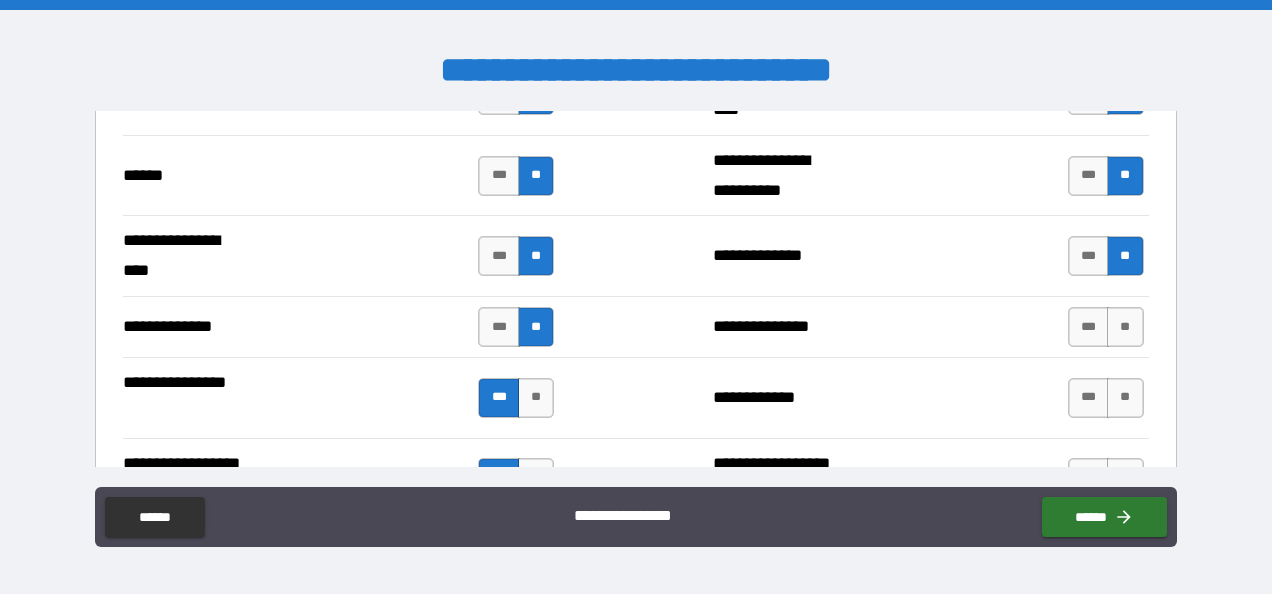 scroll, scrollTop: 3215, scrollLeft: 0, axis: vertical 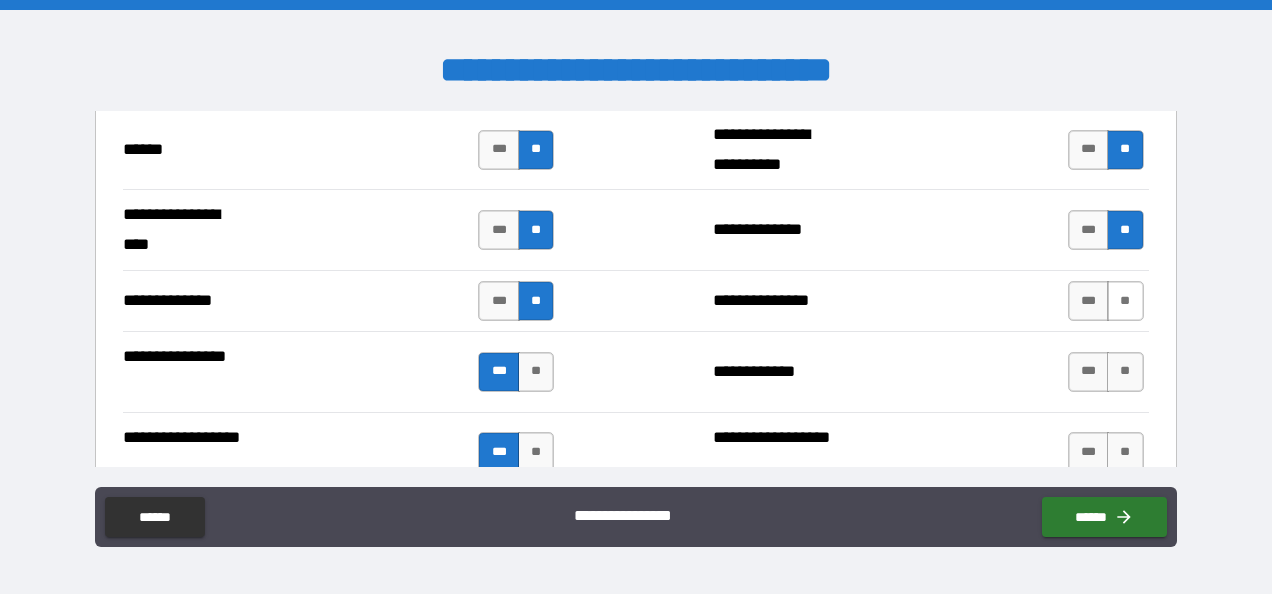 click on "**" at bounding box center [1125, 301] 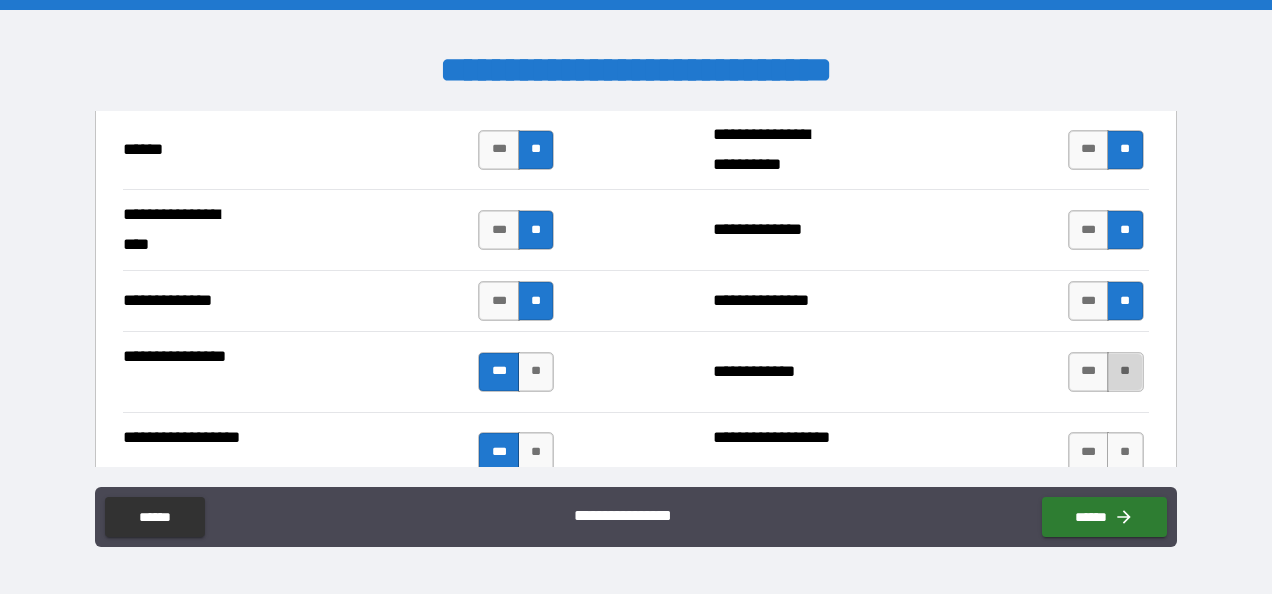 click on "**" at bounding box center (1125, 372) 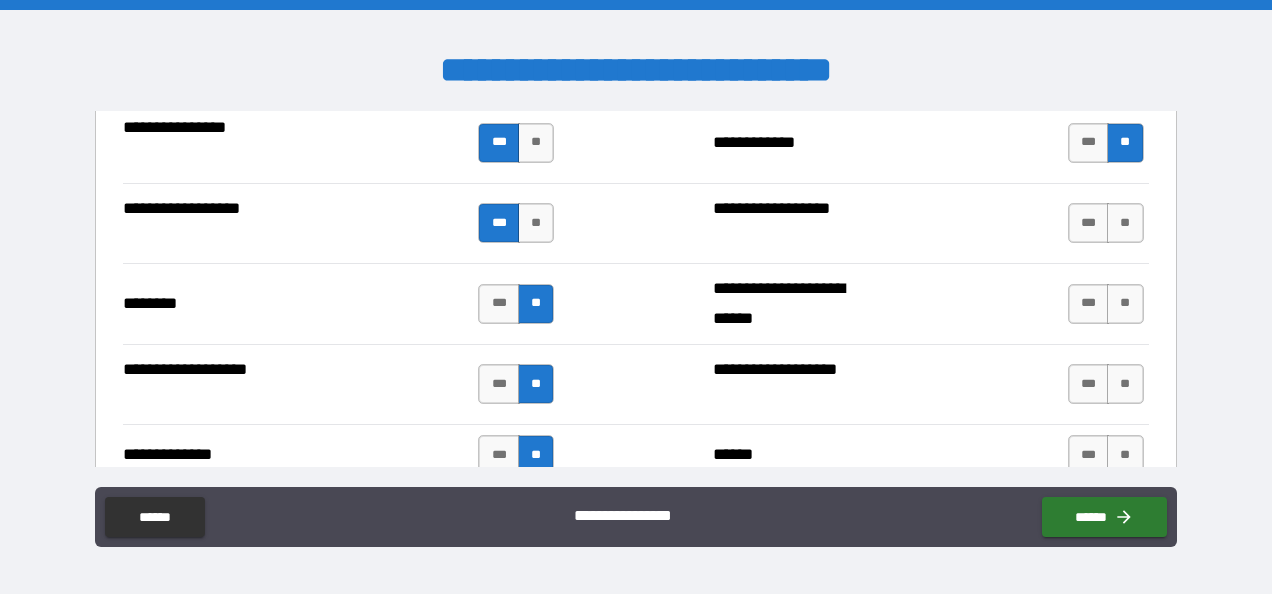 scroll, scrollTop: 3447, scrollLeft: 0, axis: vertical 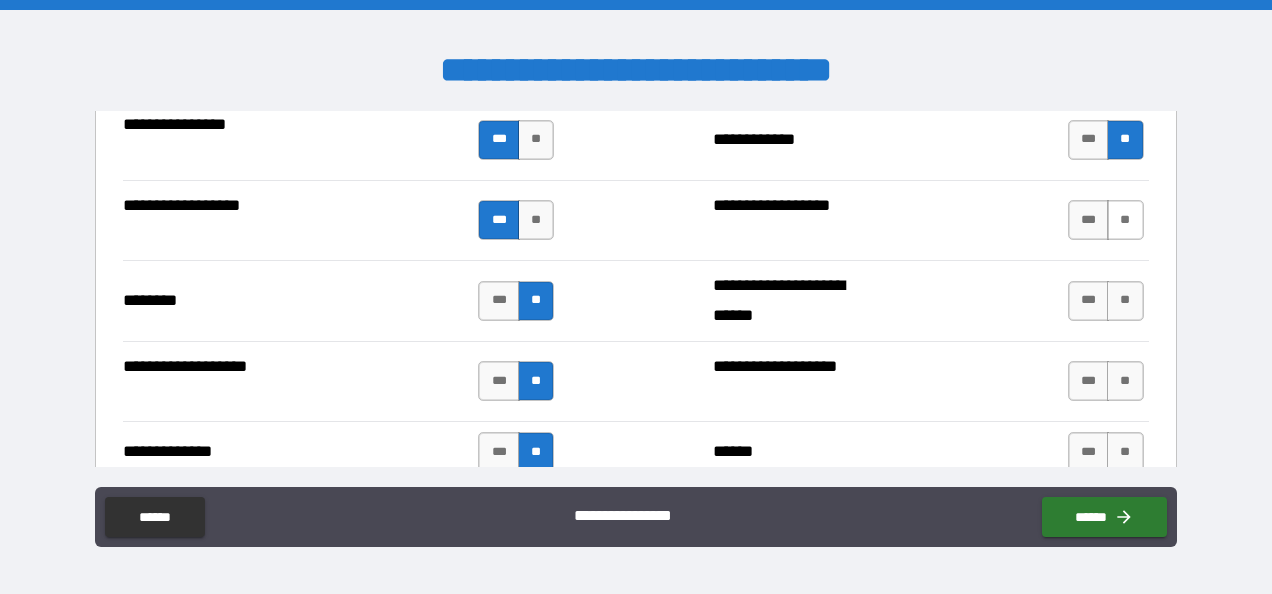 click on "**" at bounding box center [1125, 220] 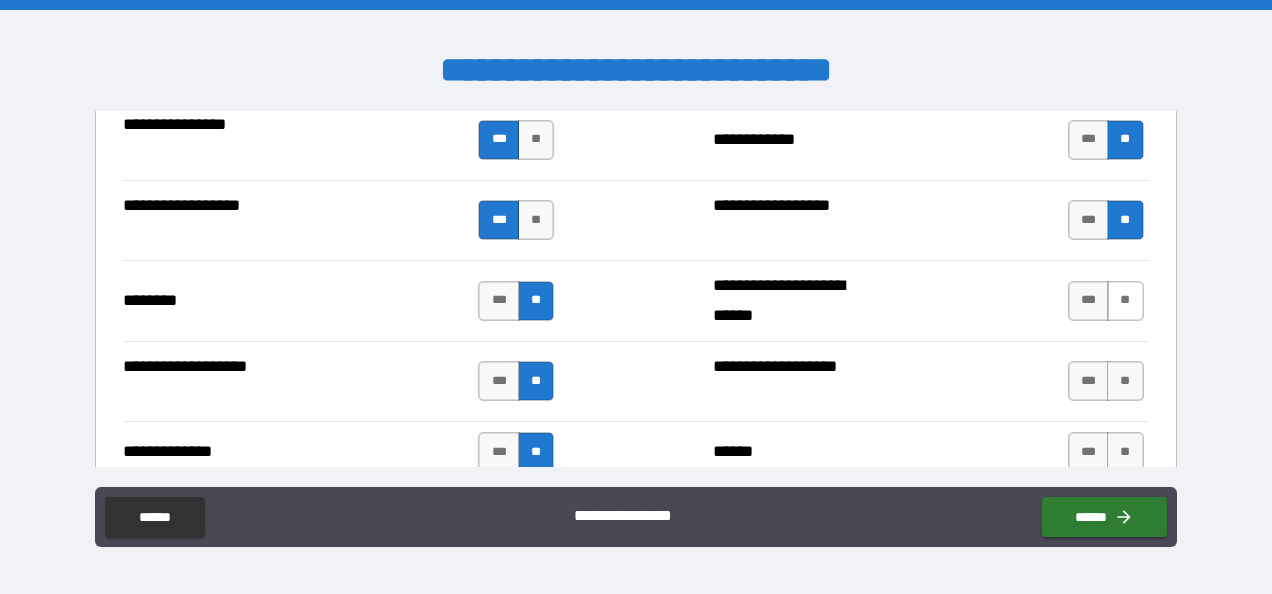 click on "**" at bounding box center [1125, 301] 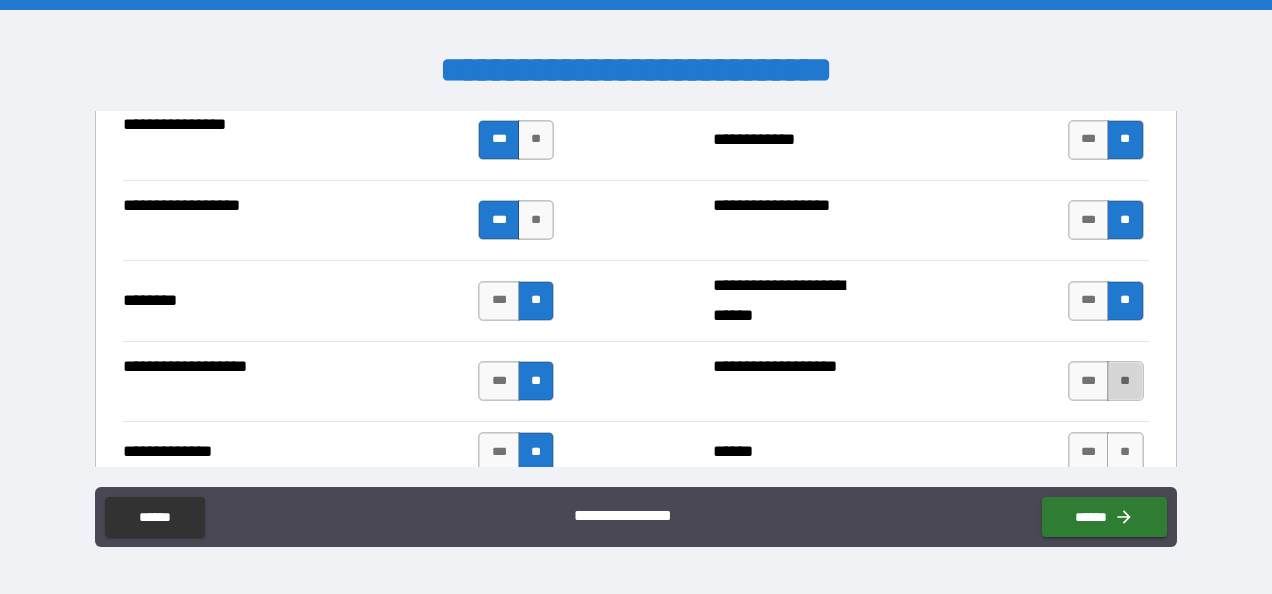 click on "**" at bounding box center [1125, 381] 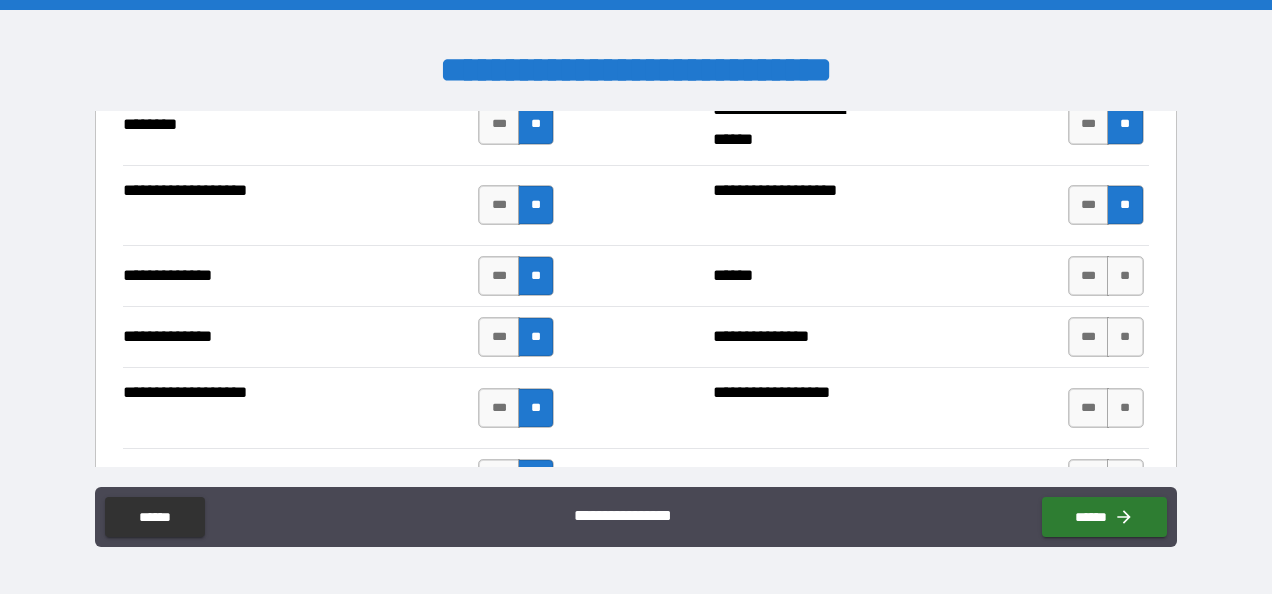 scroll, scrollTop: 3653, scrollLeft: 0, axis: vertical 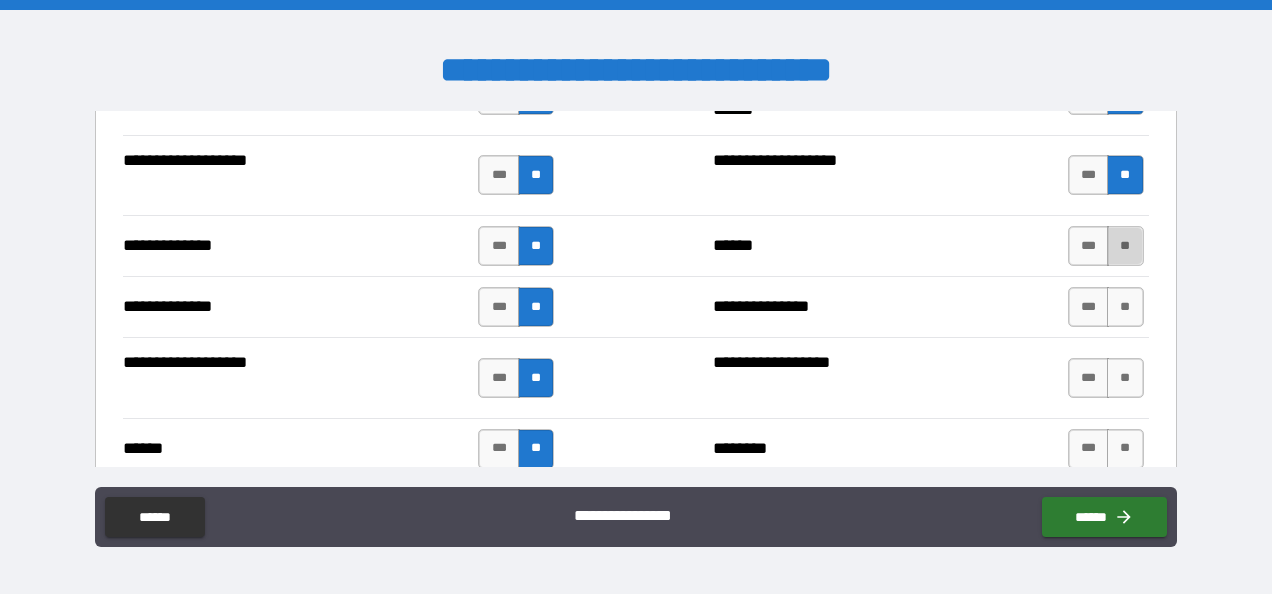 click on "**" at bounding box center (1125, 246) 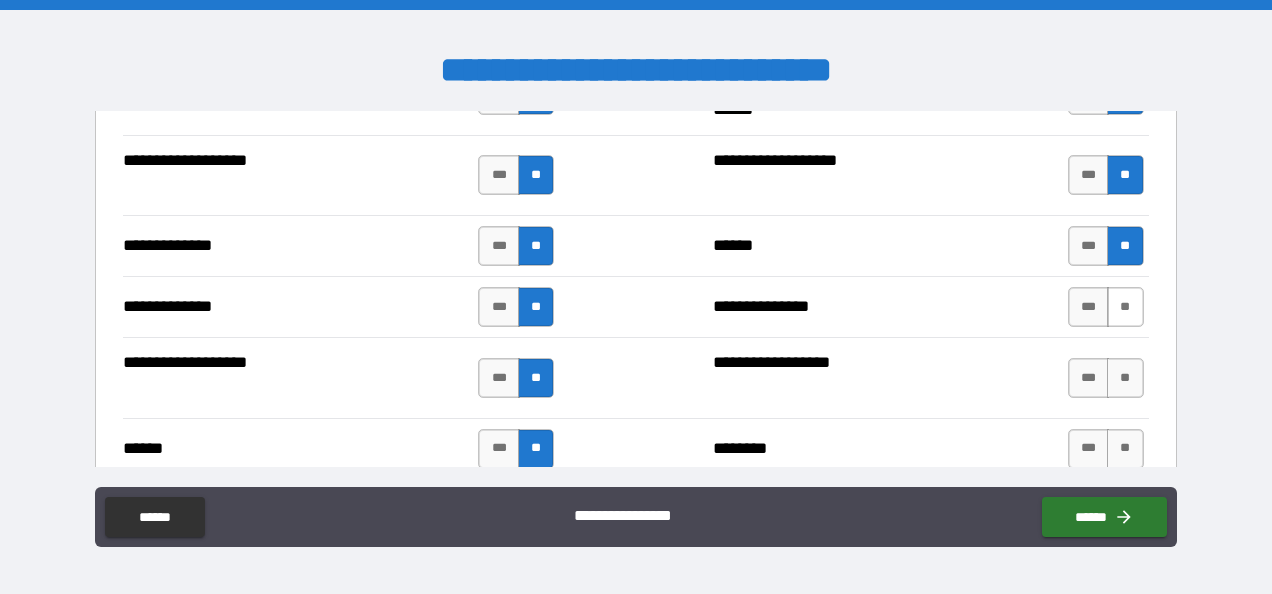 click on "**" at bounding box center [1125, 307] 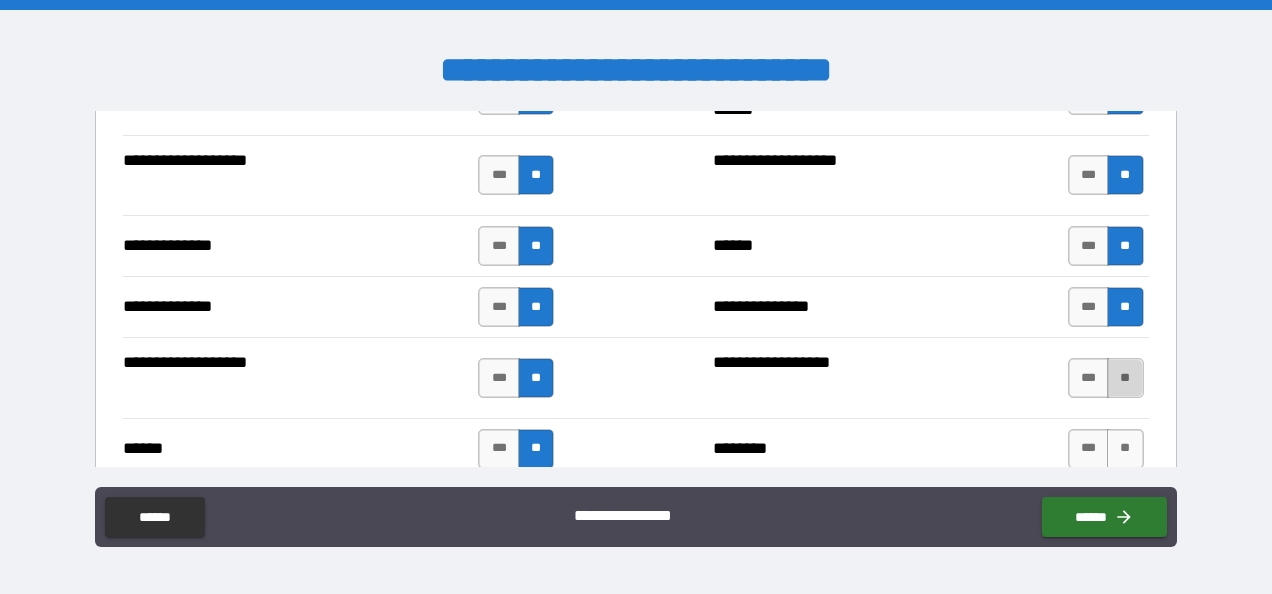 click on "**" at bounding box center (1125, 378) 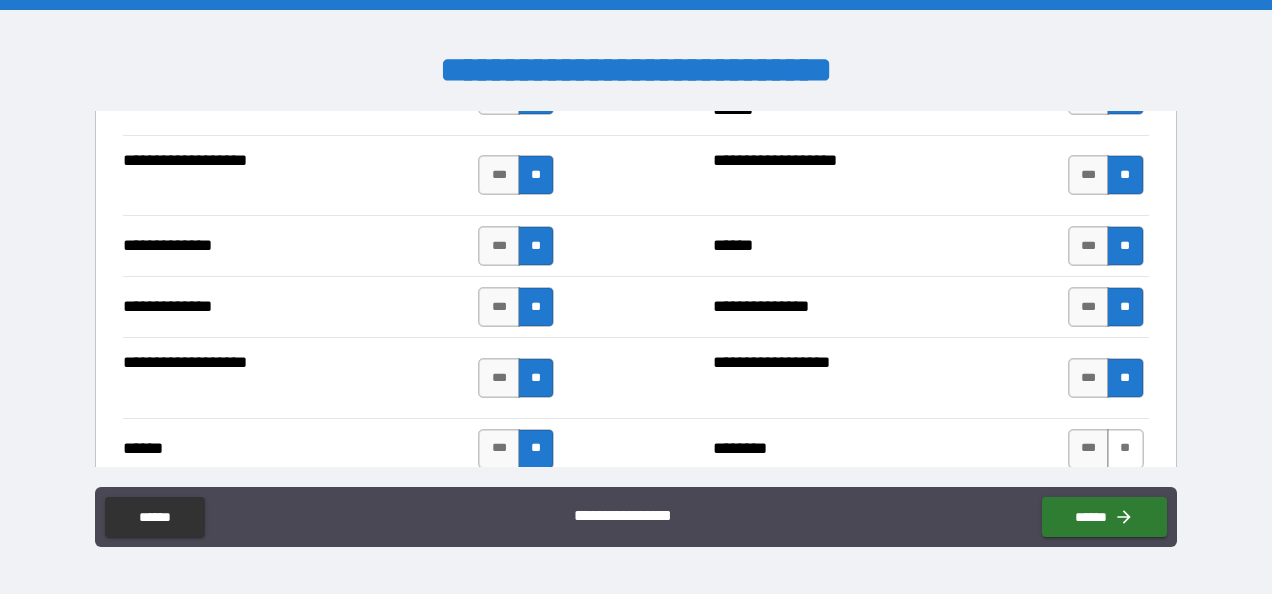 click on "**" at bounding box center (1125, 449) 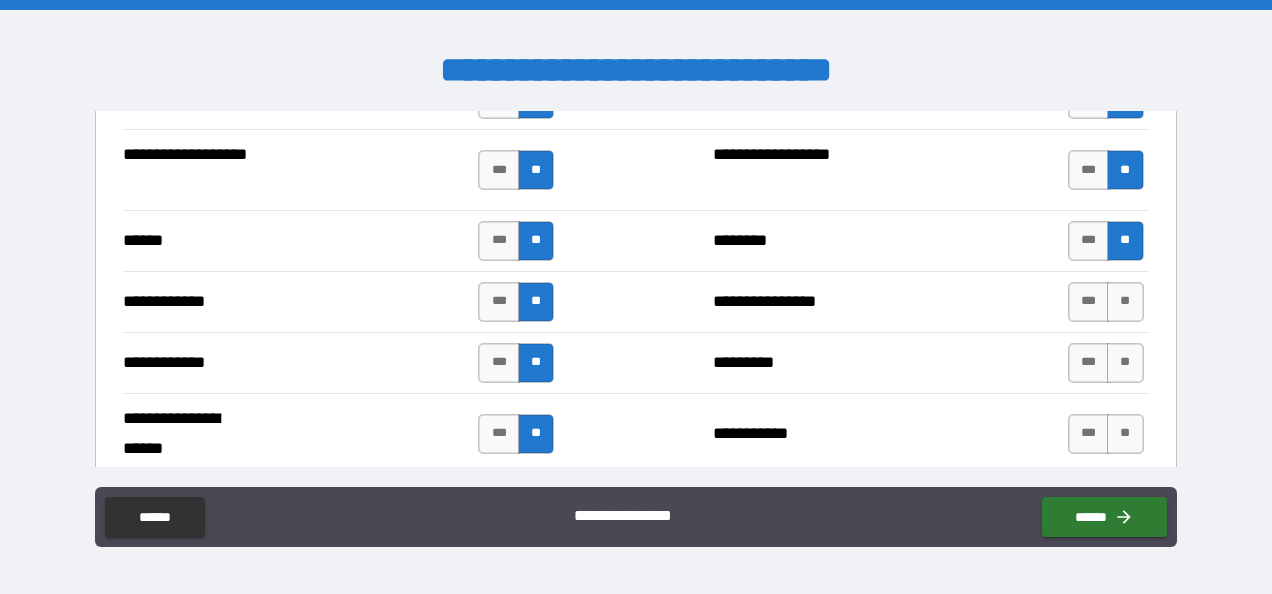 scroll, scrollTop: 3939, scrollLeft: 0, axis: vertical 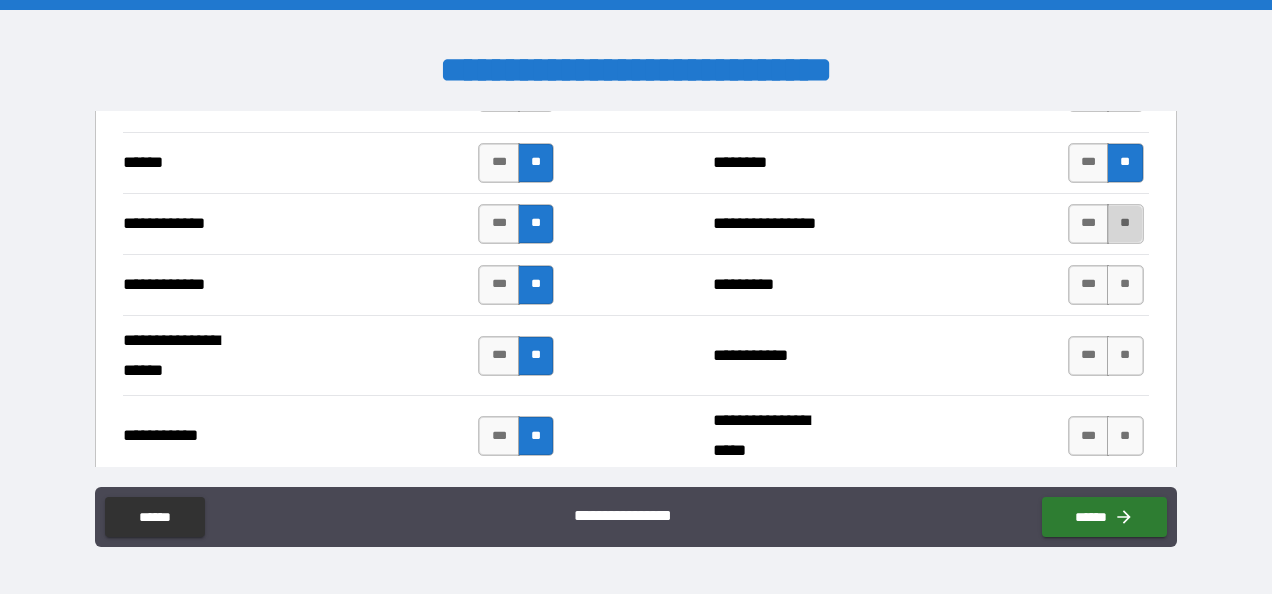 click on "**" at bounding box center [1125, 224] 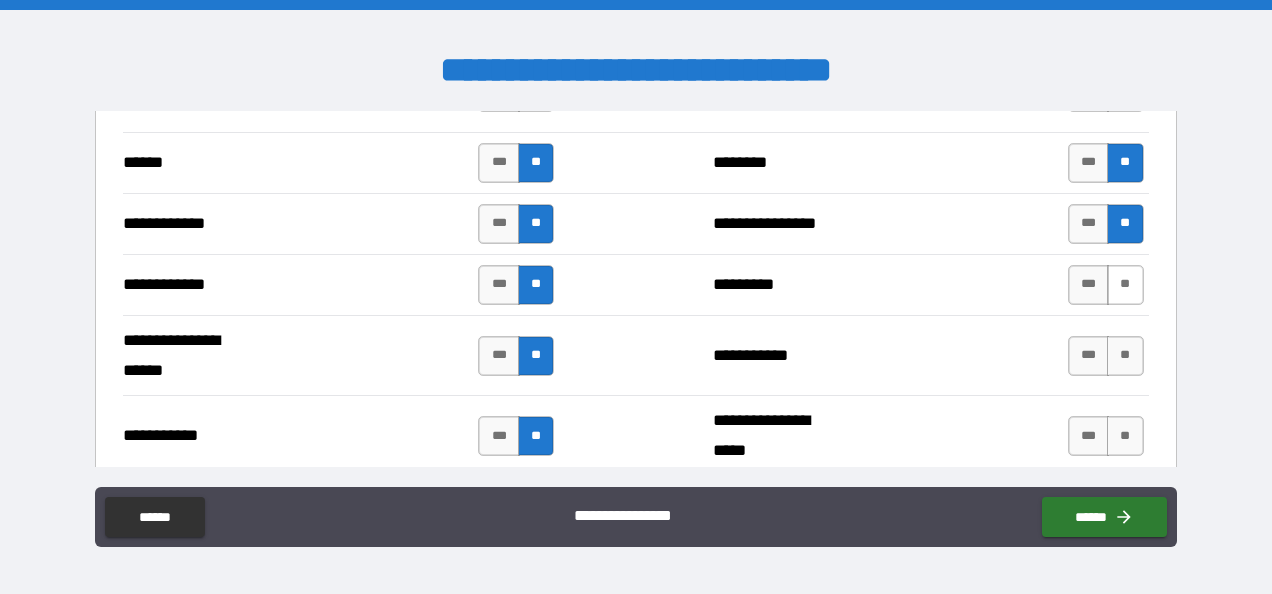 click on "**" at bounding box center (1125, 285) 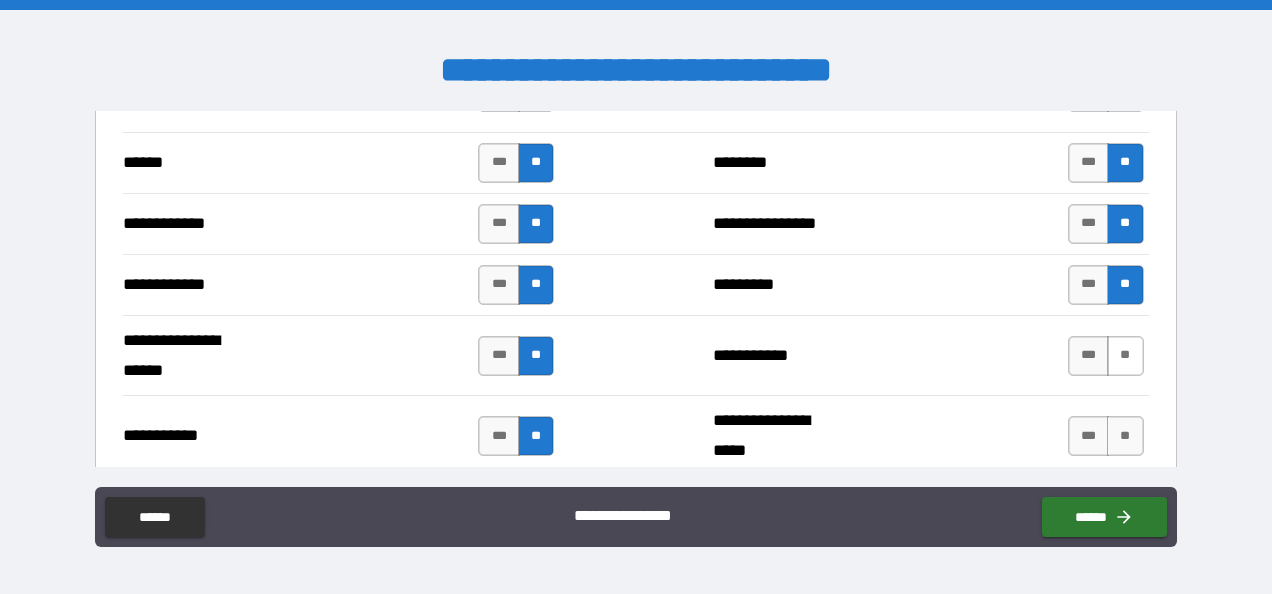 click on "**" at bounding box center [1125, 356] 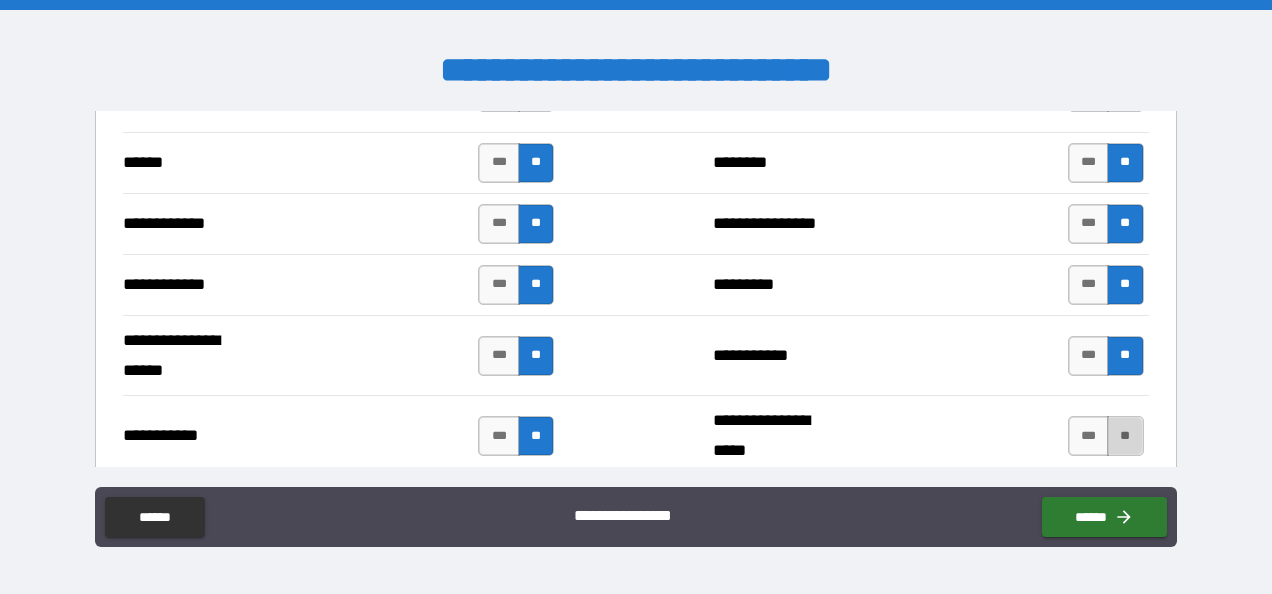 click on "**" at bounding box center [1125, 436] 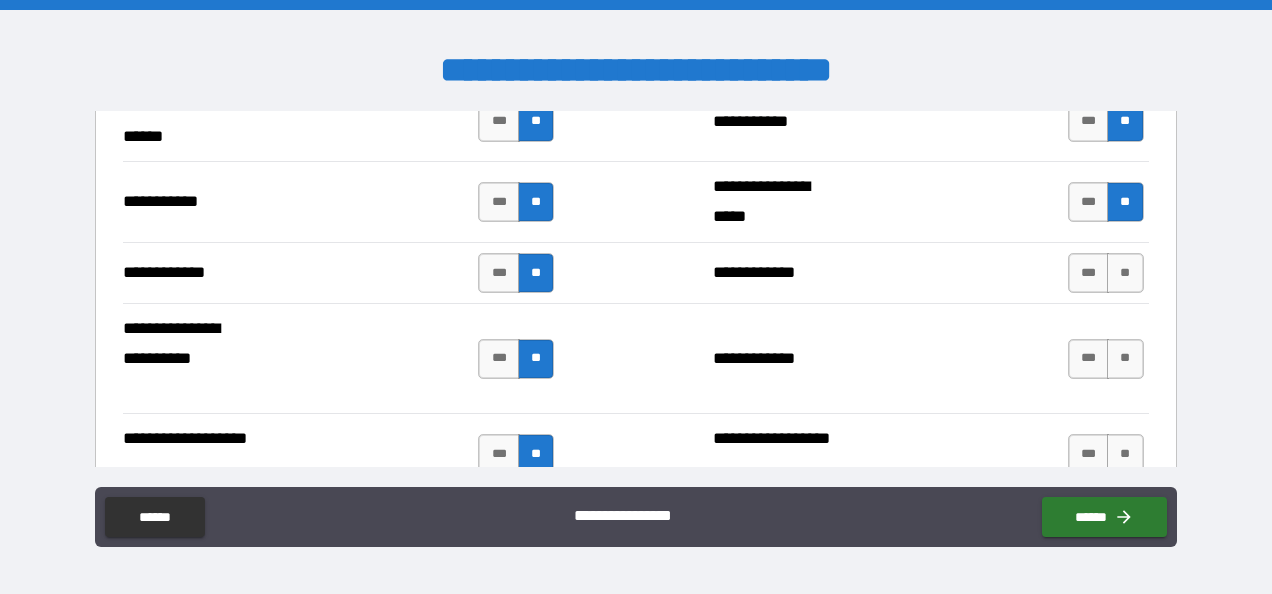 scroll, scrollTop: 4180, scrollLeft: 0, axis: vertical 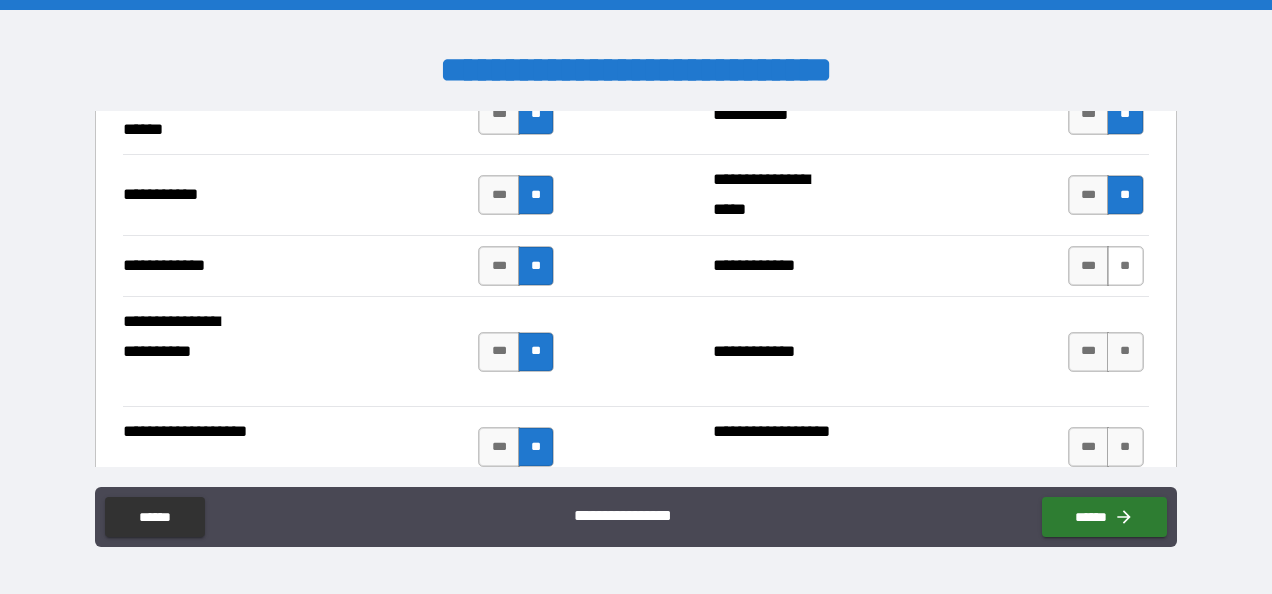 click on "**" at bounding box center [1125, 266] 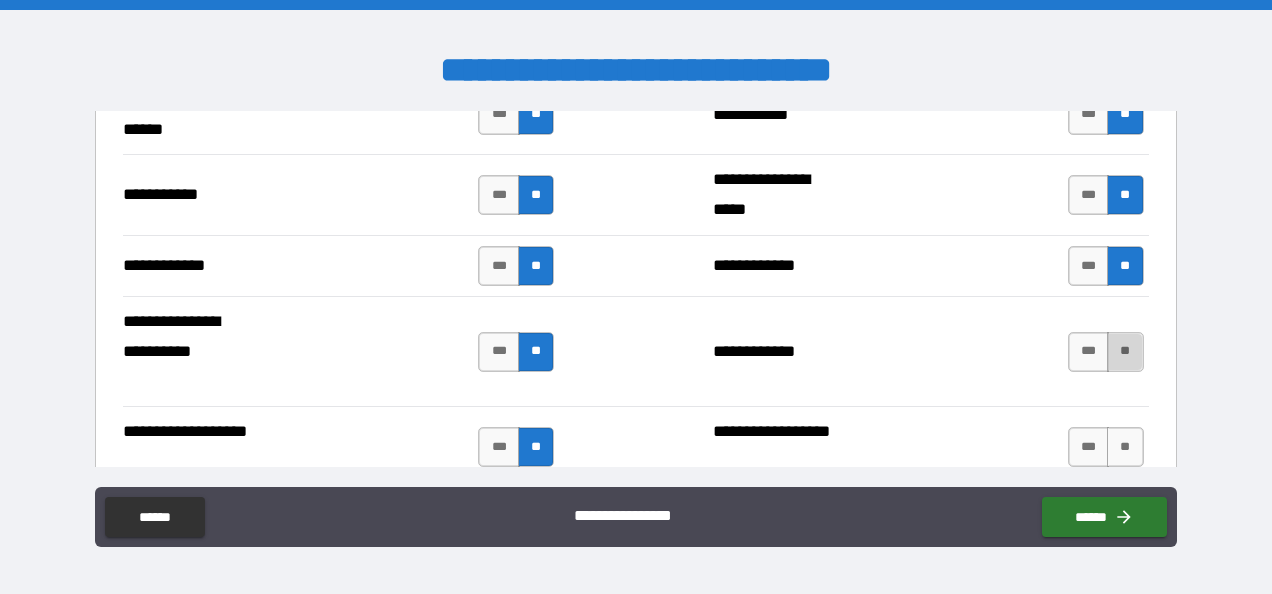click on "**" at bounding box center [1125, 352] 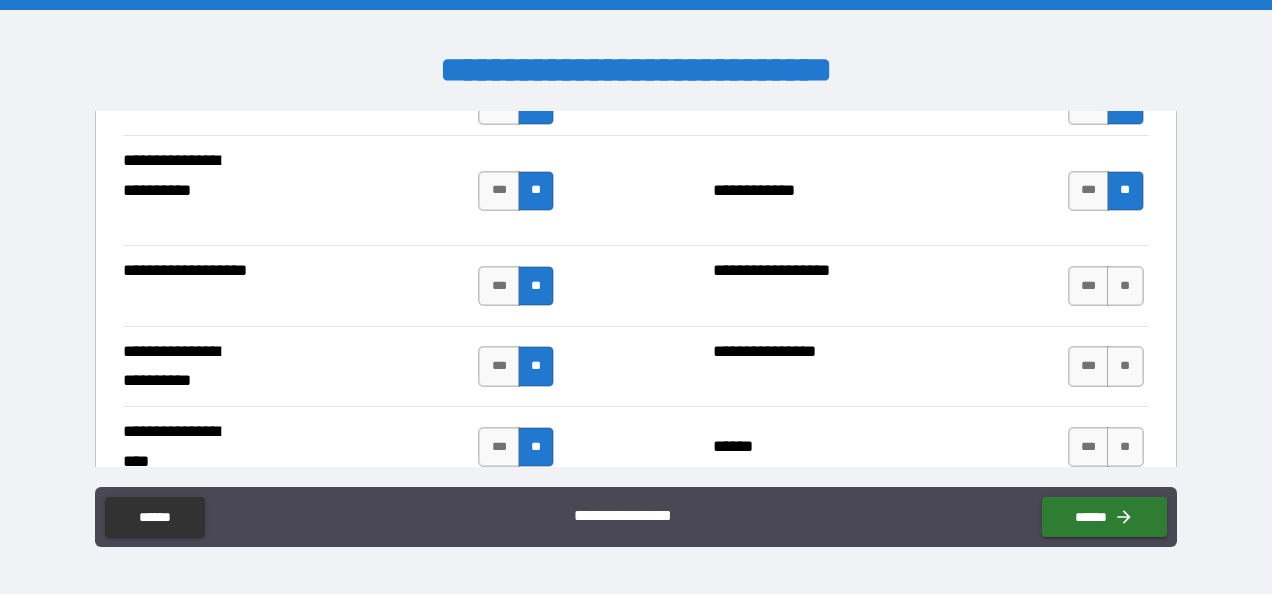scroll, scrollTop: 4342, scrollLeft: 0, axis: vertical 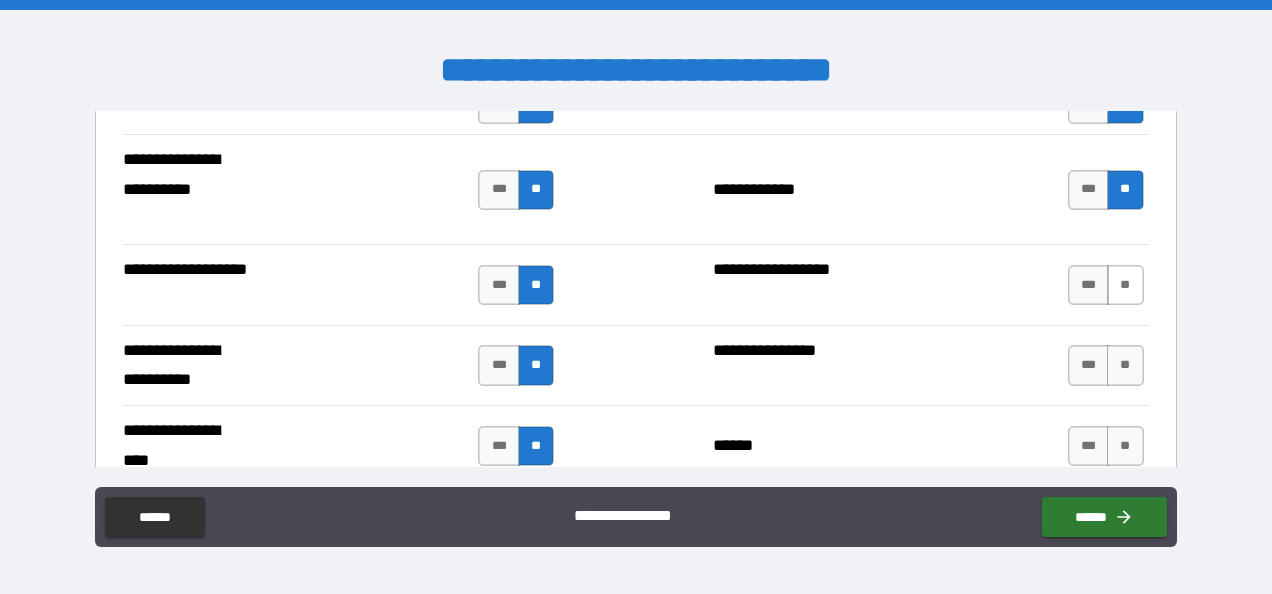 click on "**" at bounding box center (1125, 285) 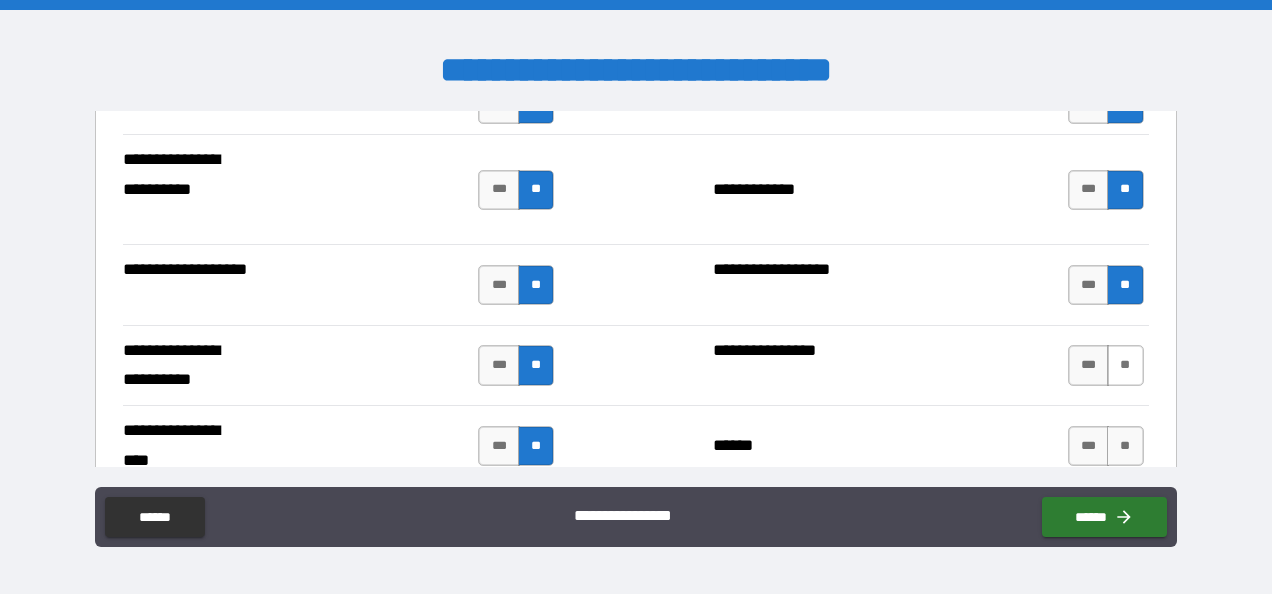 click on "**" at bounding box center (1125, 365) 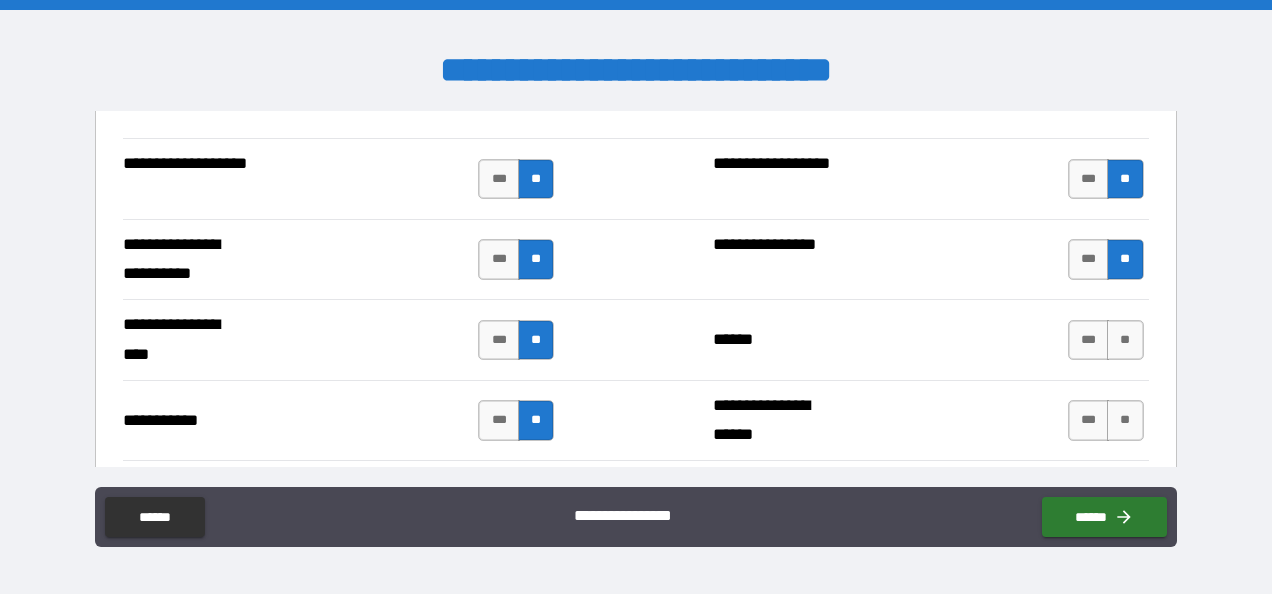 scroll, scrollTop: 4455, scrollLeft: 0, axis: vertical 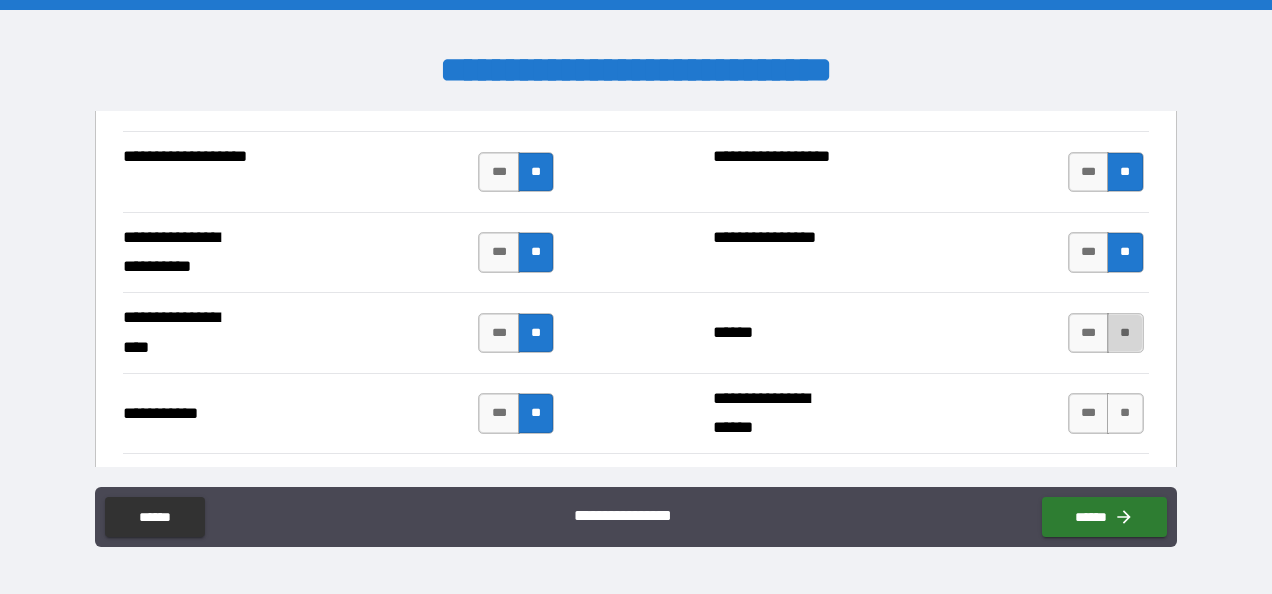 click on "**" at bounding box center (1125, 333) 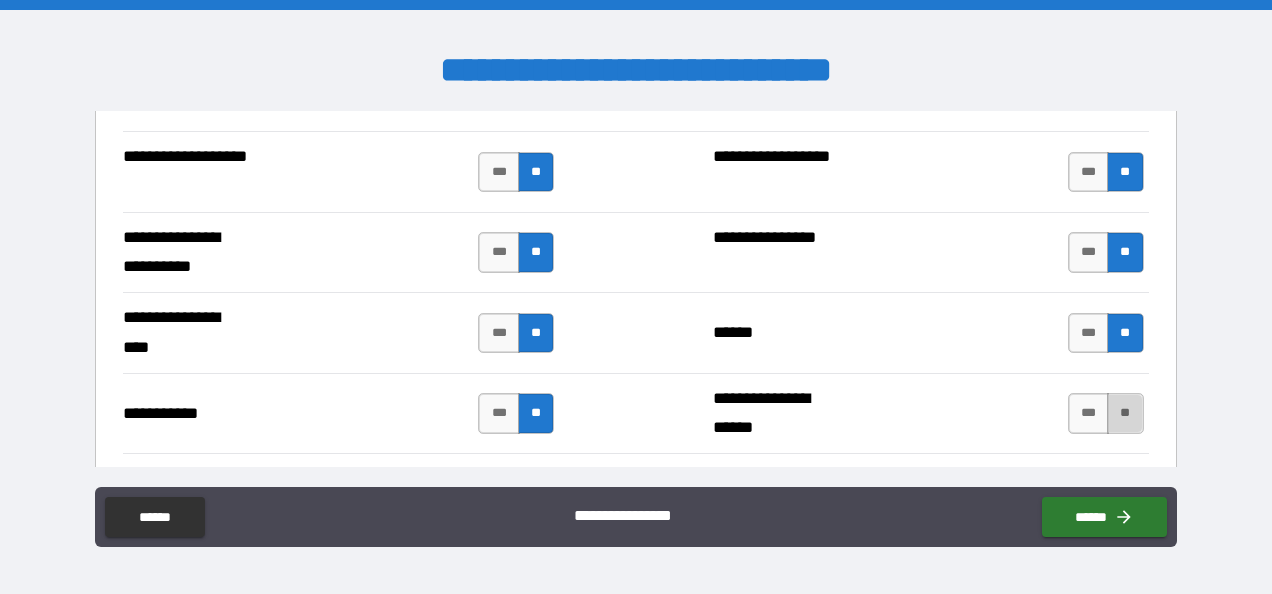 click on "**" at bounding box center (1125, 413) 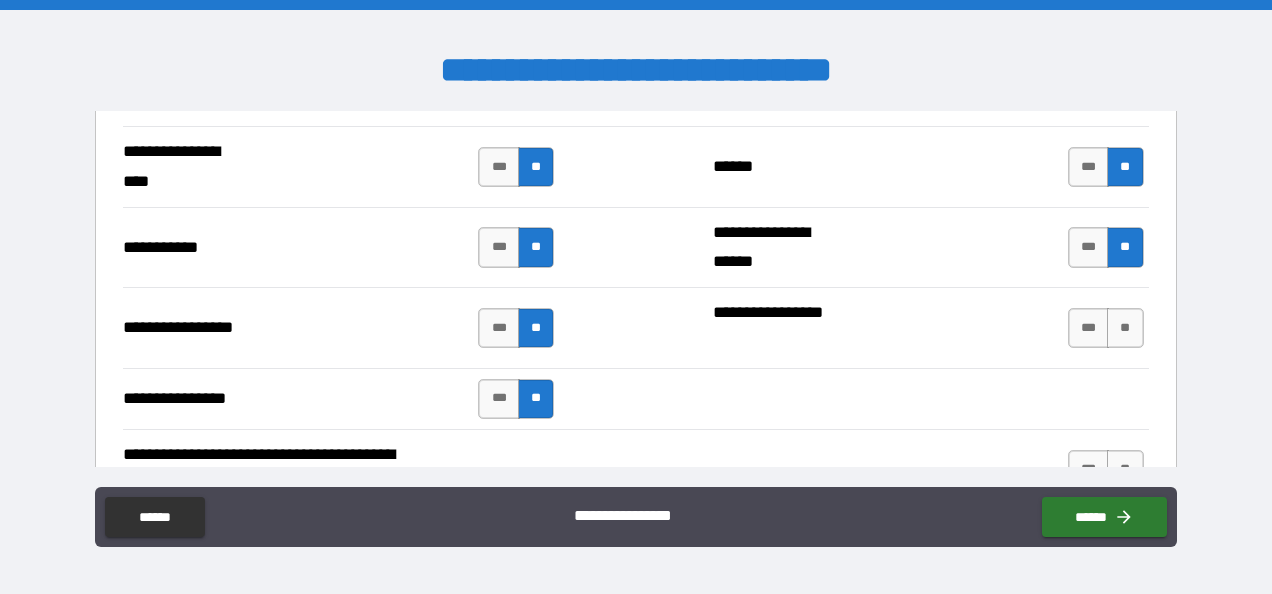 scroll, scrollTop: 4623, scrollLeft: 0, axis: vertical 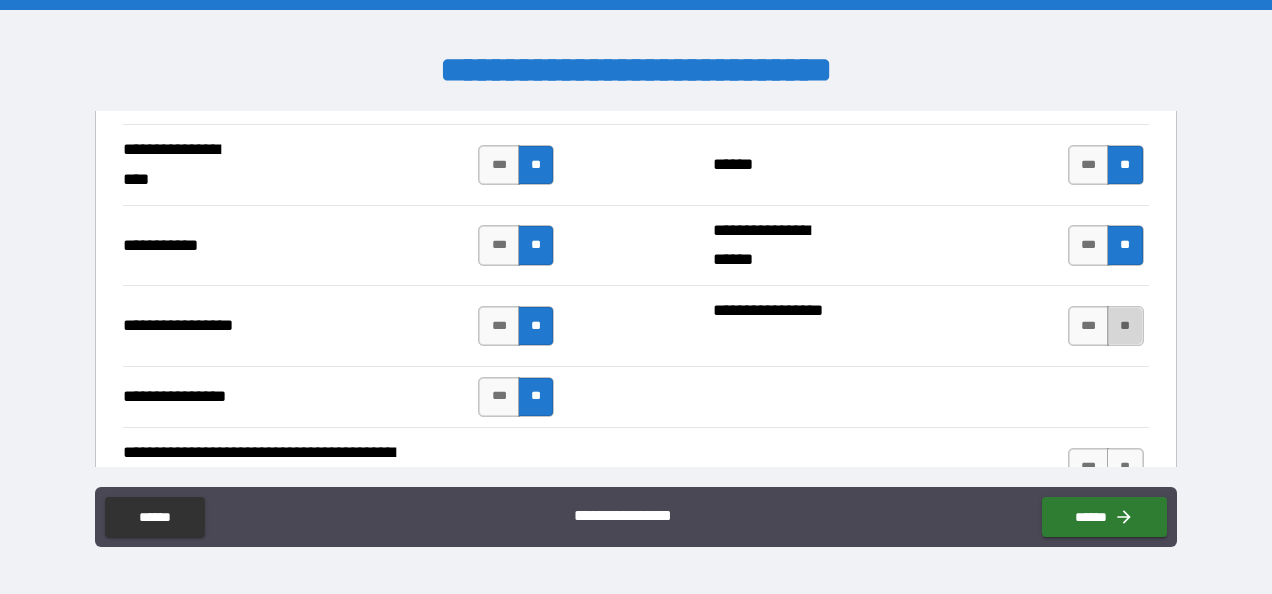 click on "**" at bounding box center [1125, 326] 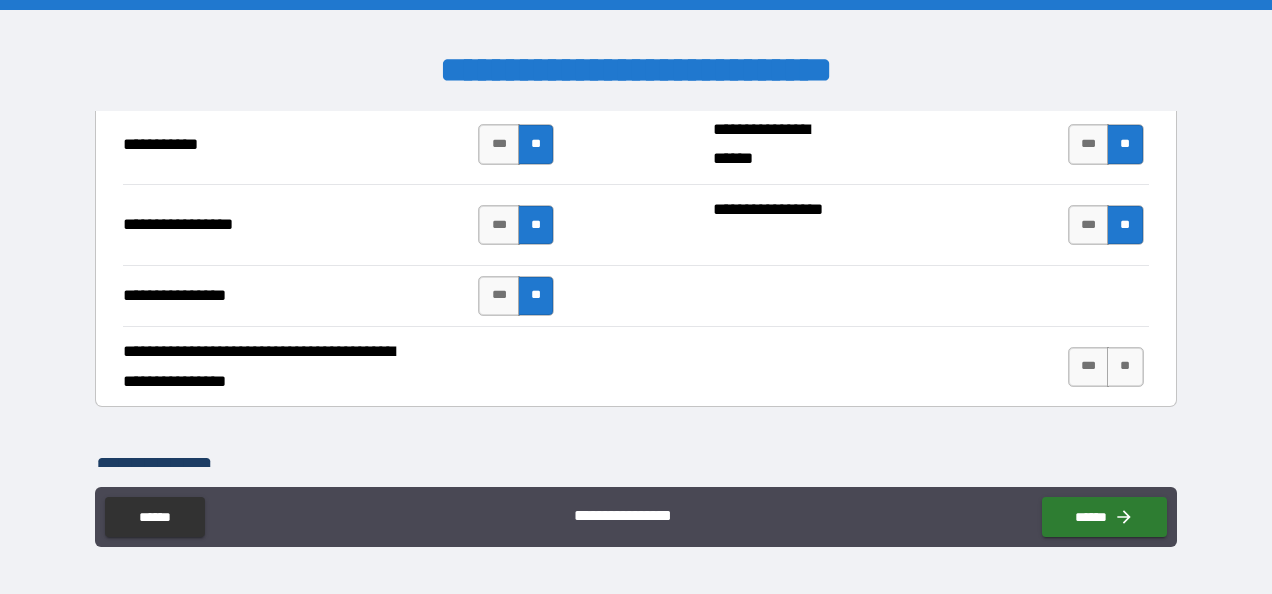 scroll, scrollTop: 4725, scrollLeft: 0, axis: vertical 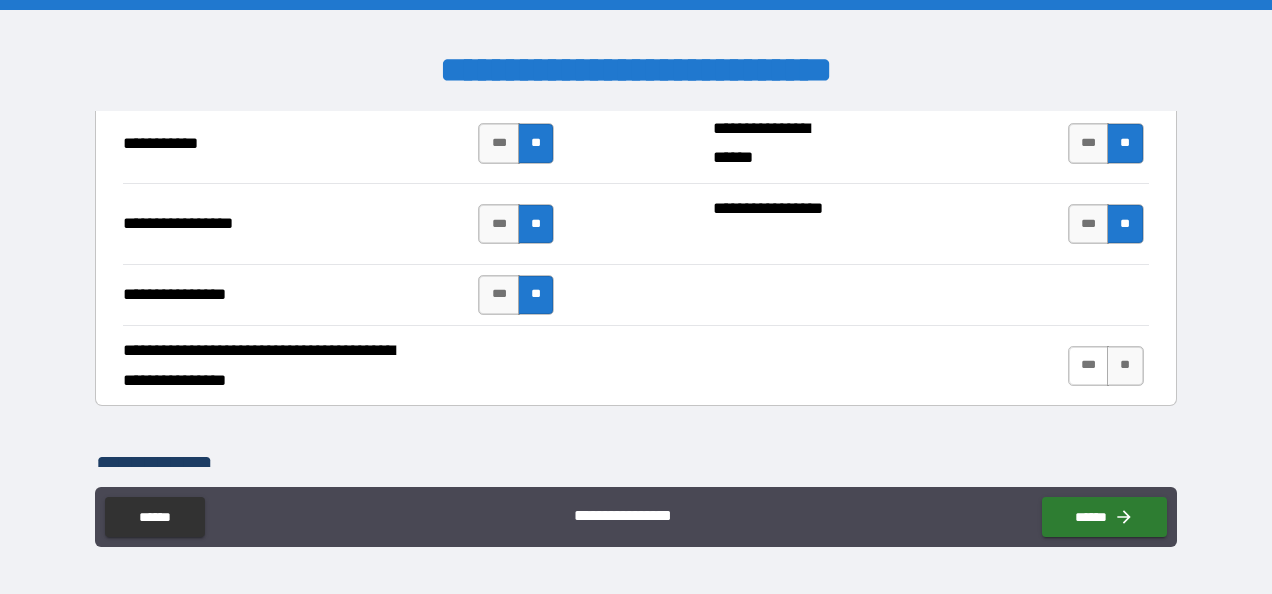 click on "***" at bounding box center [1089, 366] 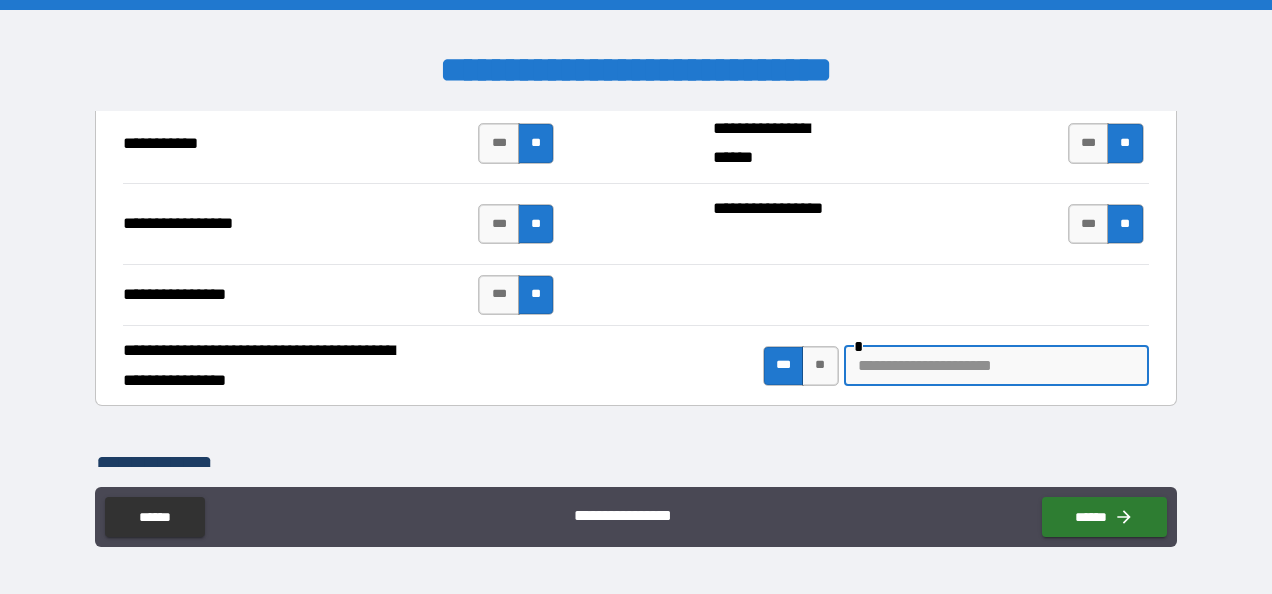 click at bounding box center [996, 366] 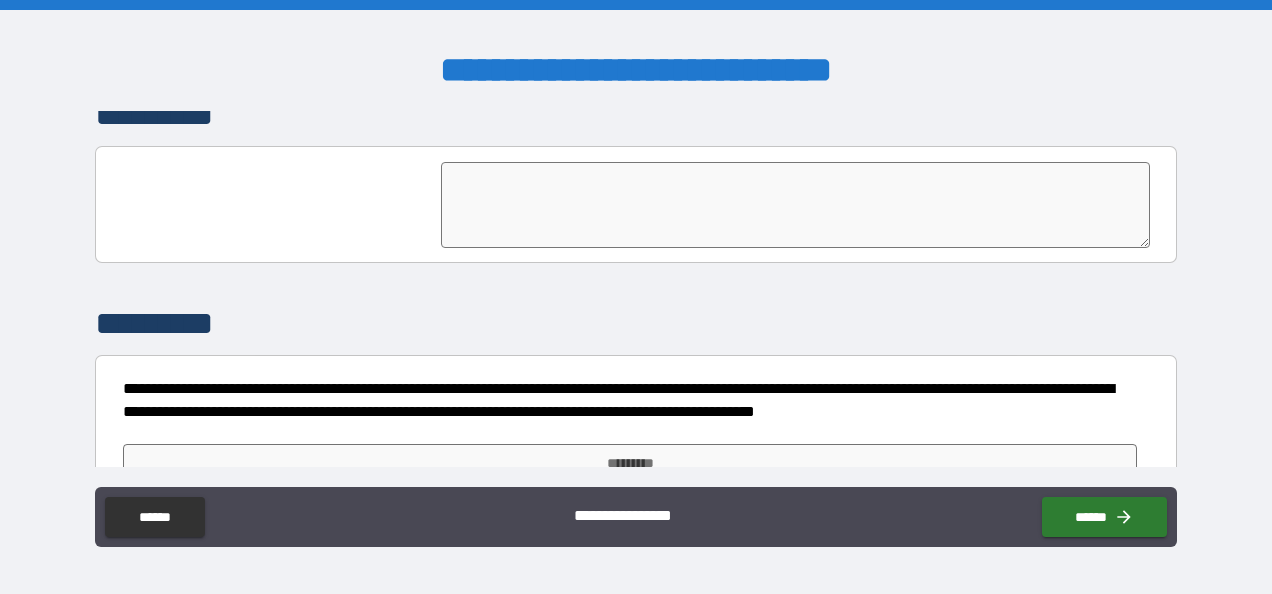 scroll, scrollTop: 5100, scrollLeft: 0, axis: vertical 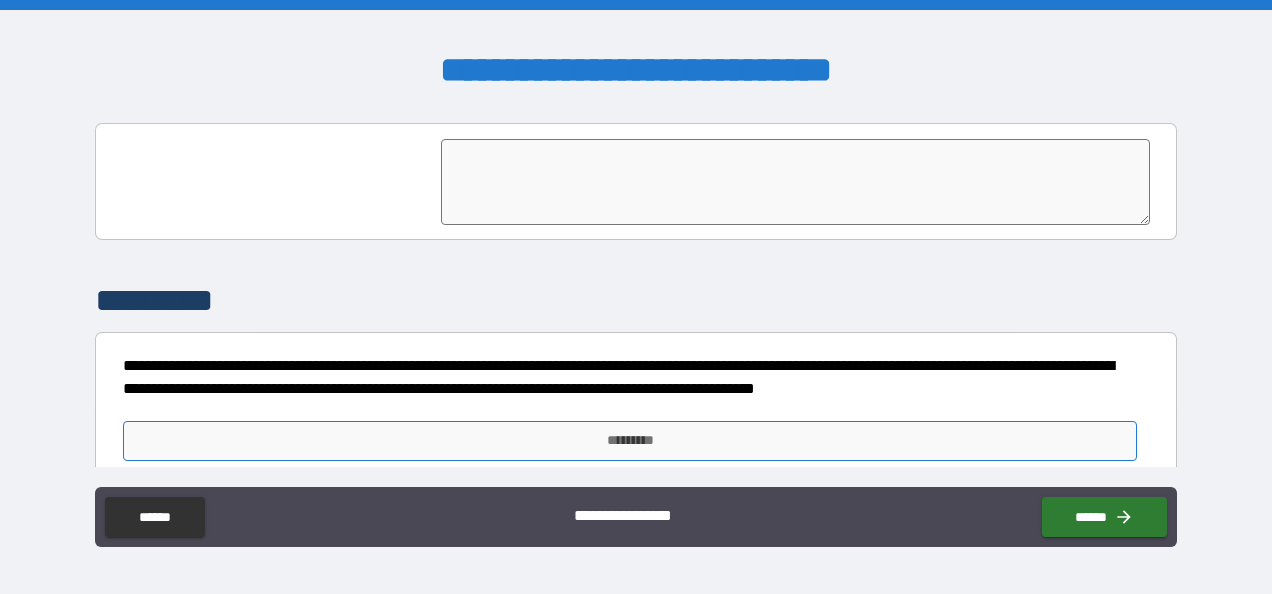 type on "**********" 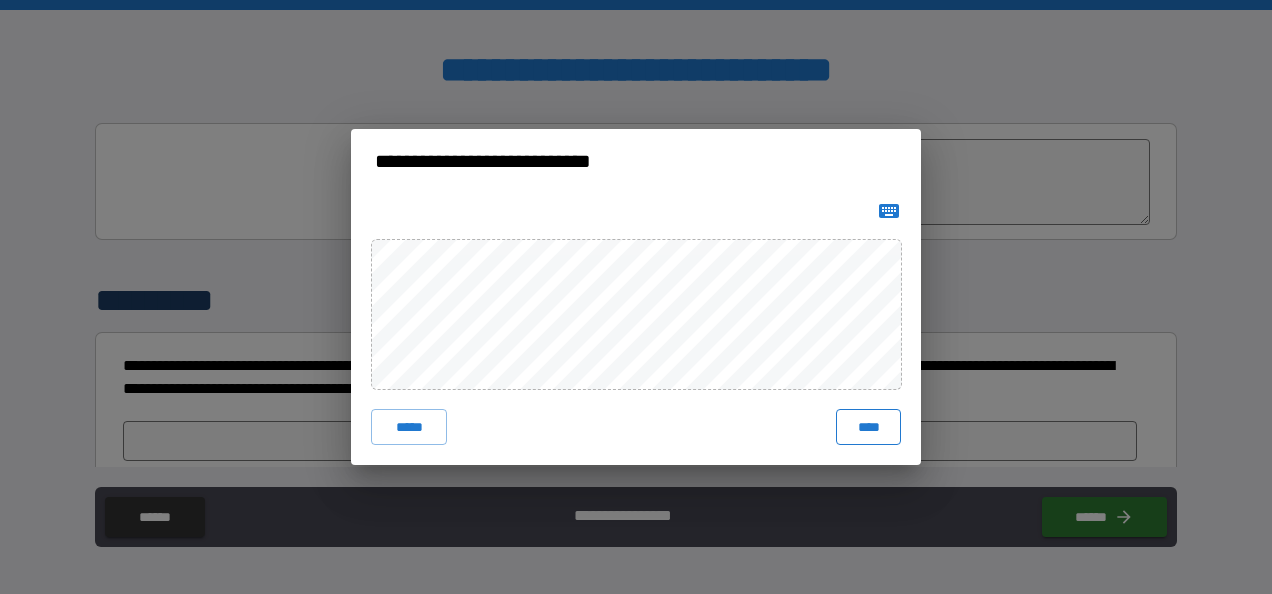 click on "****" at bounding box center (868, 427) 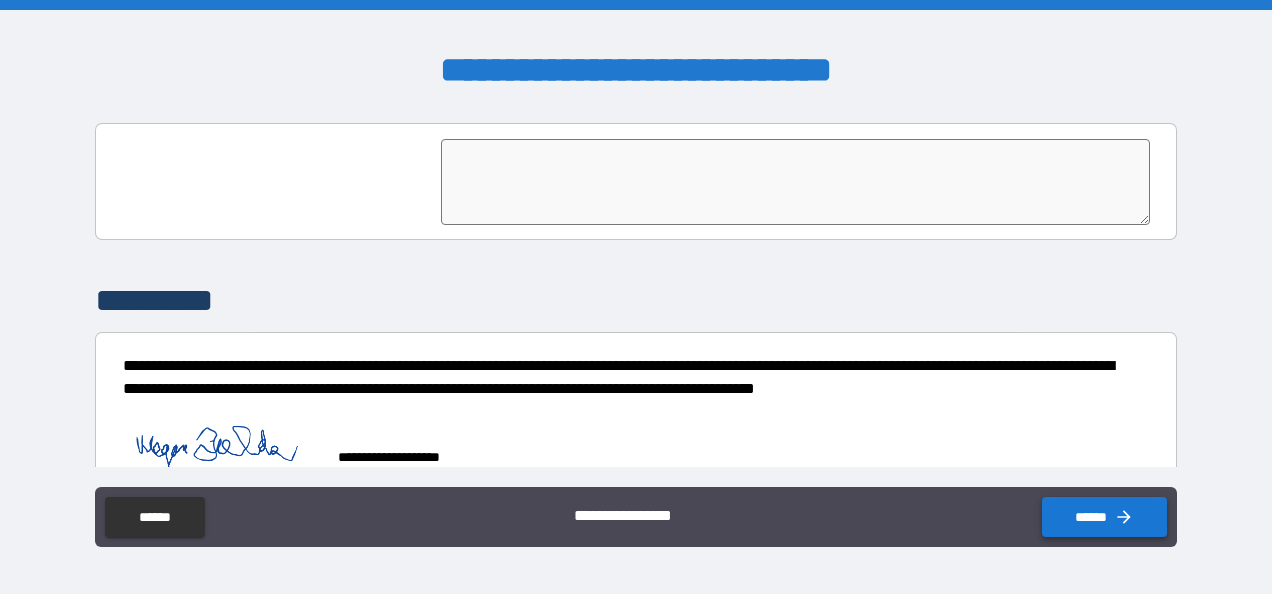 click on "******" at bounding box center [1104, 517] 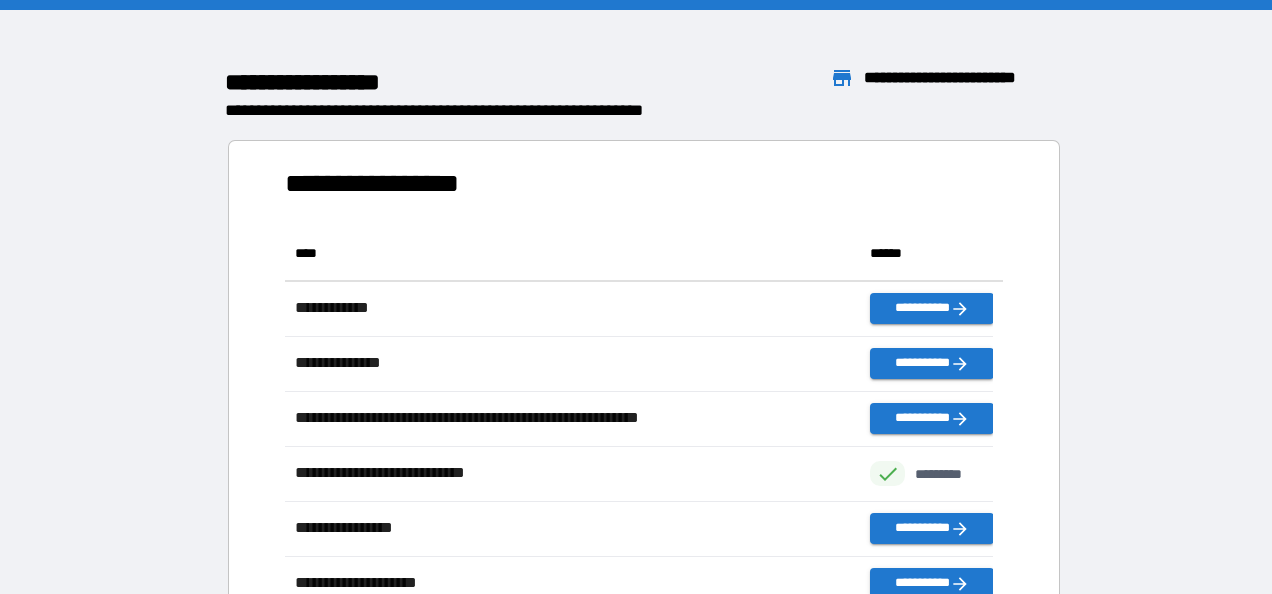 scroll, scrollTop: 16, scrollLeft: 16, axis: both 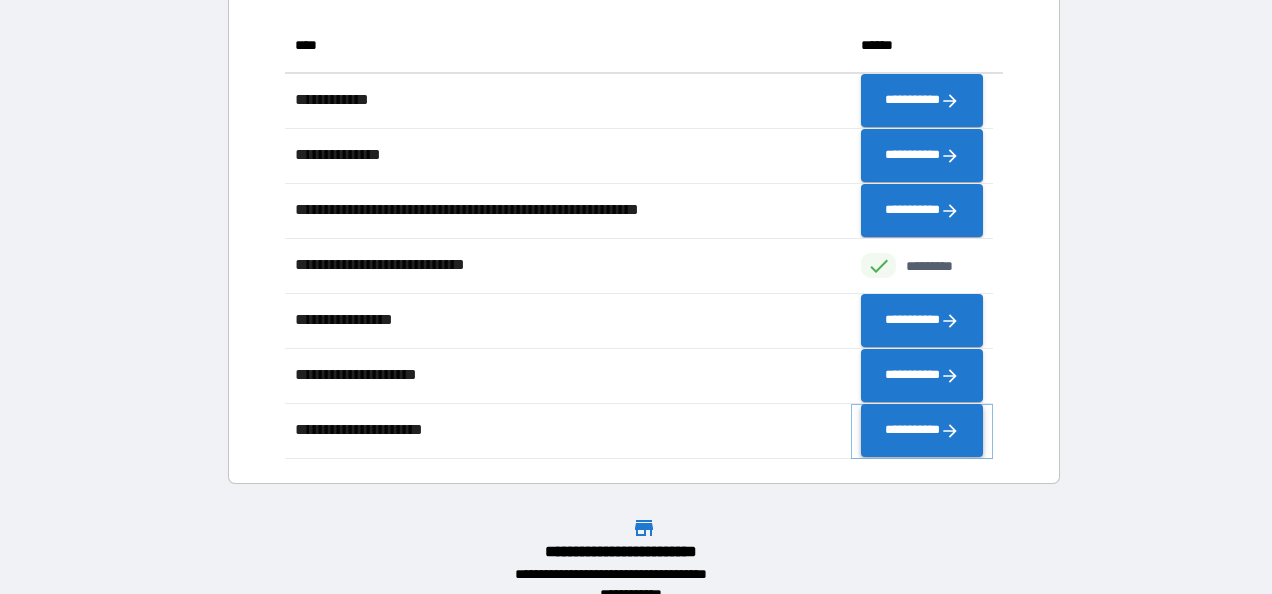 click on "**********" at bounding box center (922, 431) 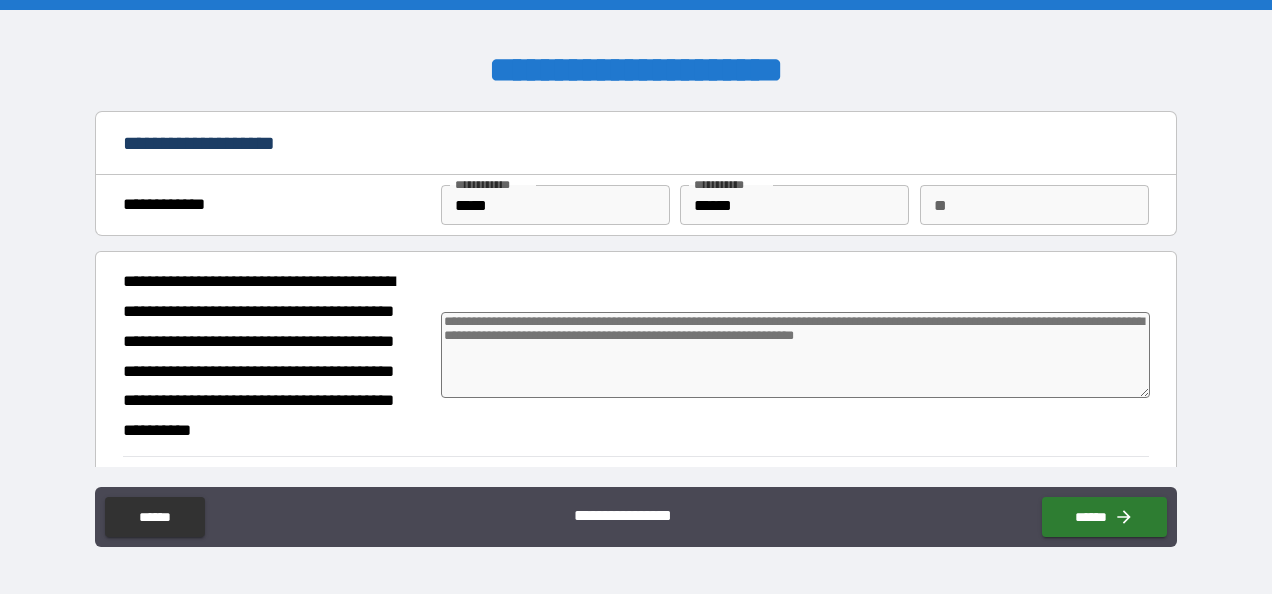 type on "*" 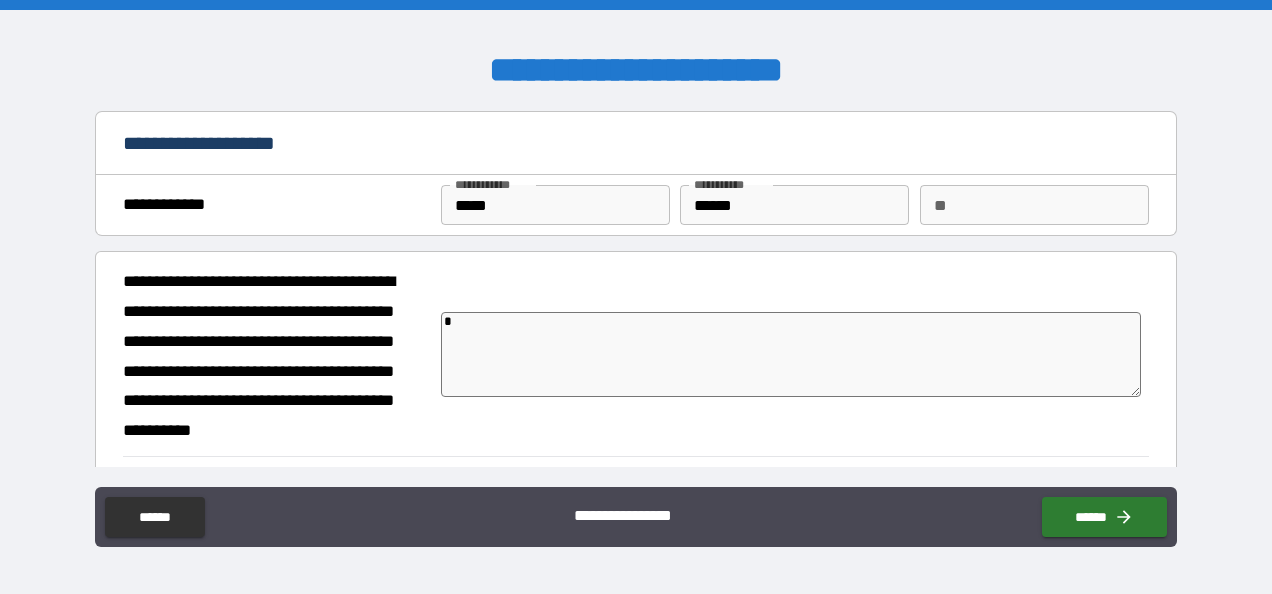 type on "*" 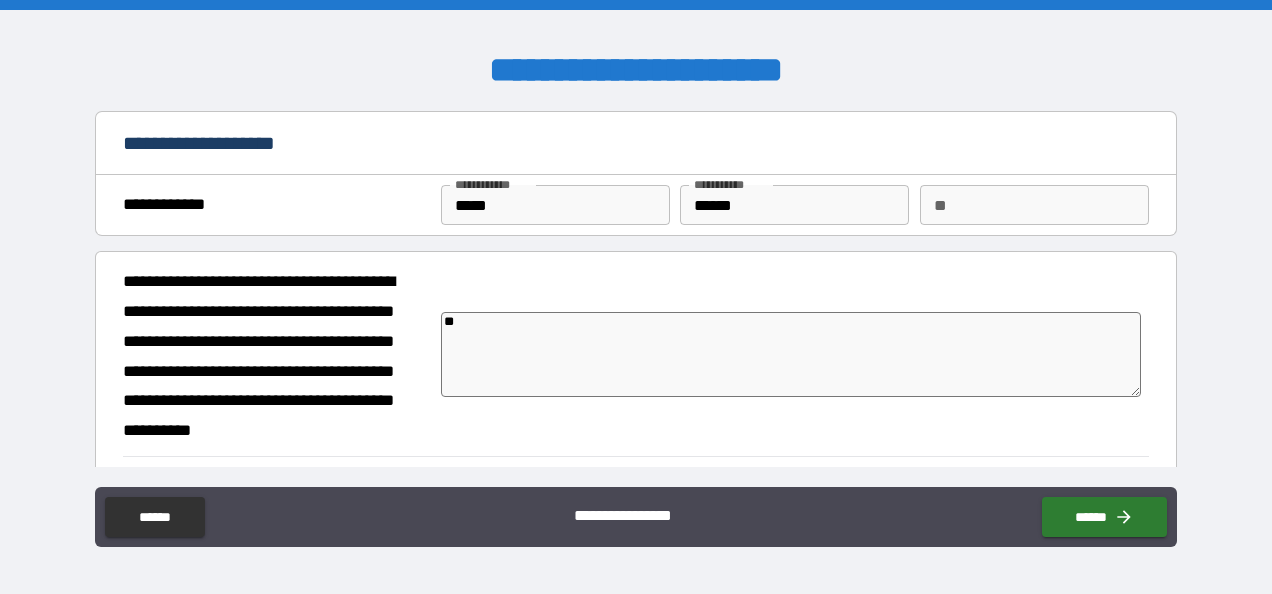 type on "***" 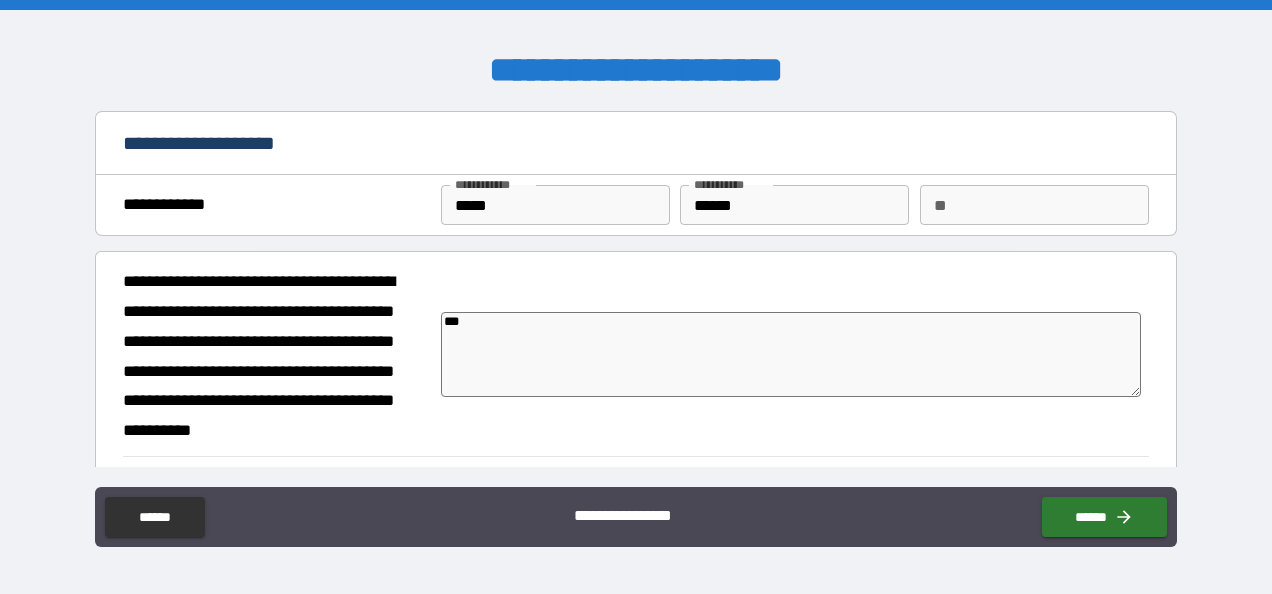 type on "****" 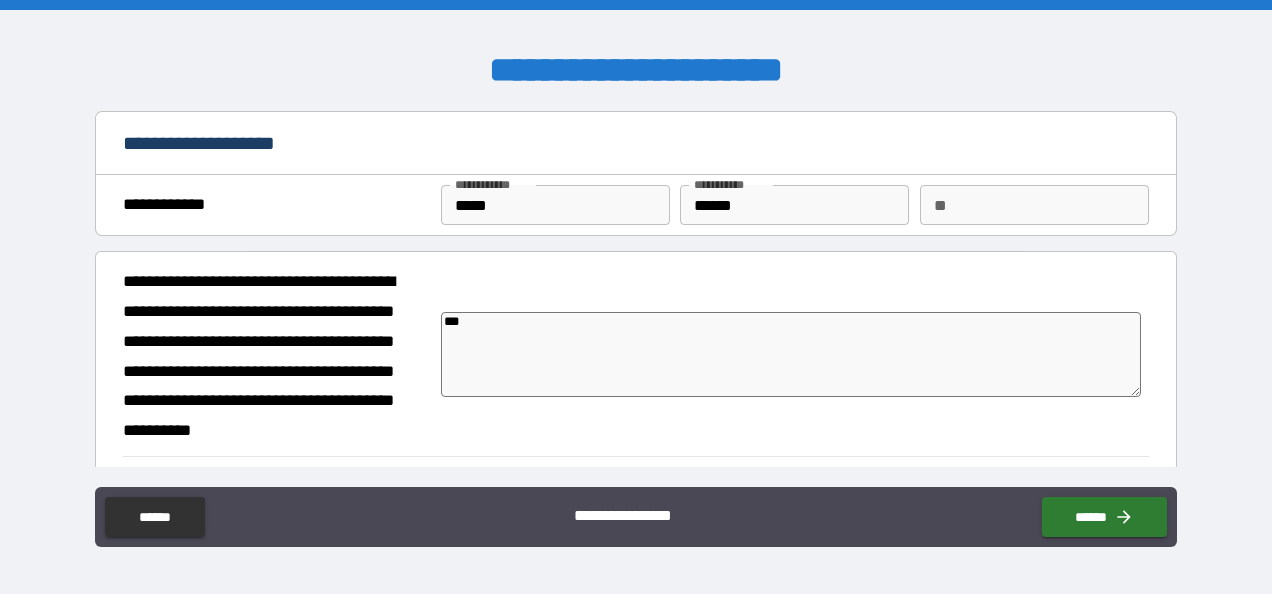 type on "*" 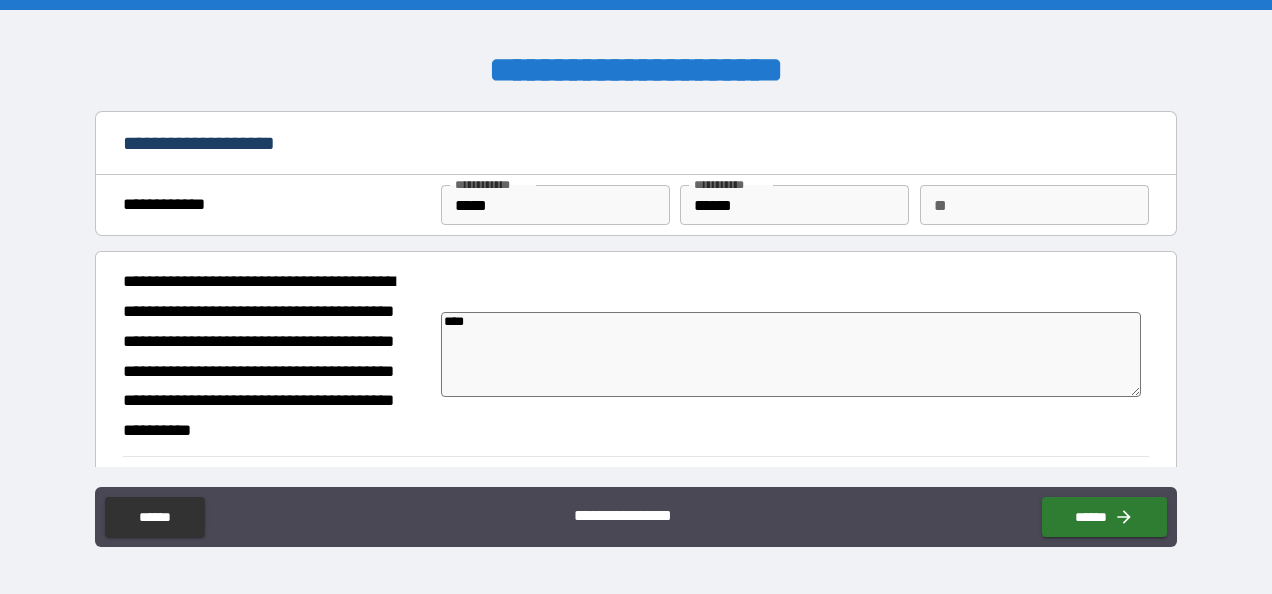 type on "*****" 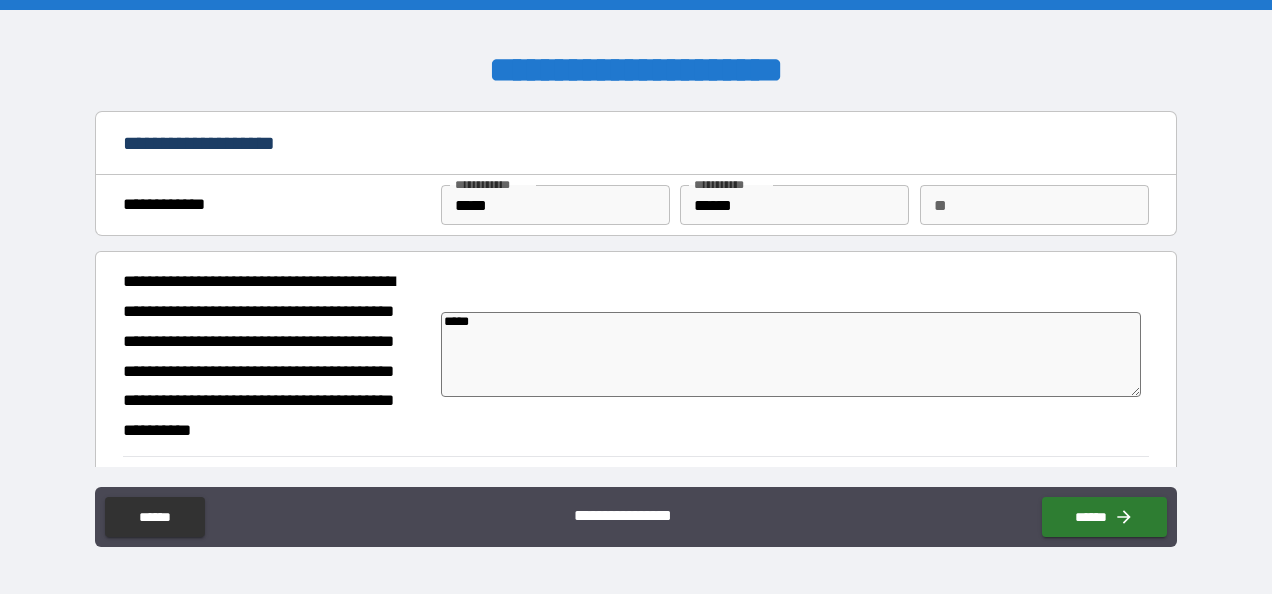 type on "******" 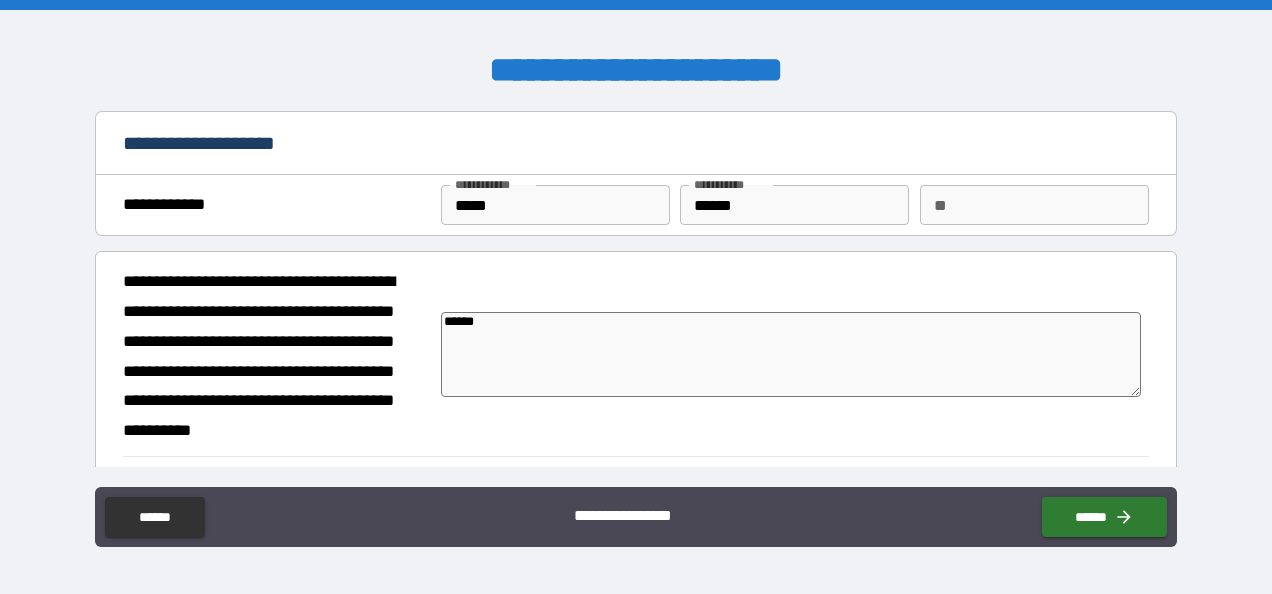 type on "******" 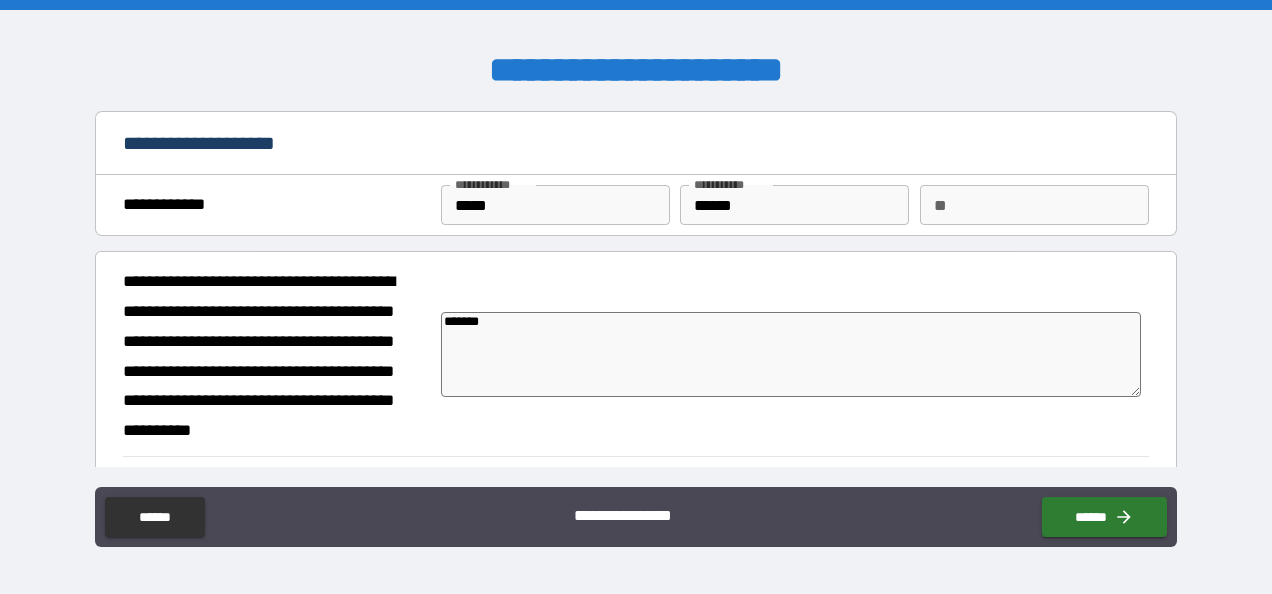 type on "*" 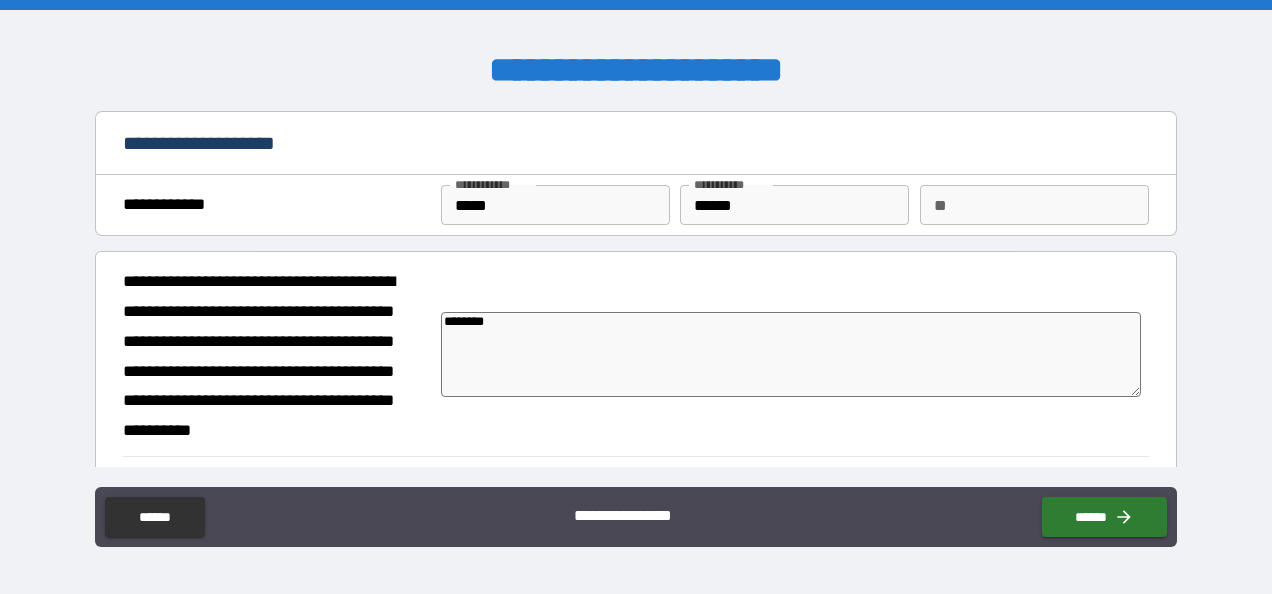 type on "*********" 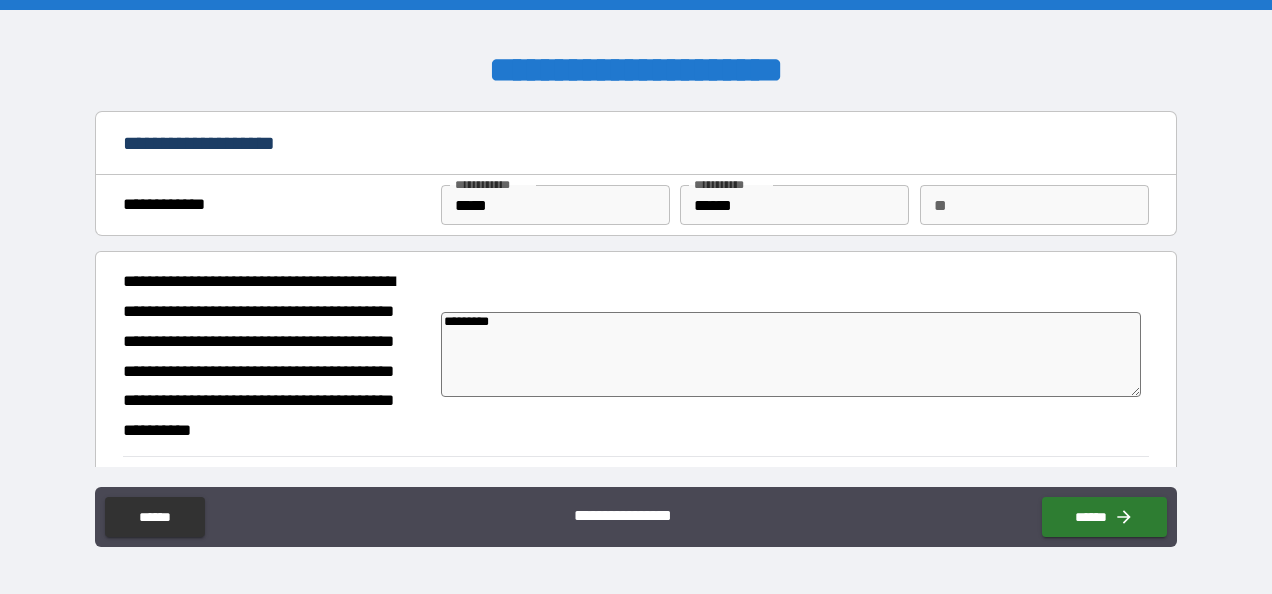 type on "**********" 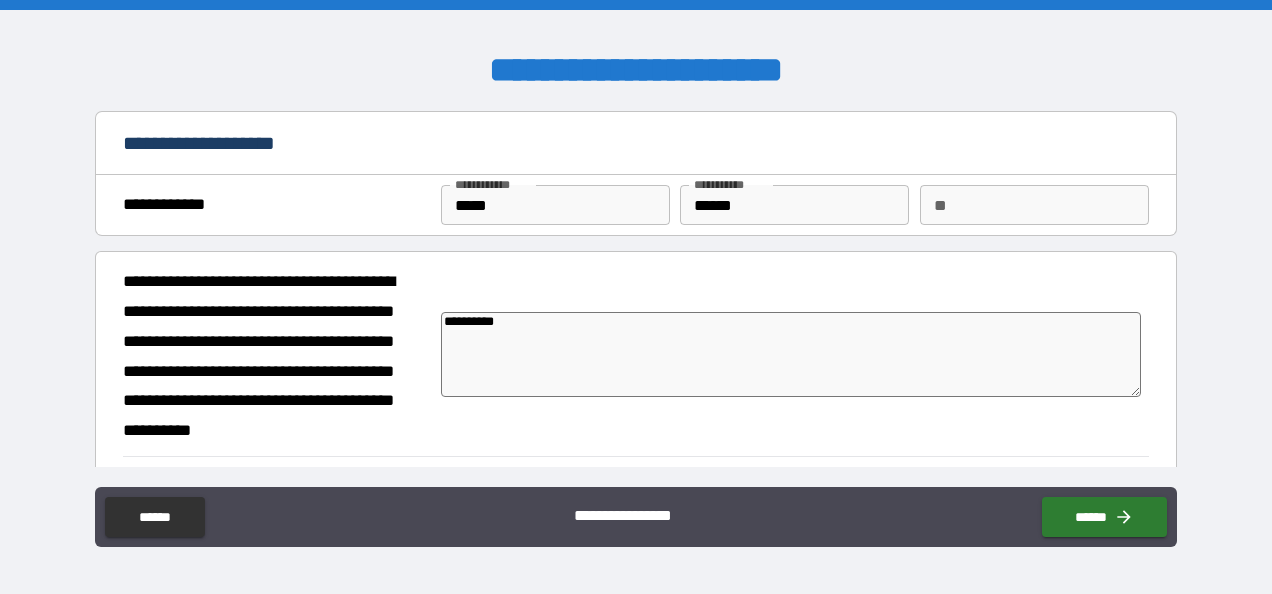 type on "**********" 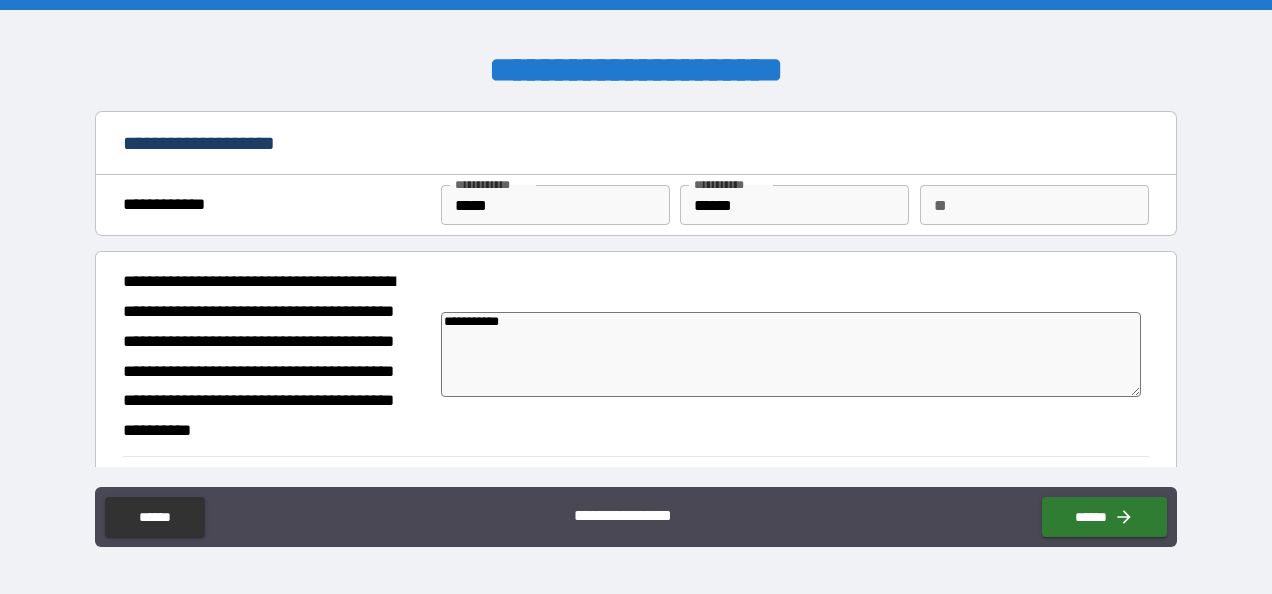 type on "**********" 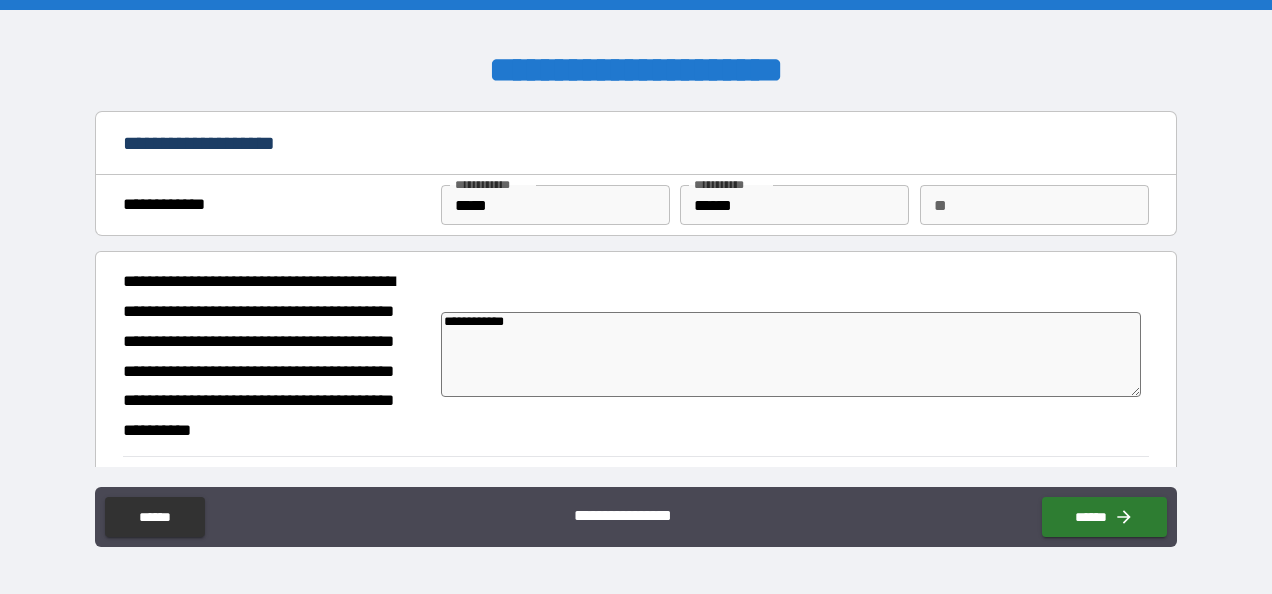 type on "**********" 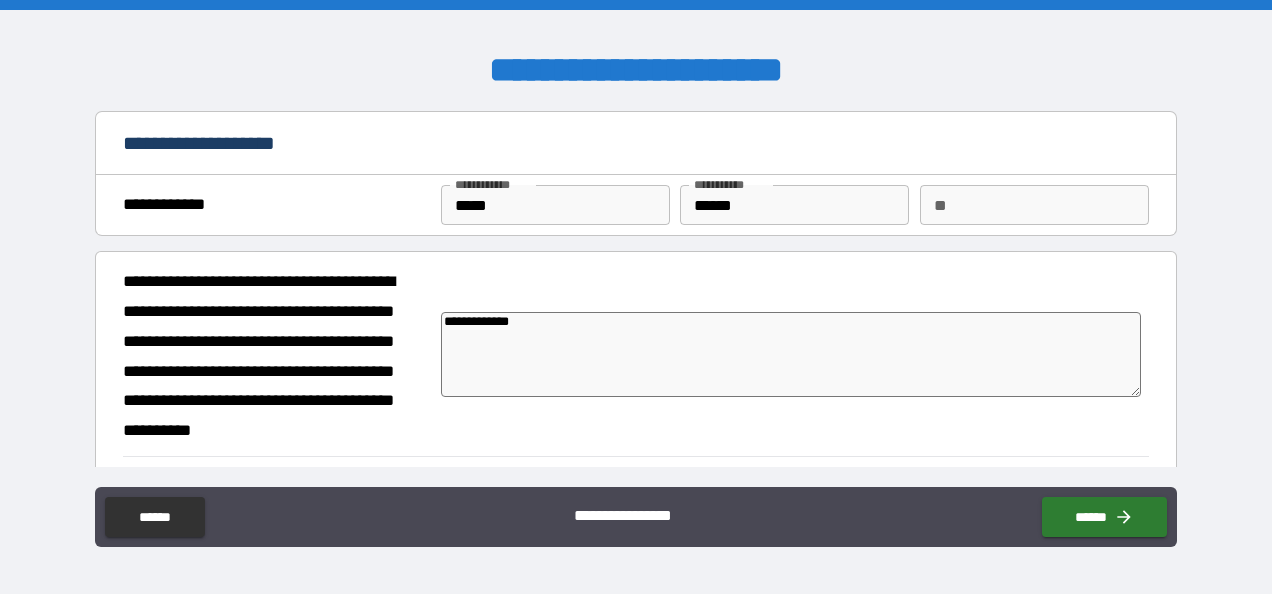 type on "**********" 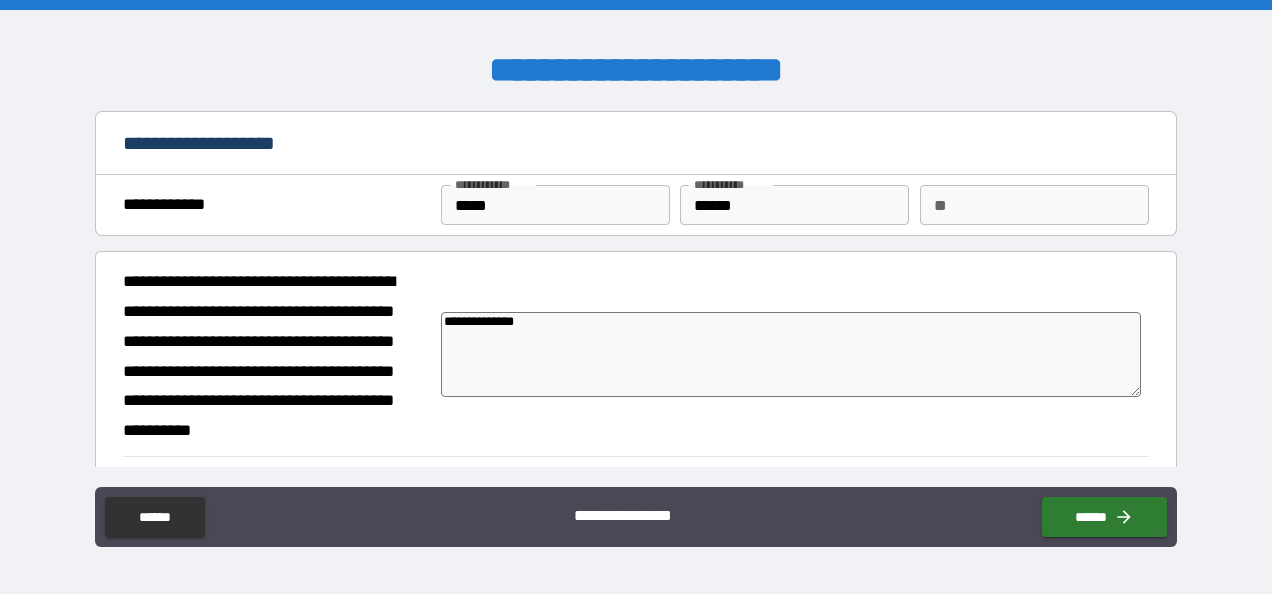 type on "**********" 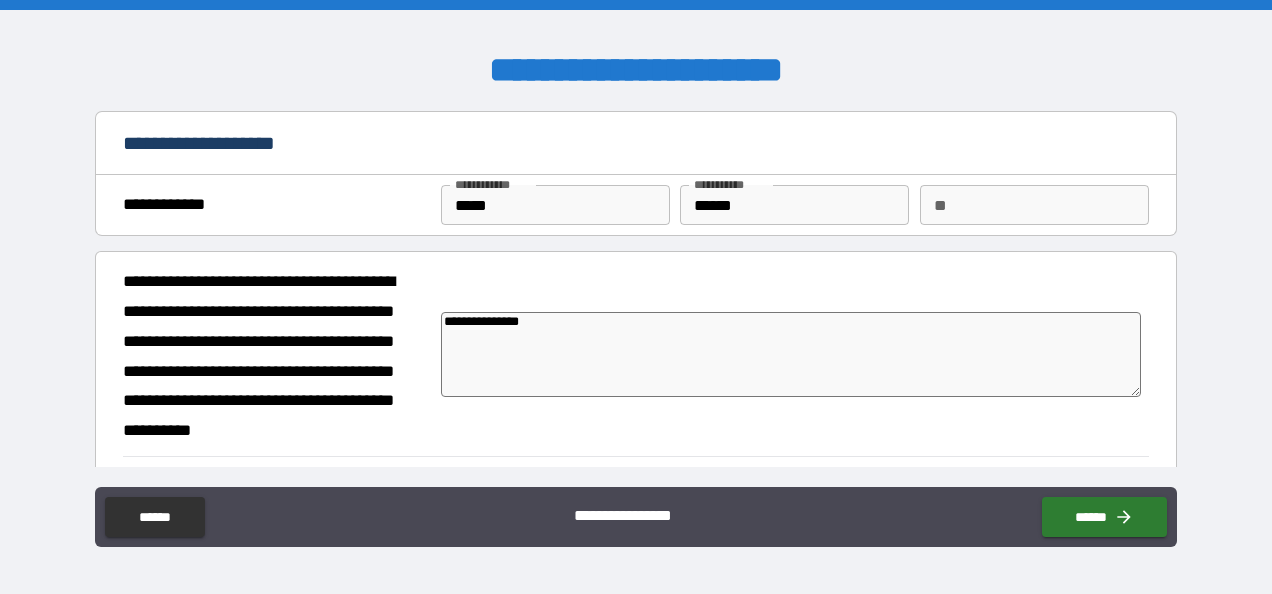 type on "*" 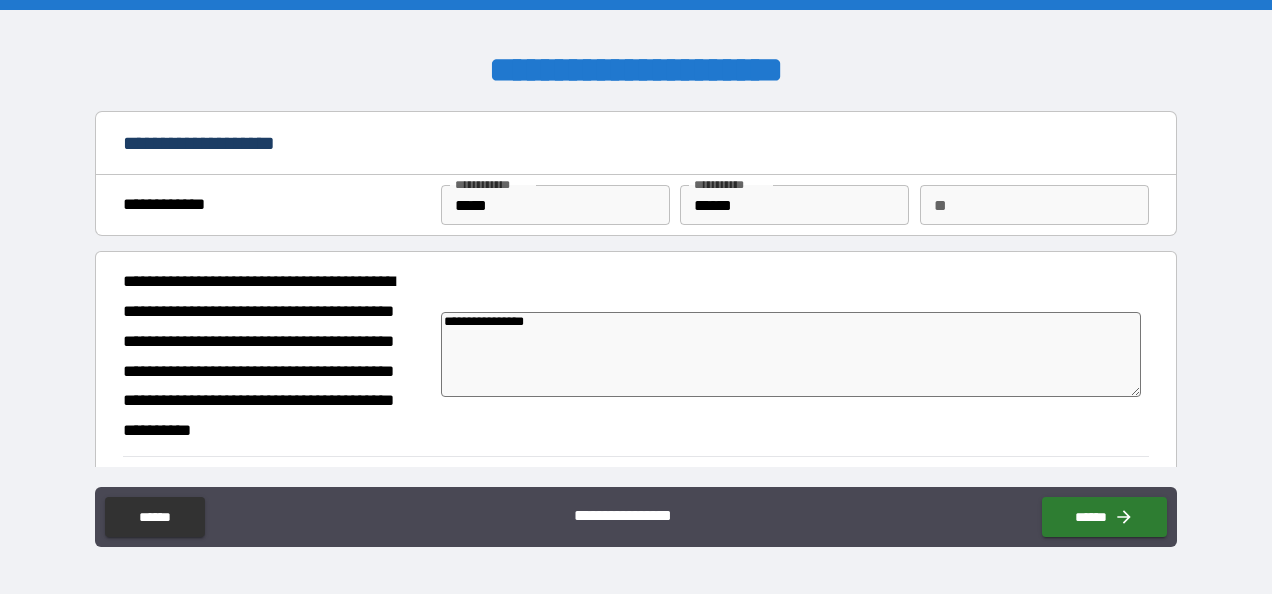 type on "**********" 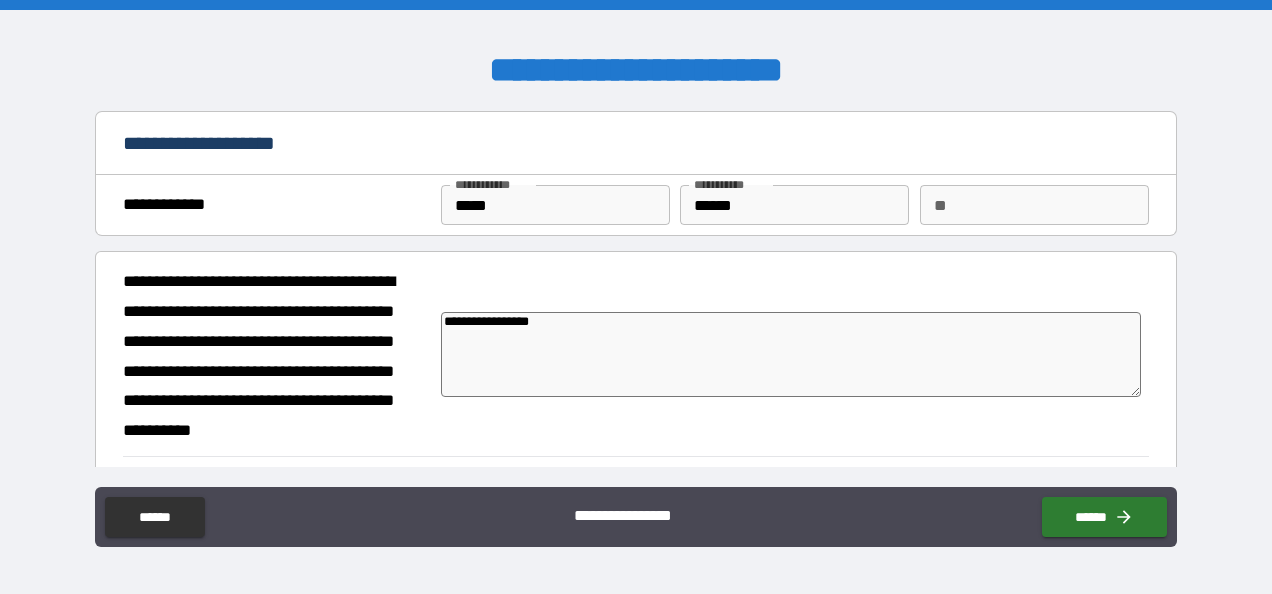 type on "**********" 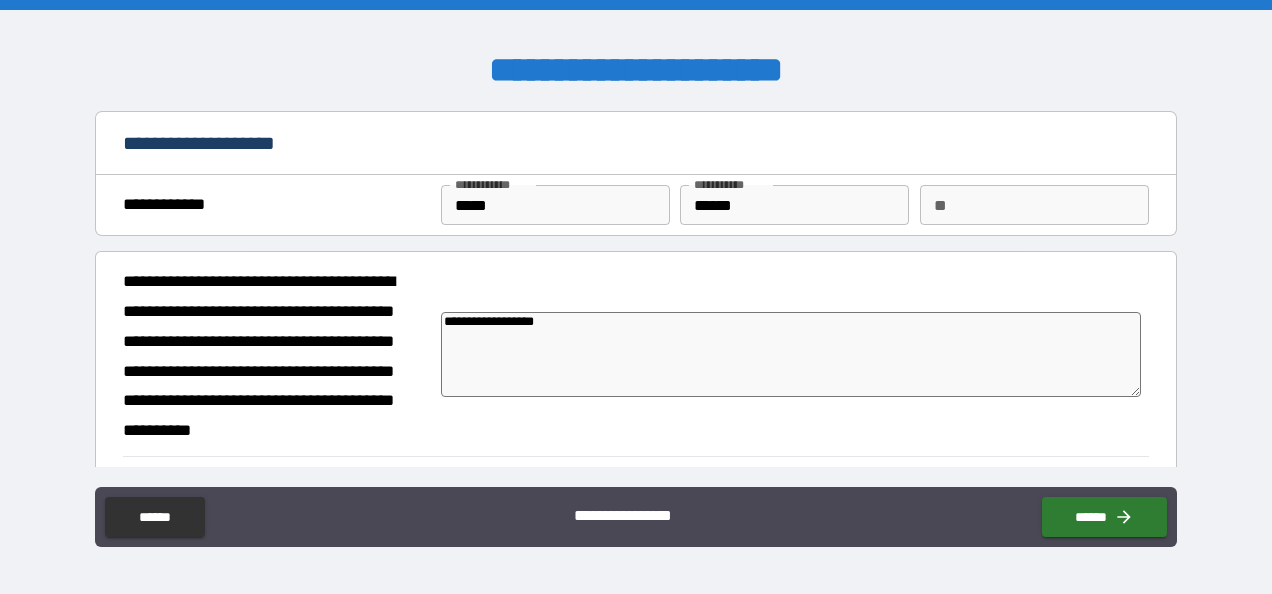 type on "**********" 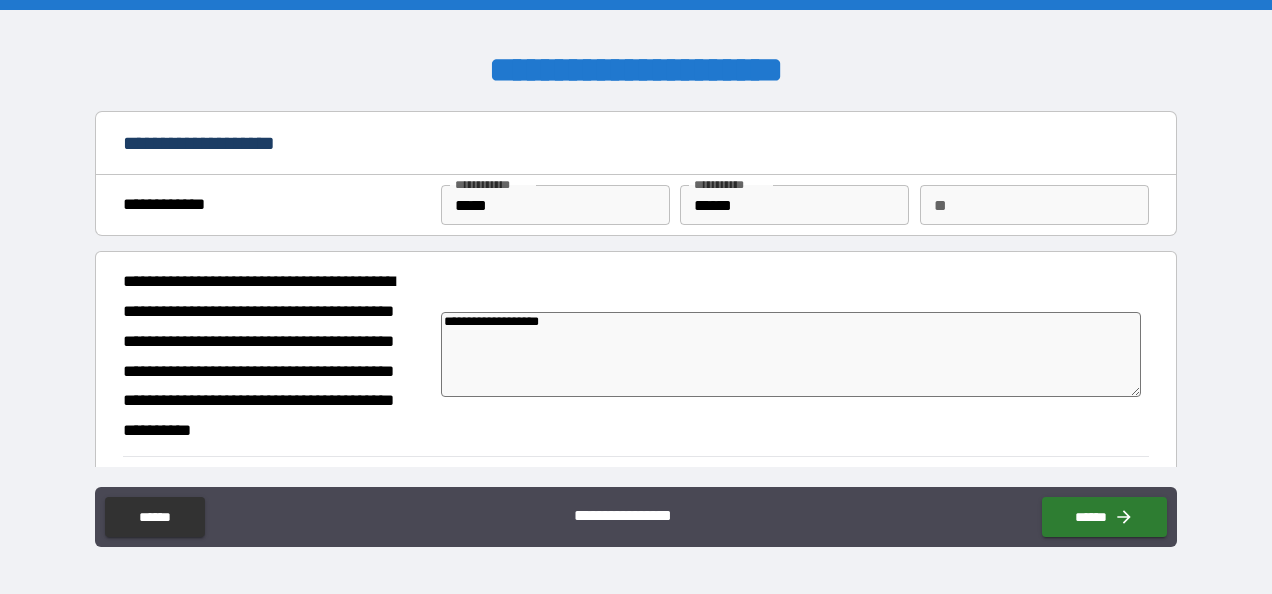 type on "**********" 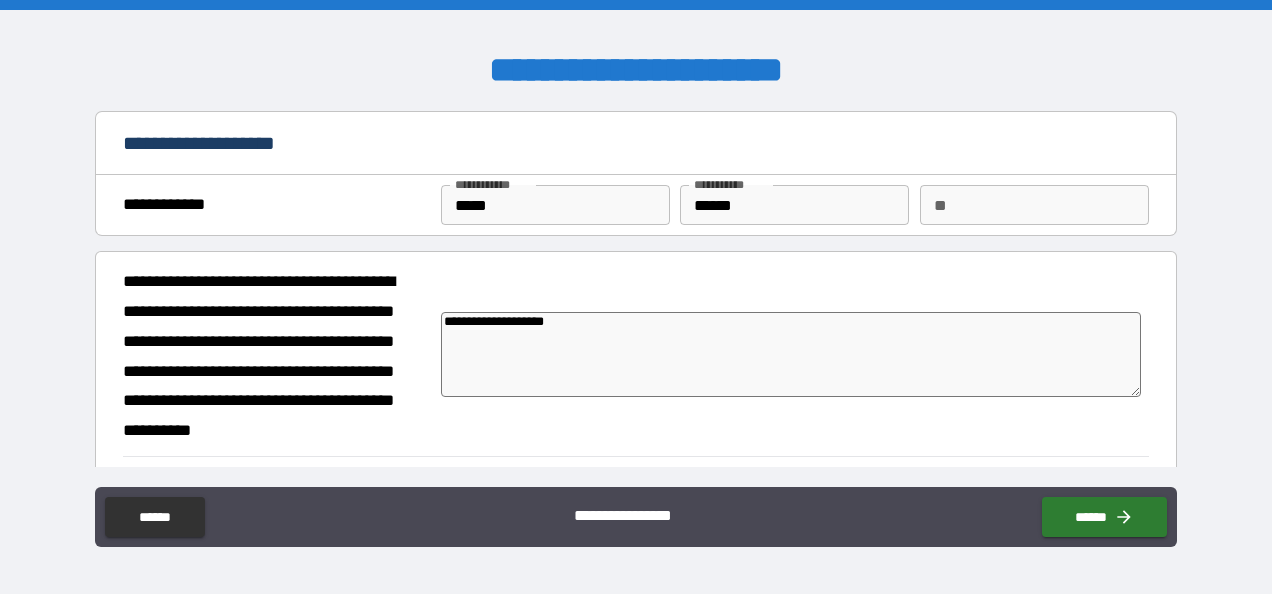 type on "**********" 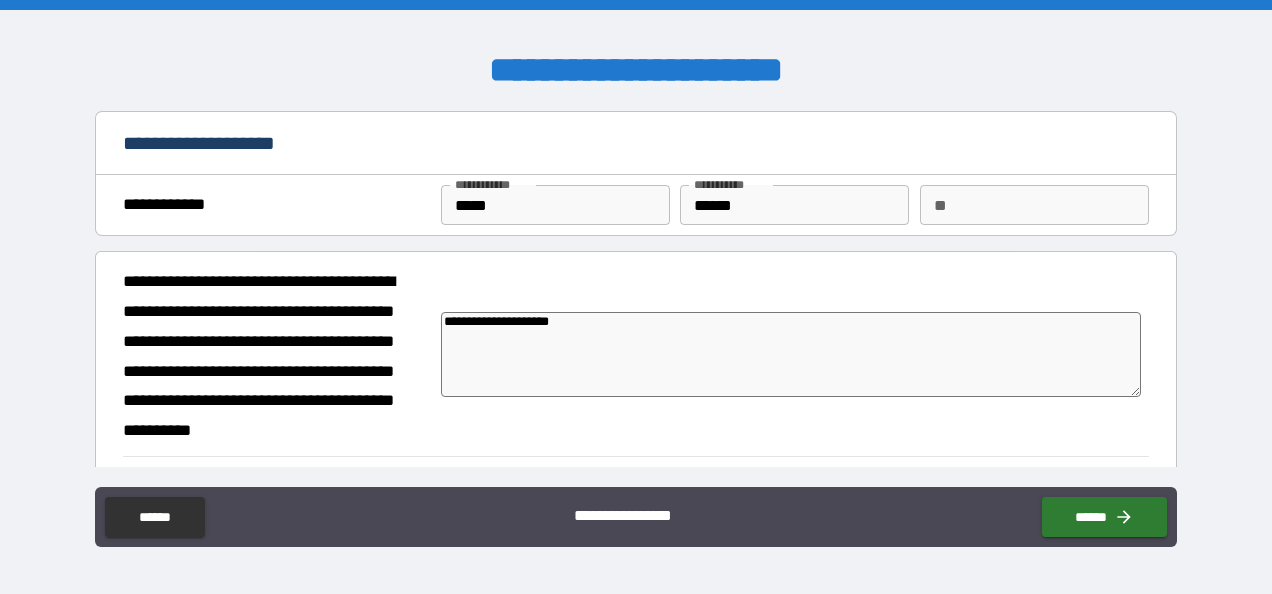 type on "**********" 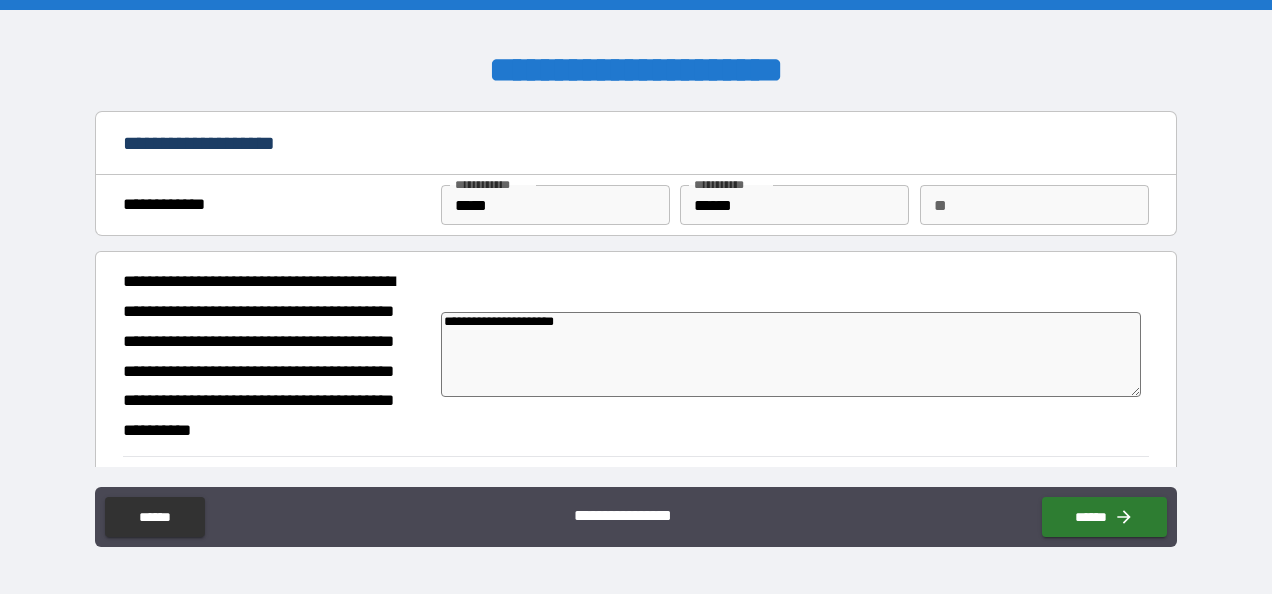 type on "*" 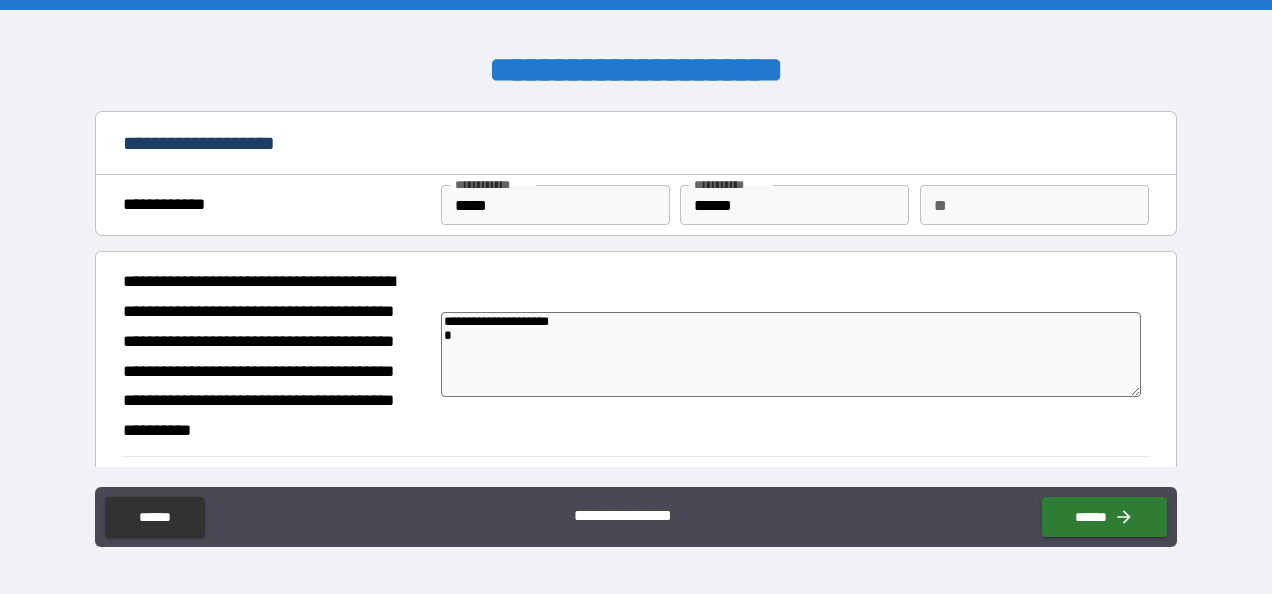 type on "**********" 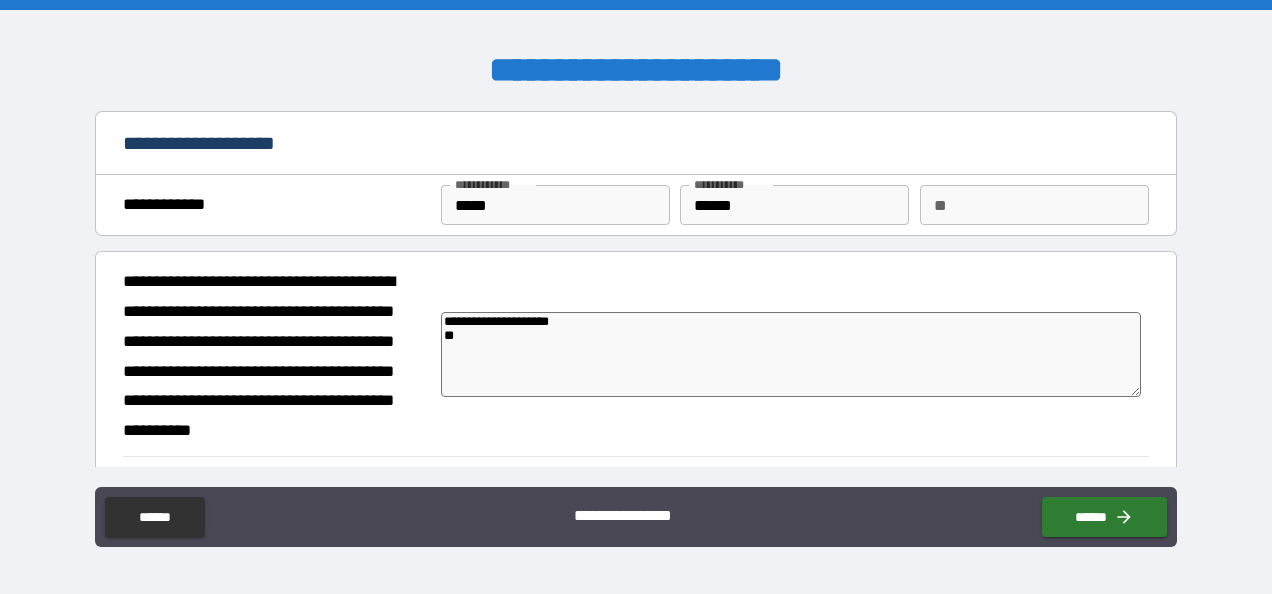 type on "**********" 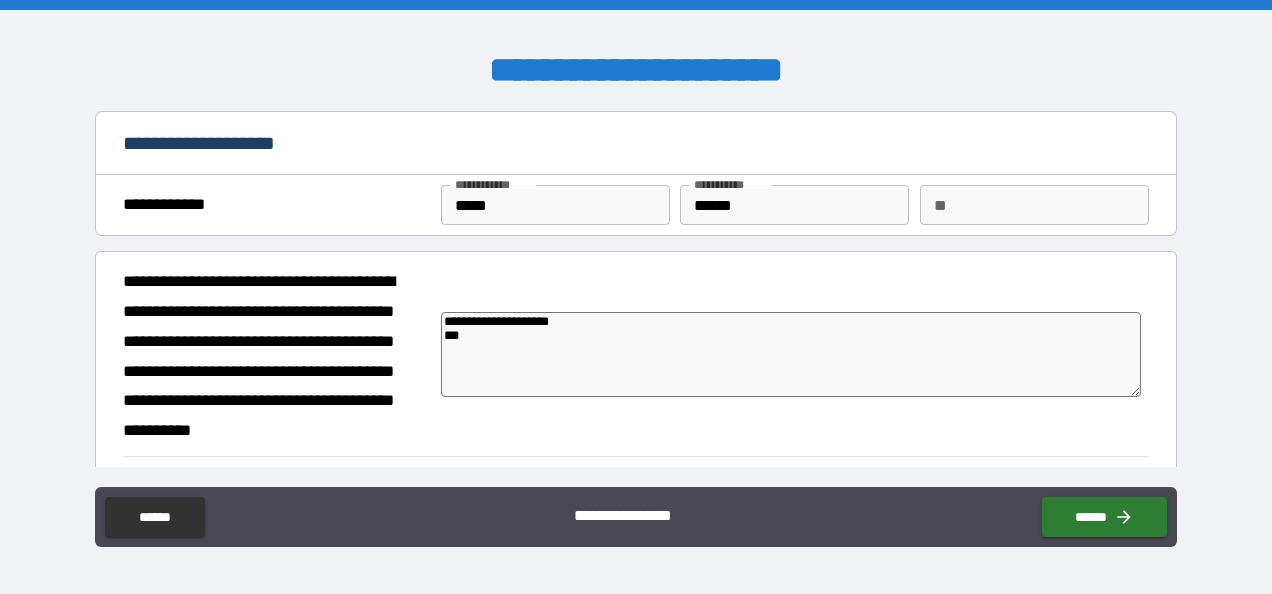 type on "*" 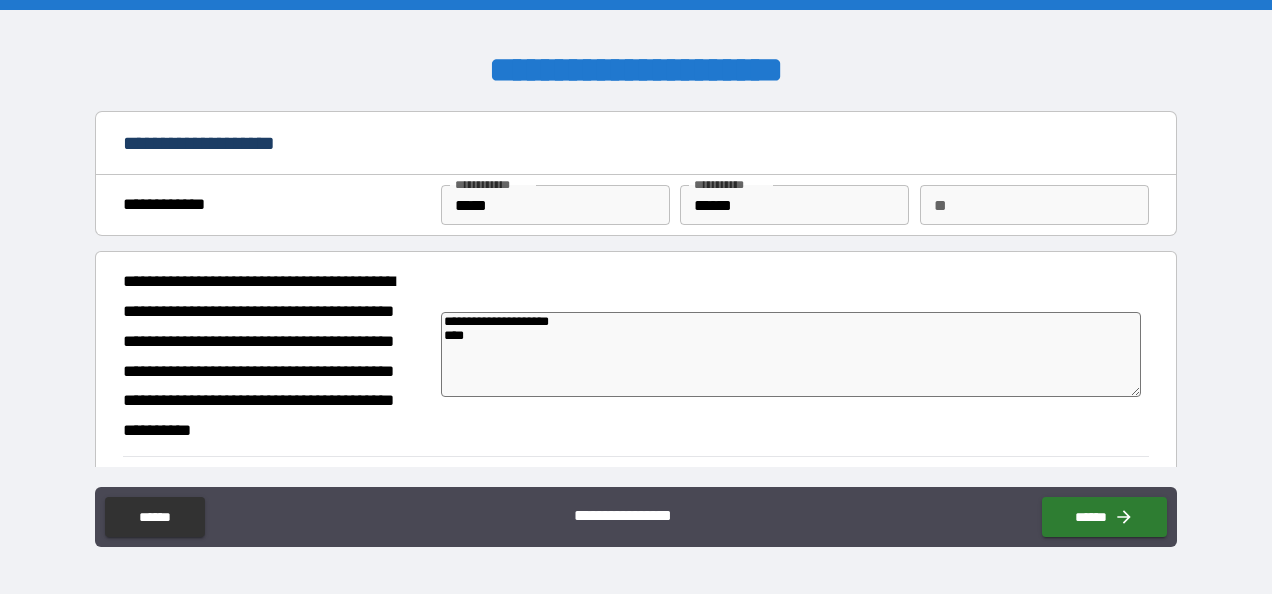 type on "**********" 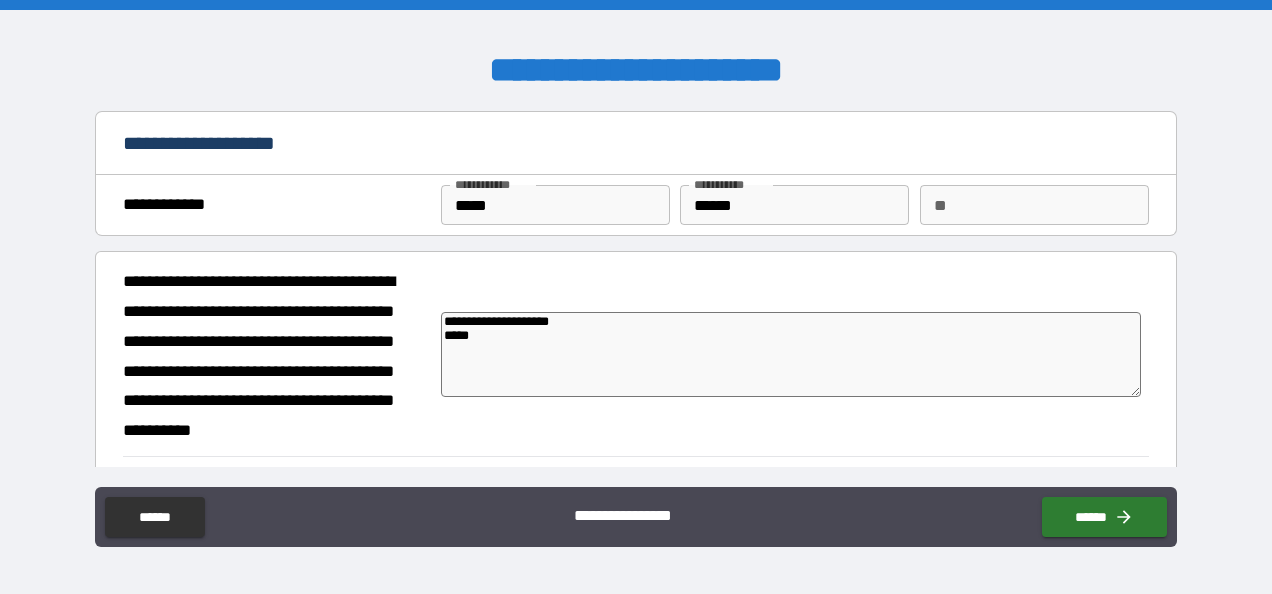 type on "*" 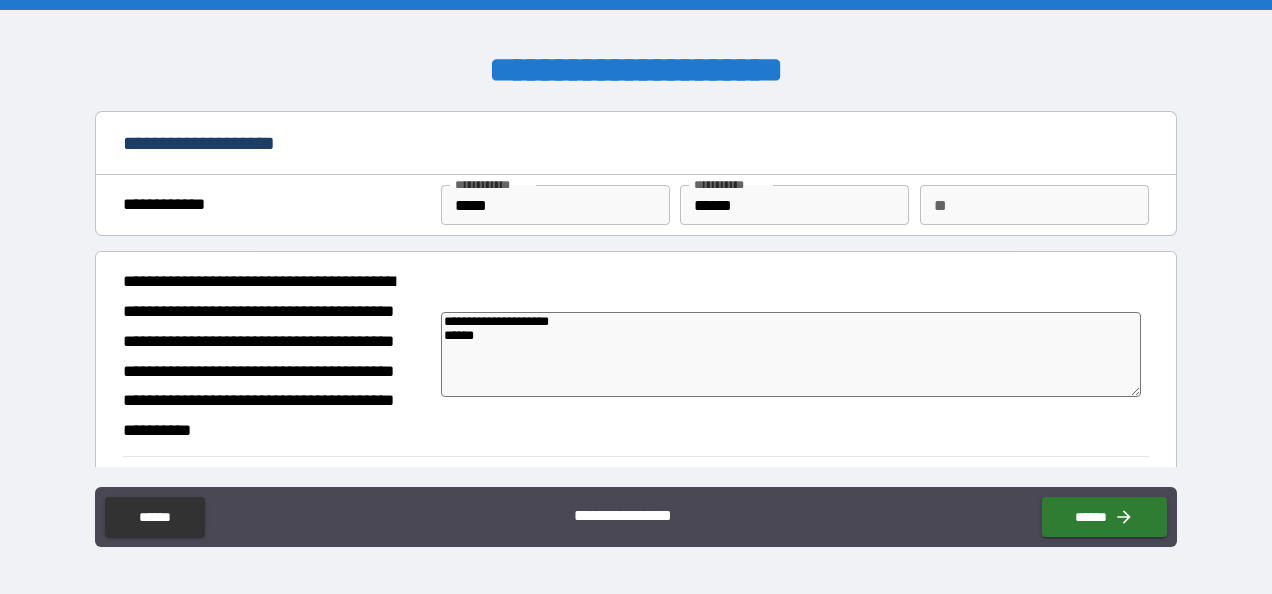 type on "**********" 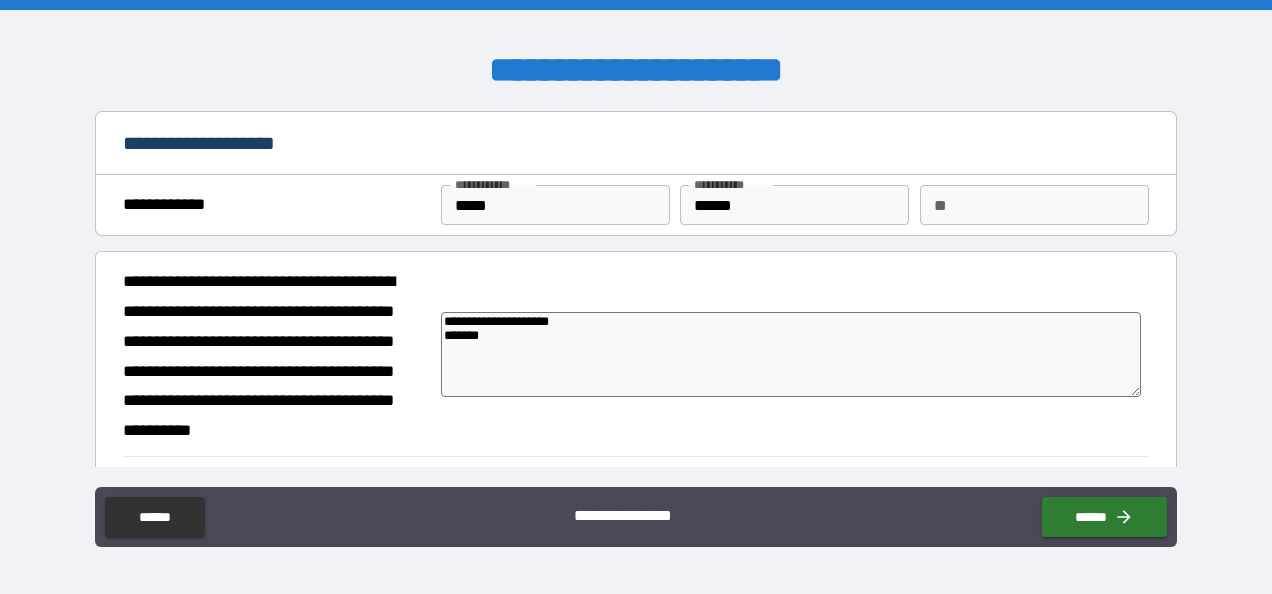 type on "*" 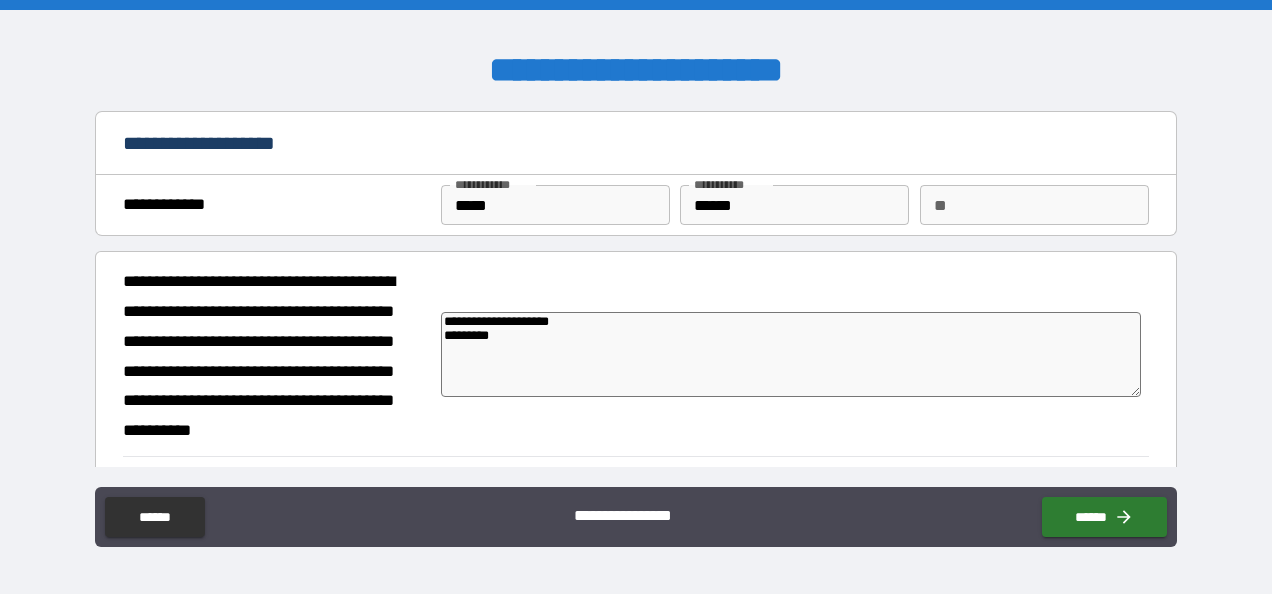 type on "**********" 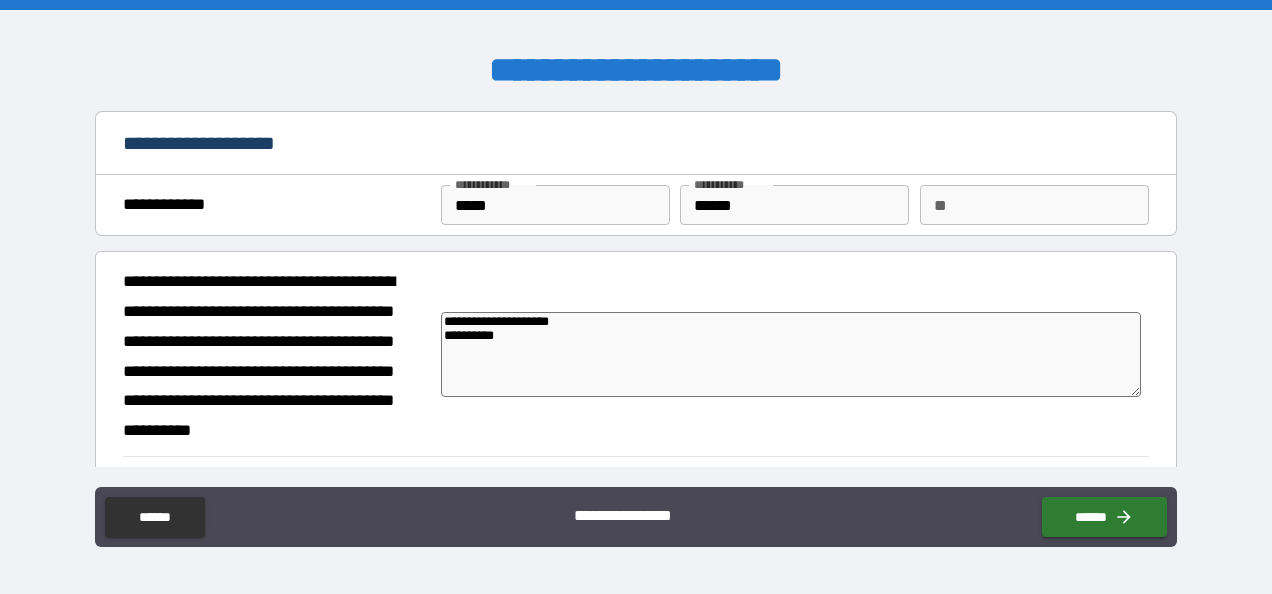 type on "**********" 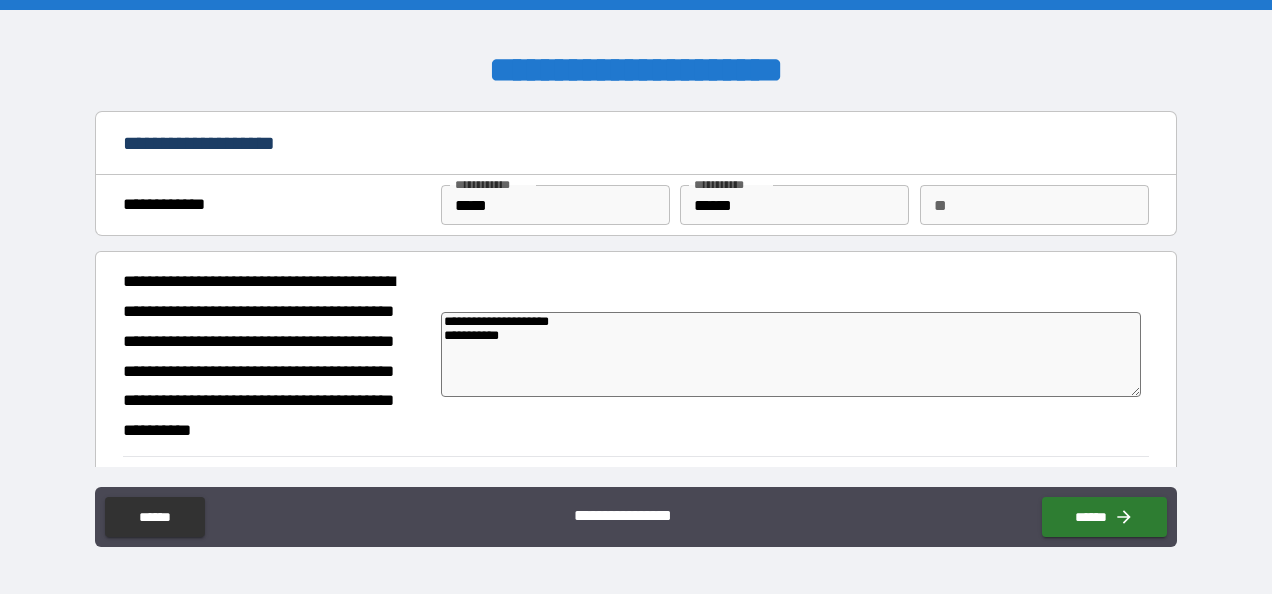 type on "*" 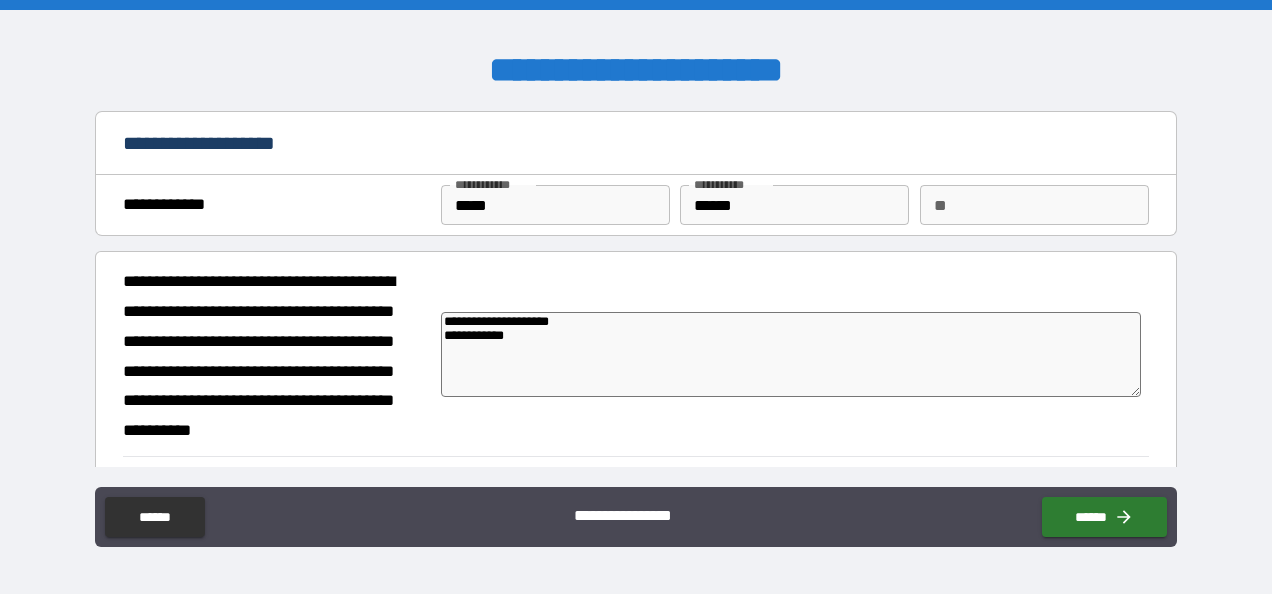 type on "**********" 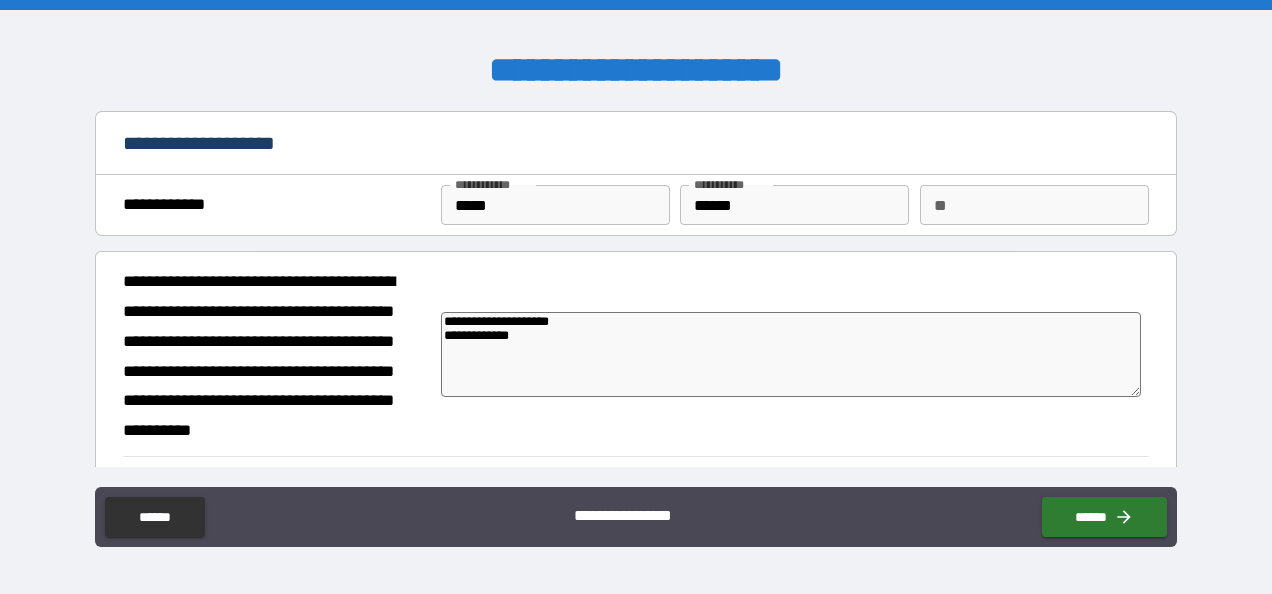 type on "*" 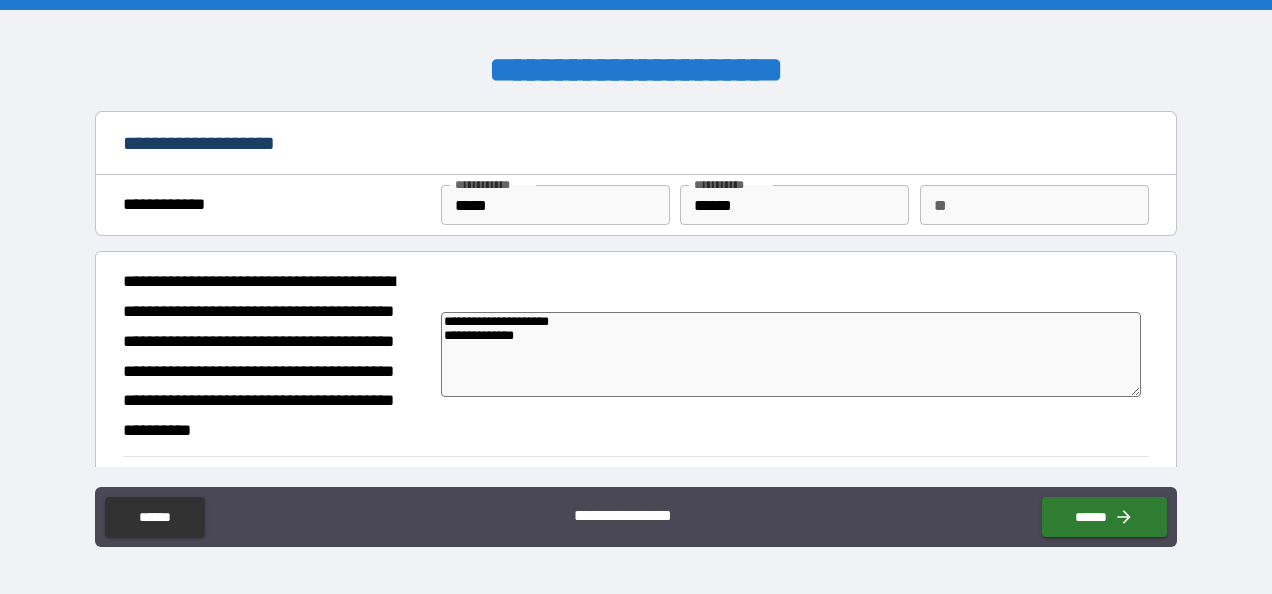 type on "**********" 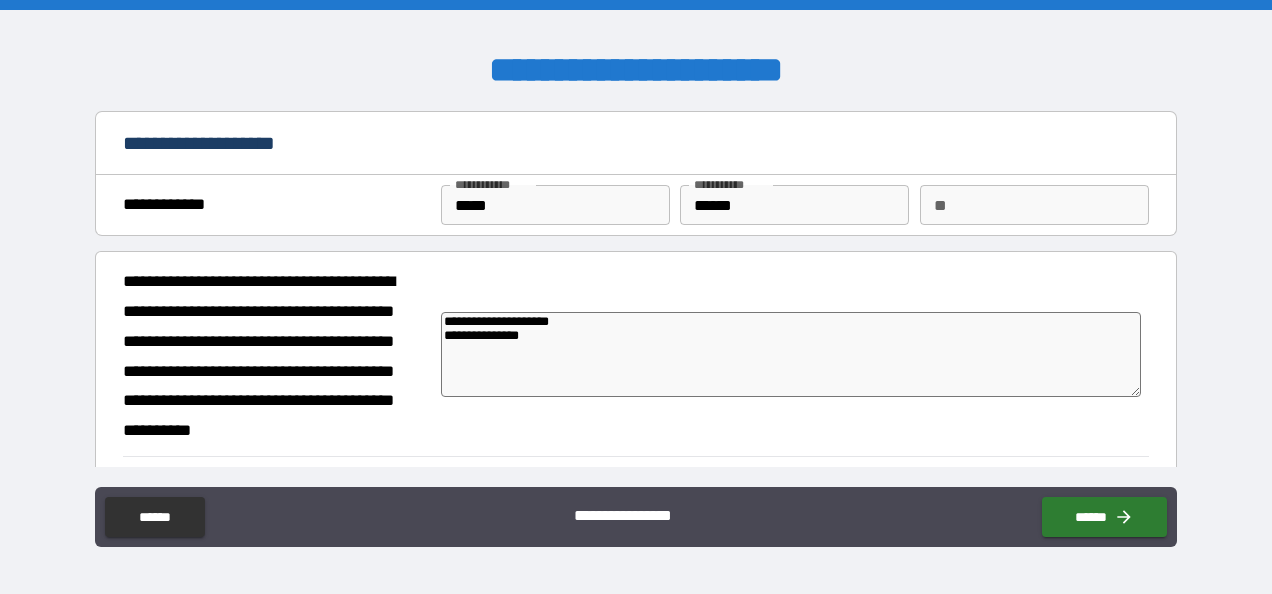 type on "**********" 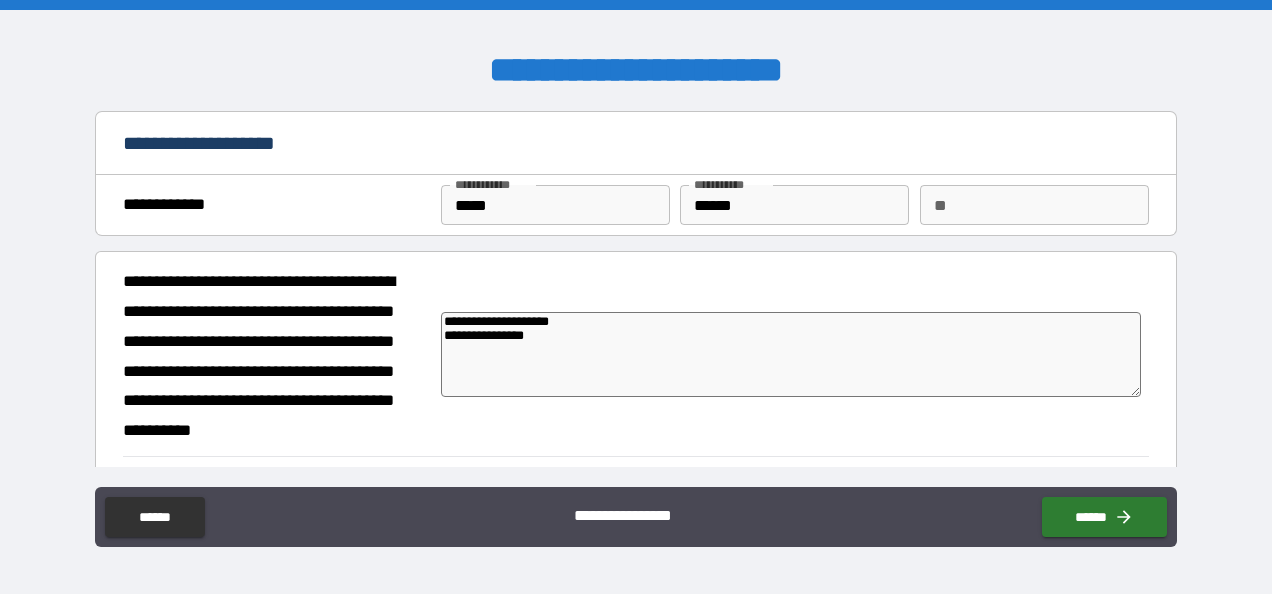 type on "**********" 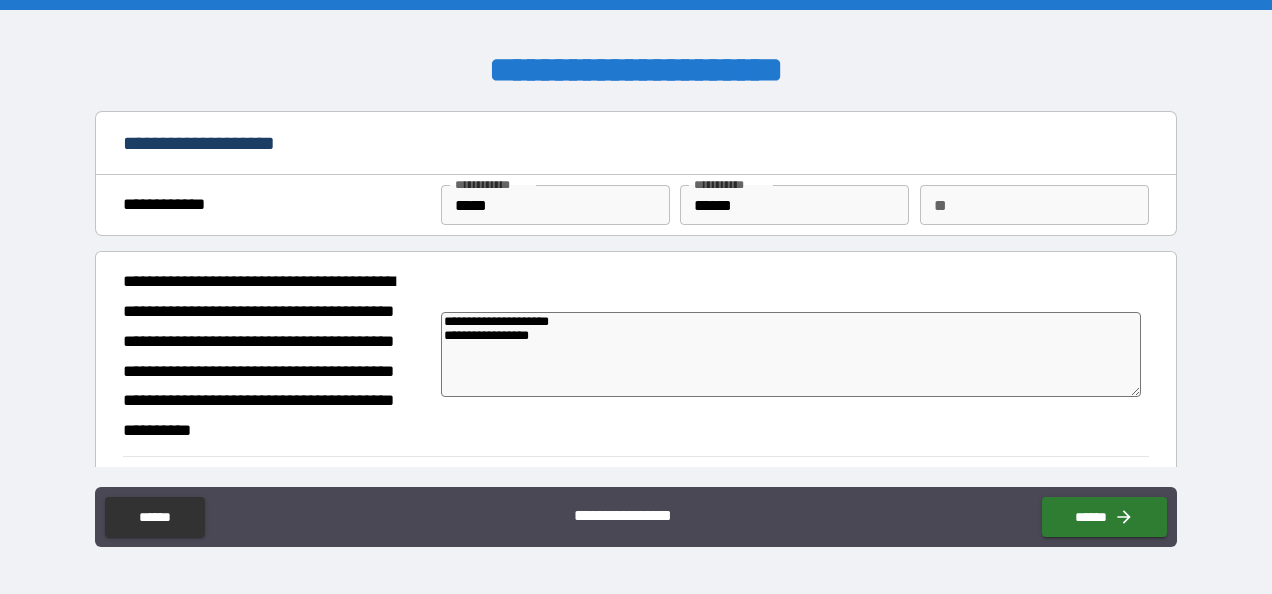 type on "**********" 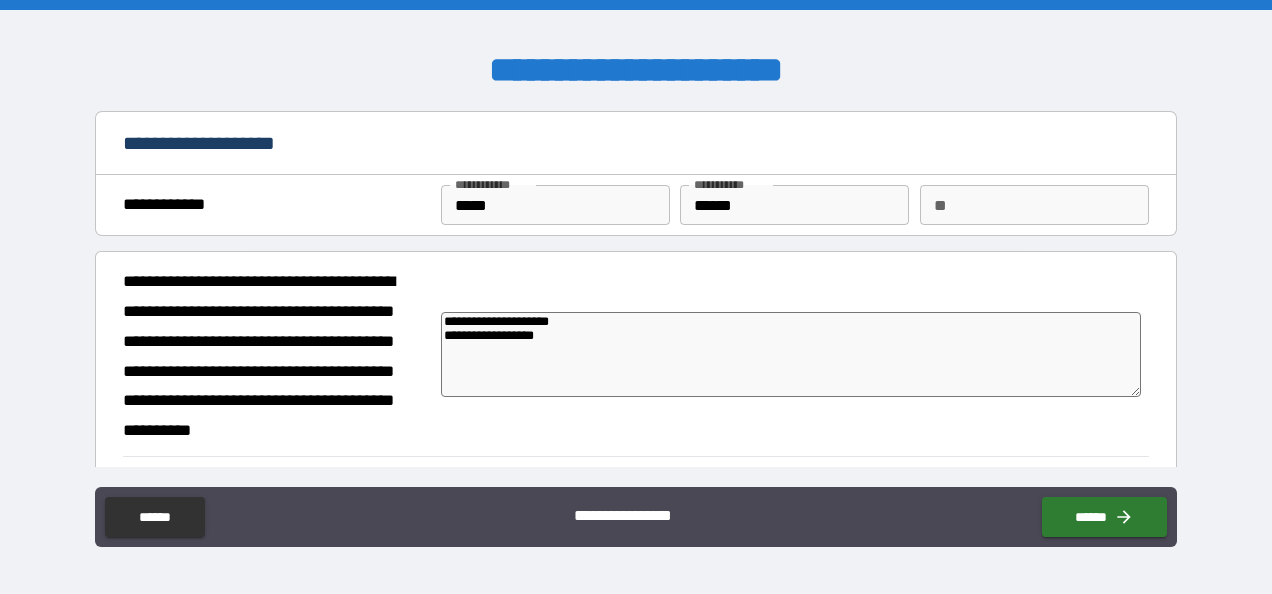 type on "**********" 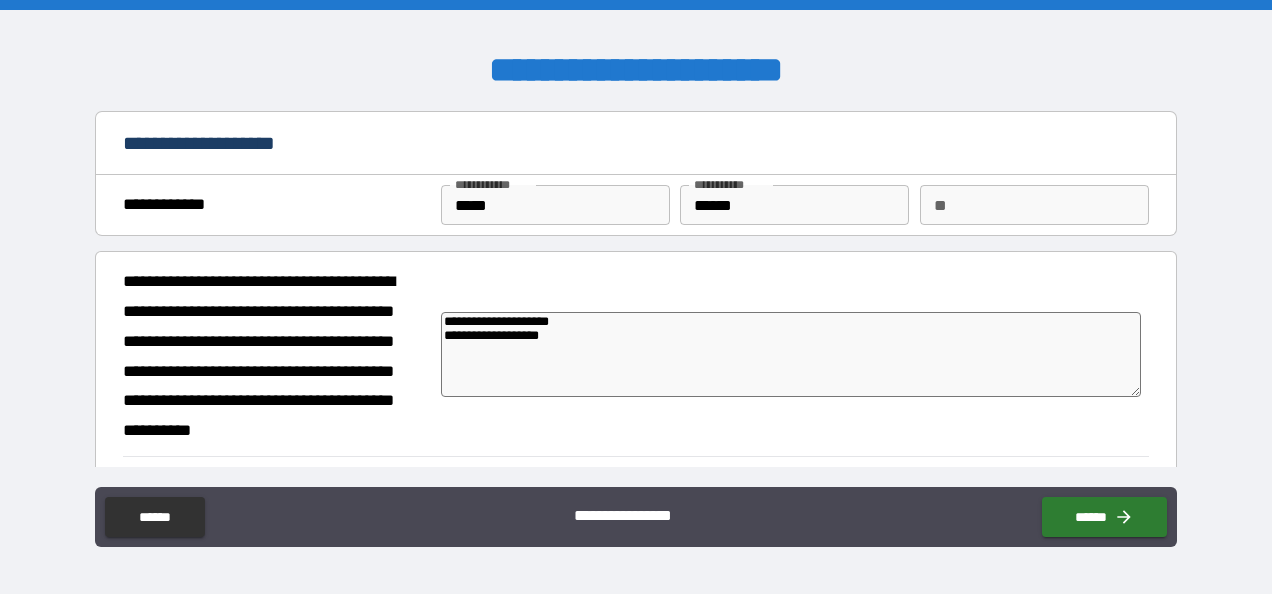 type on "**********" 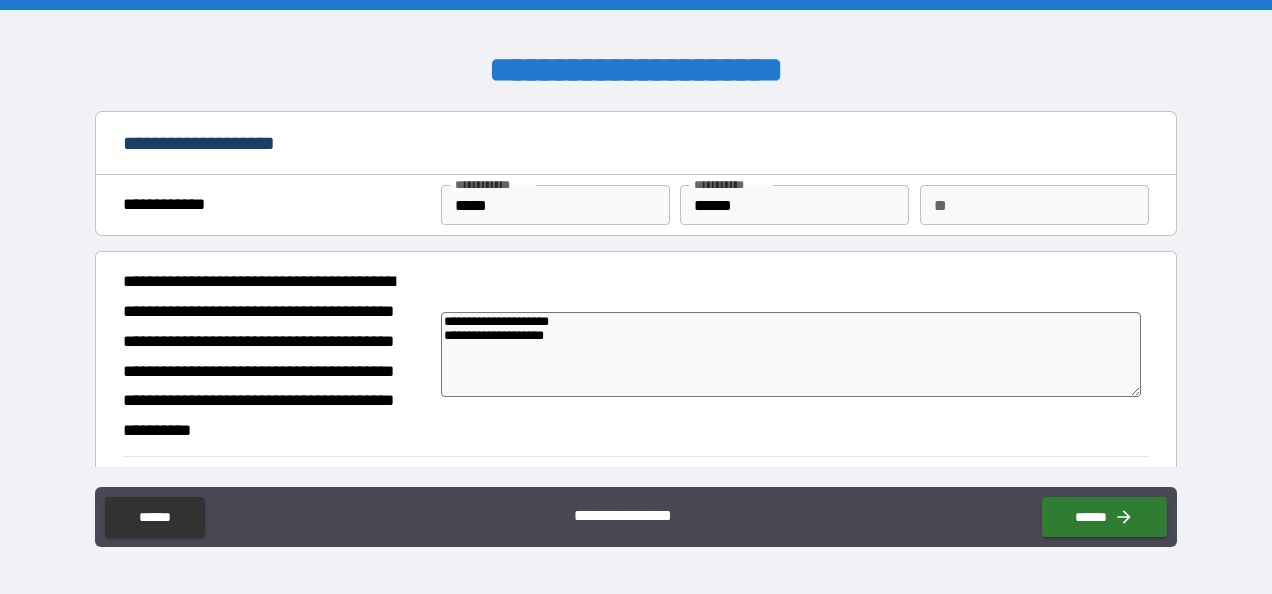 type on "*" 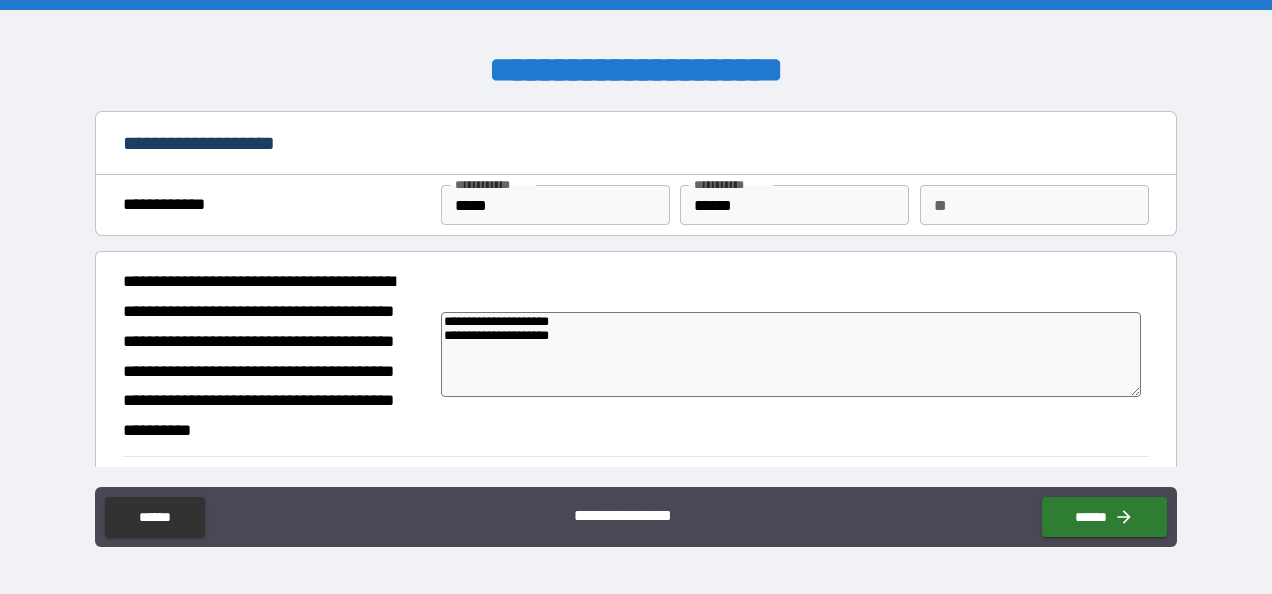 type on "*" 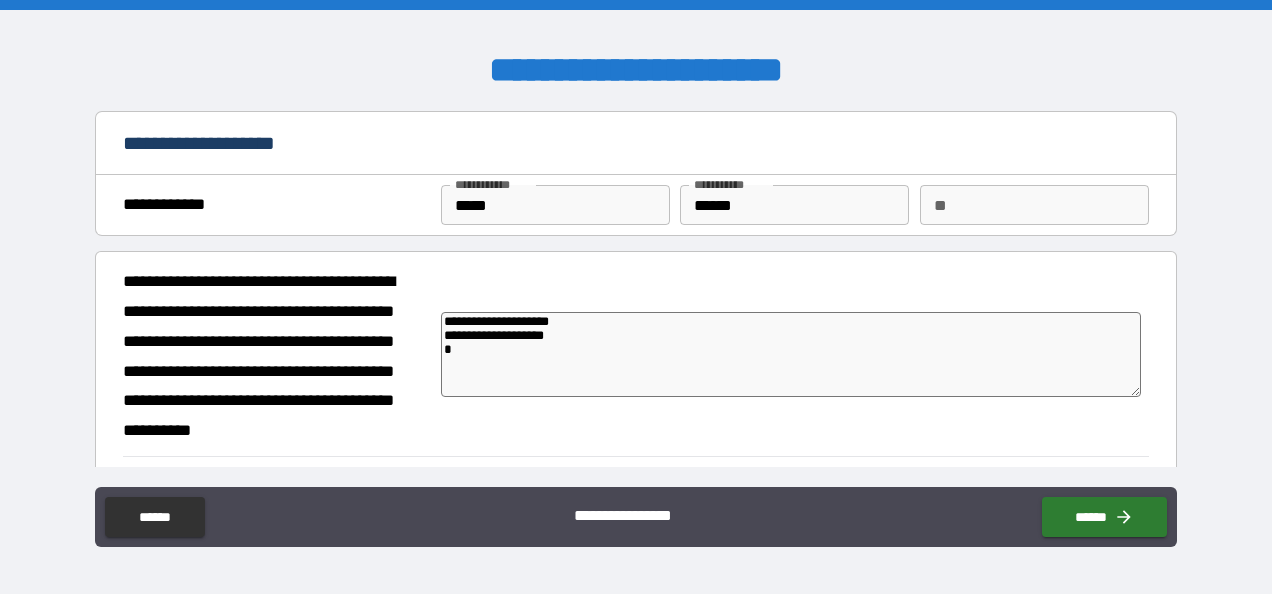 type on "**********" 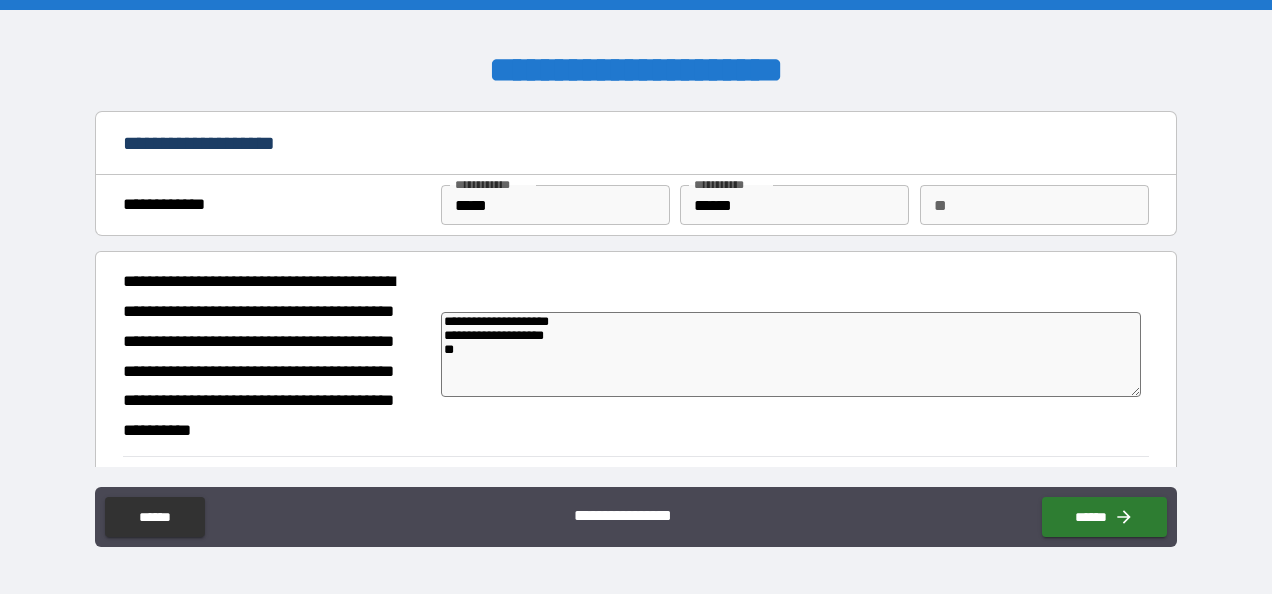 type on "*" 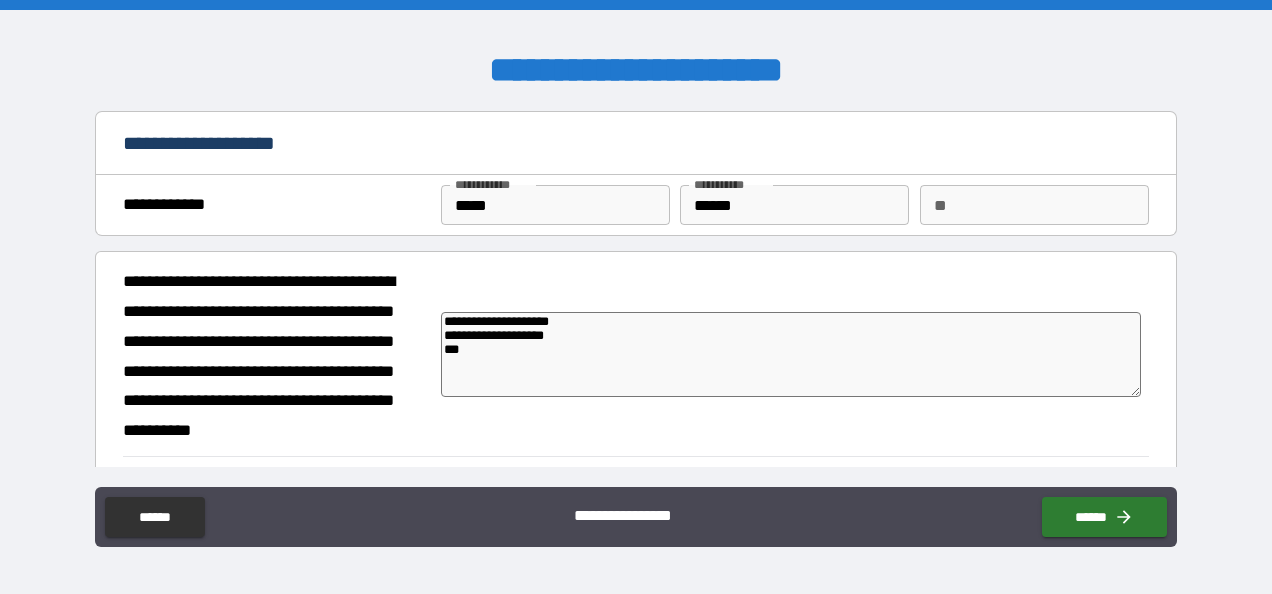 type on "**********" 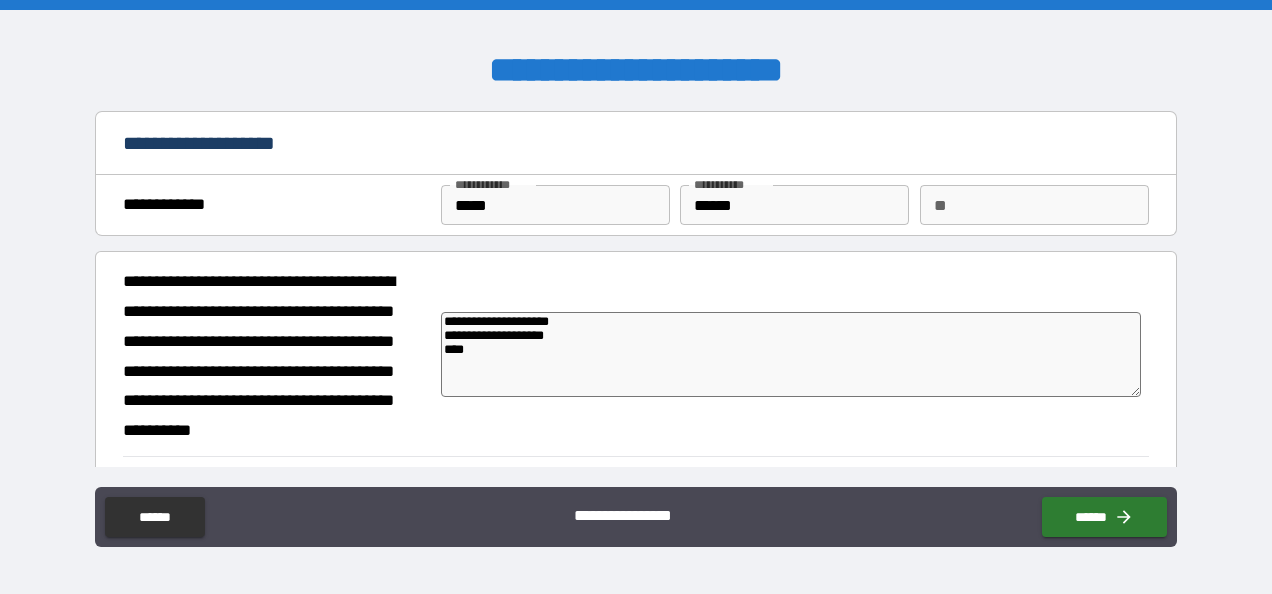 type on "**********" 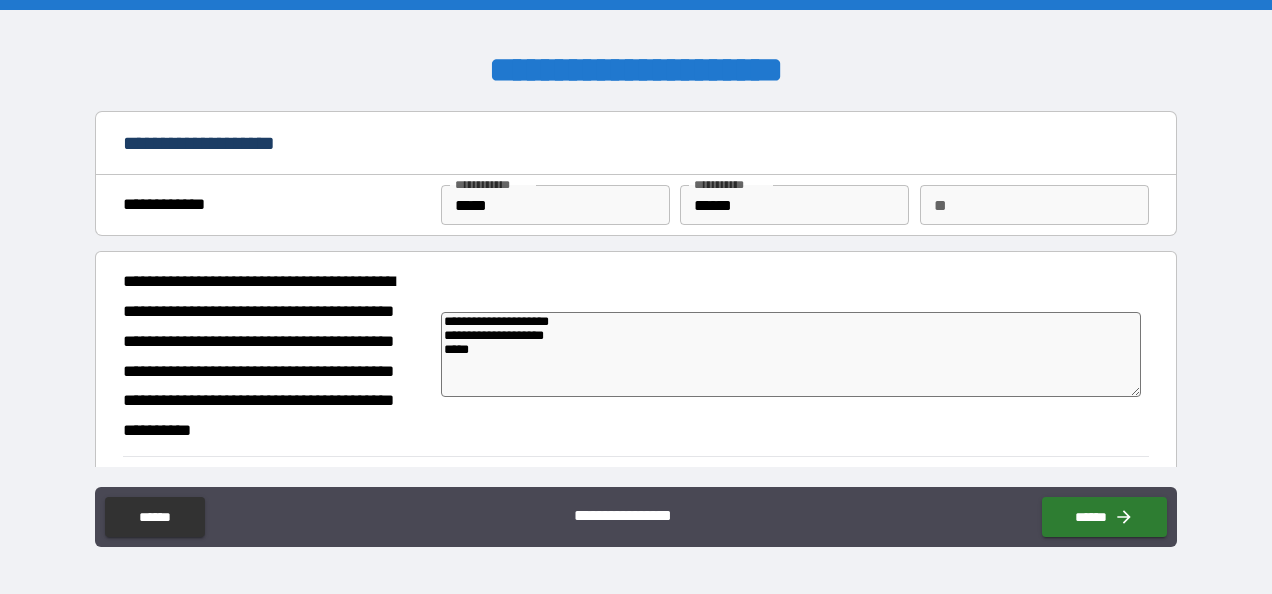 type on "*" 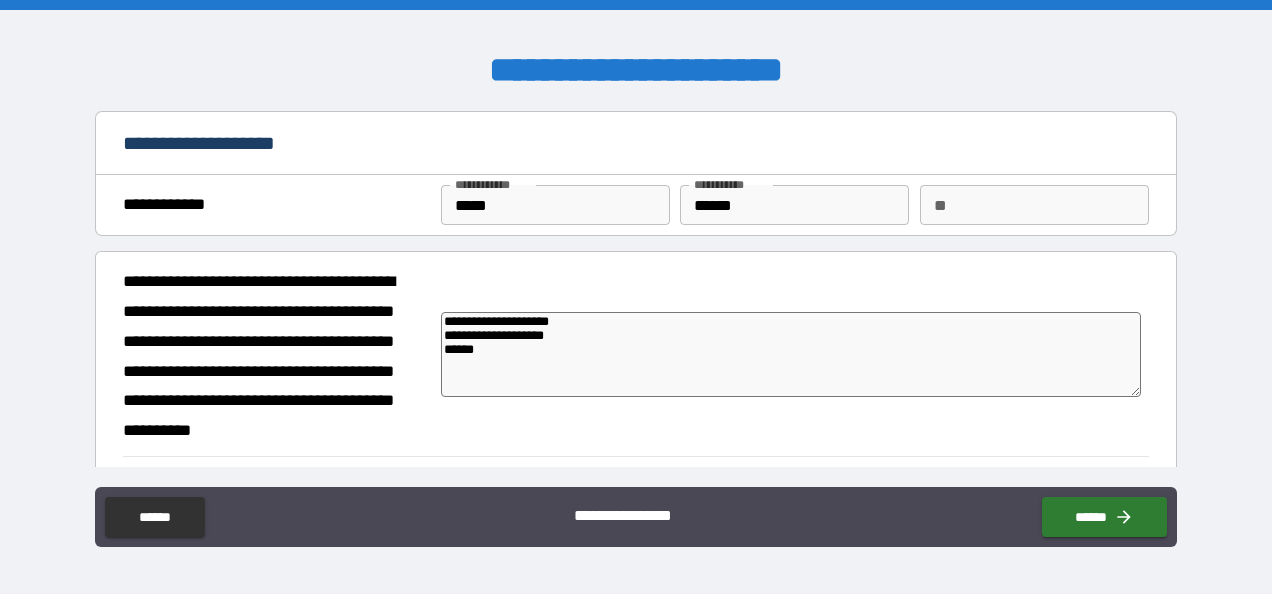 type on "**********" 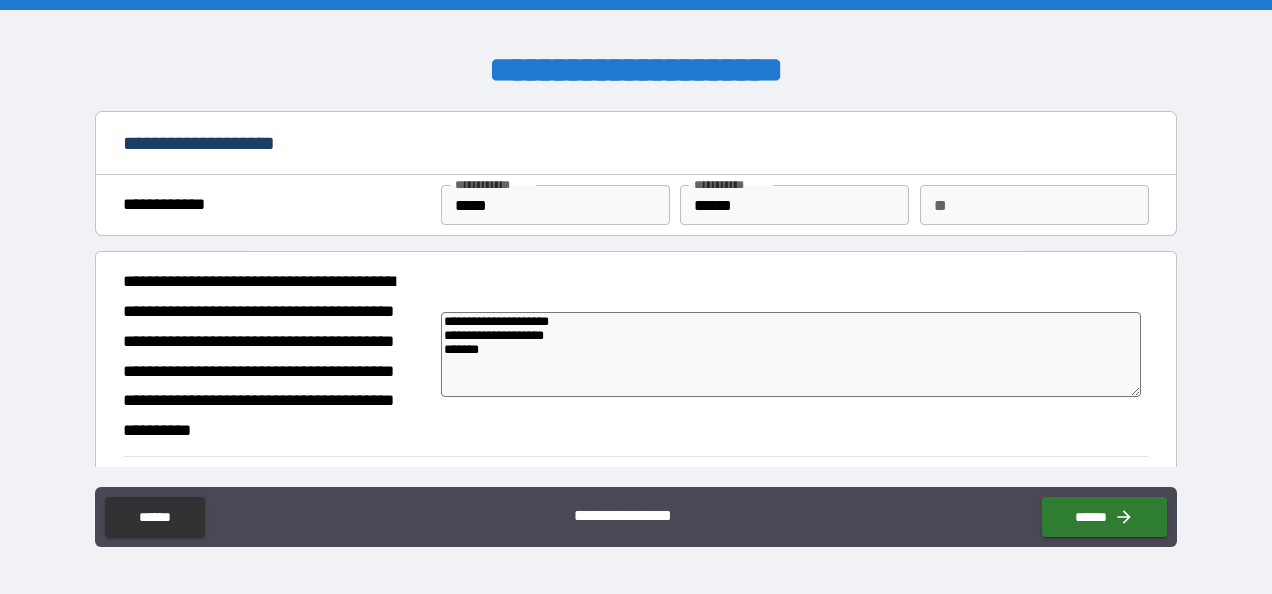 type on "**********" 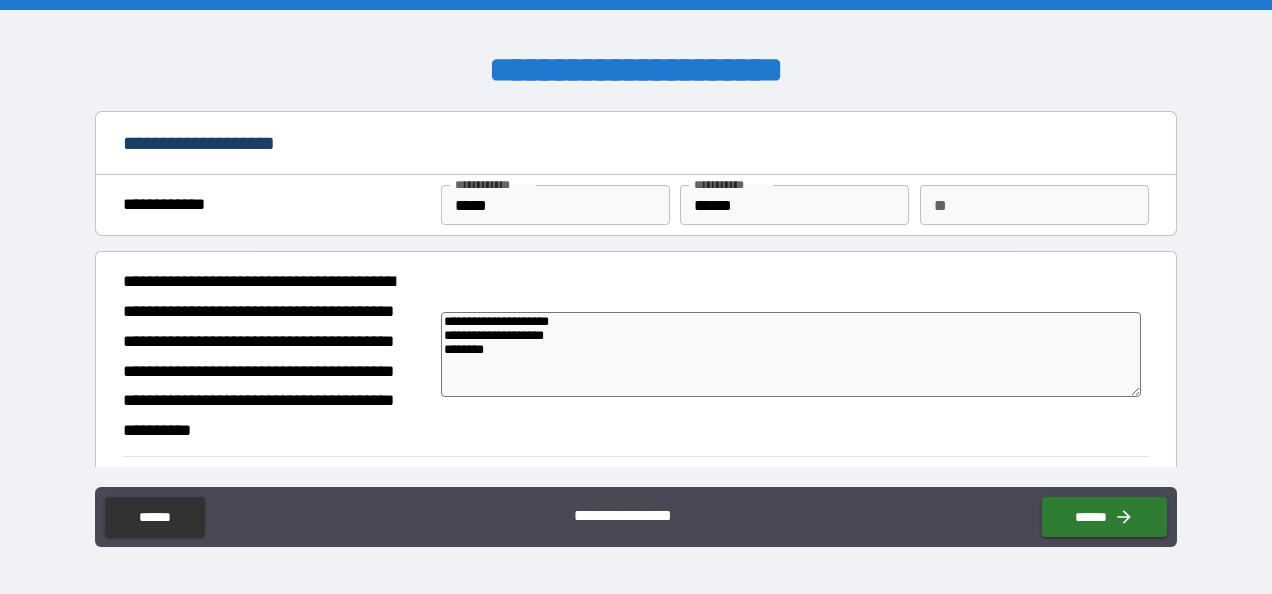 type on "*" 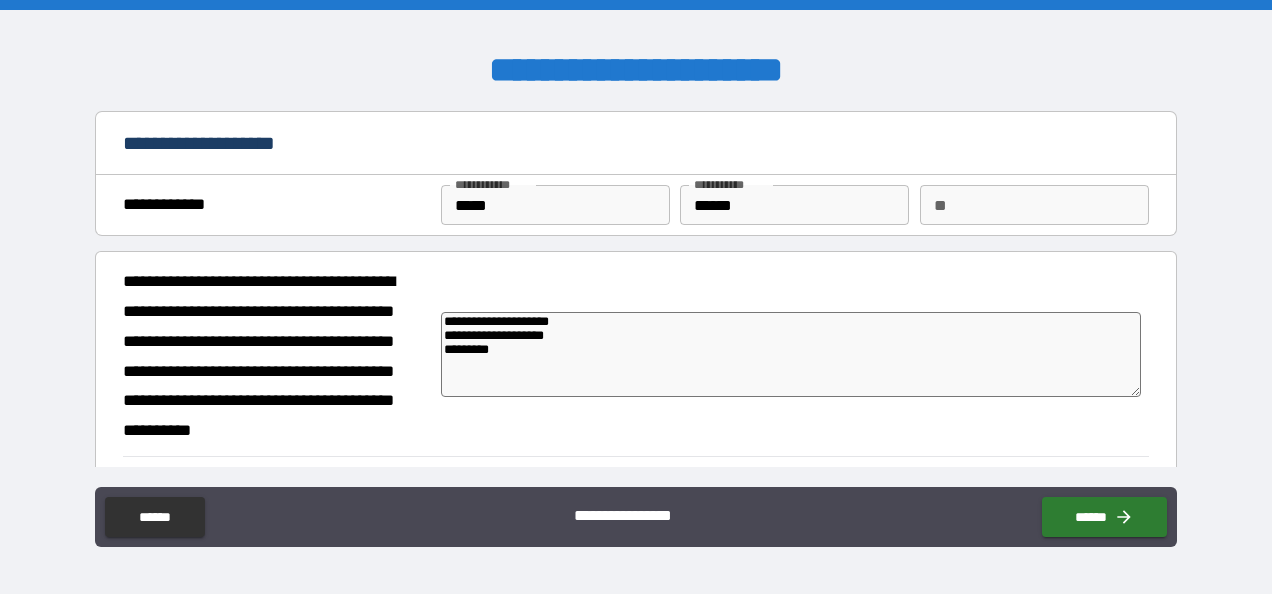type on "**********" 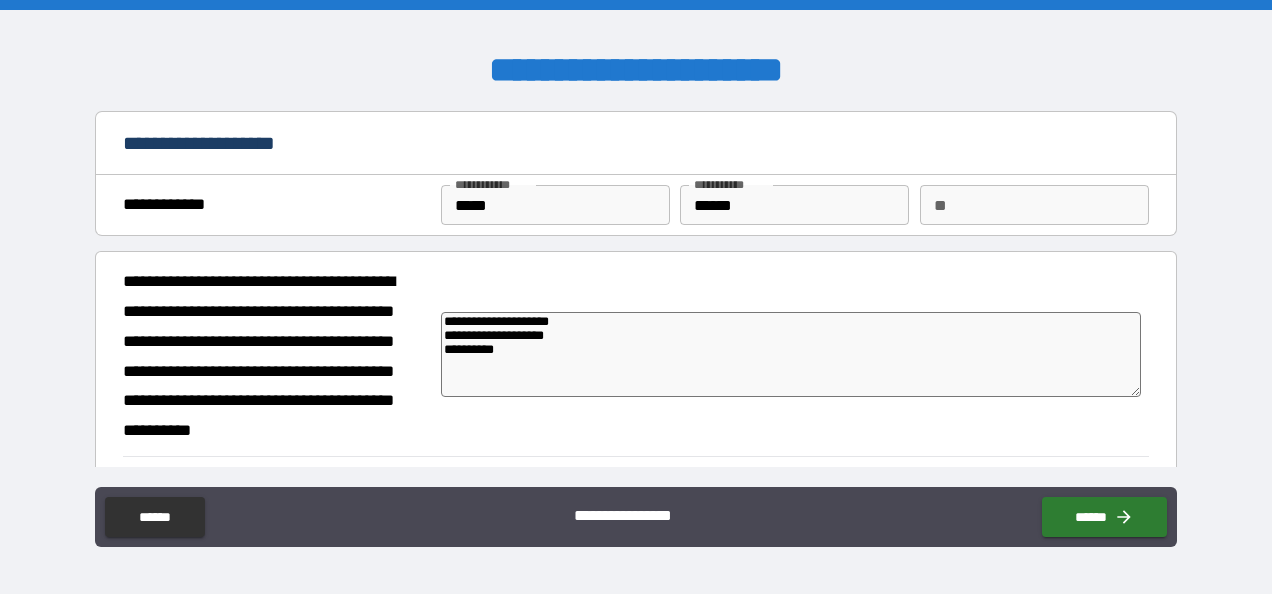 type on "**********" 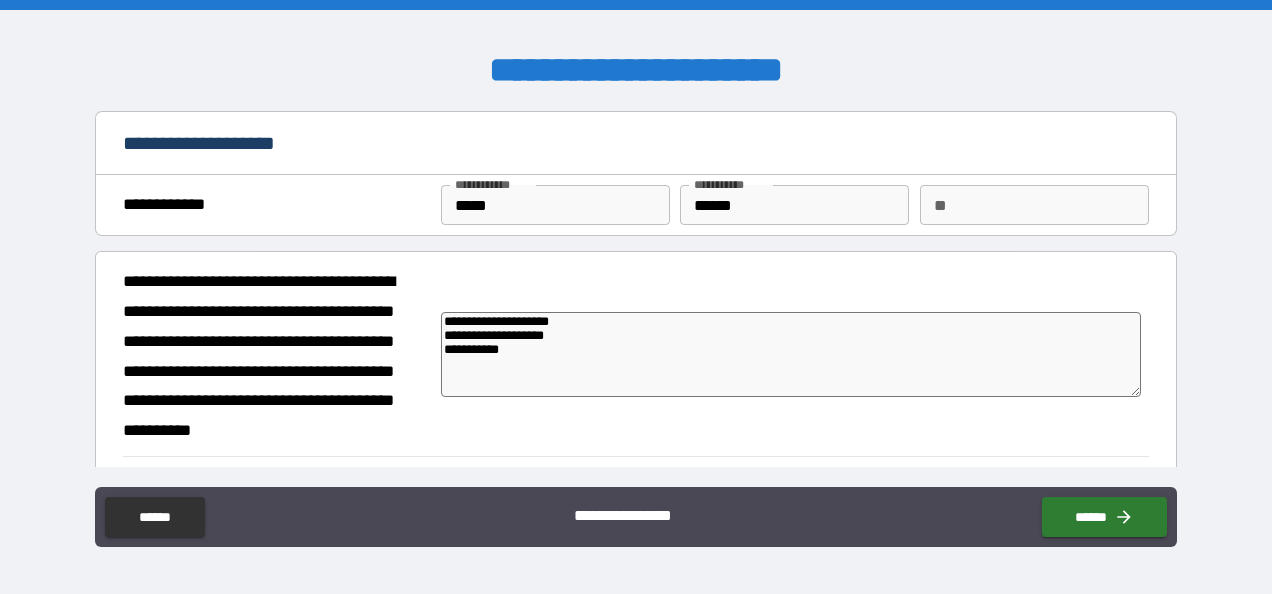 type on "**********" 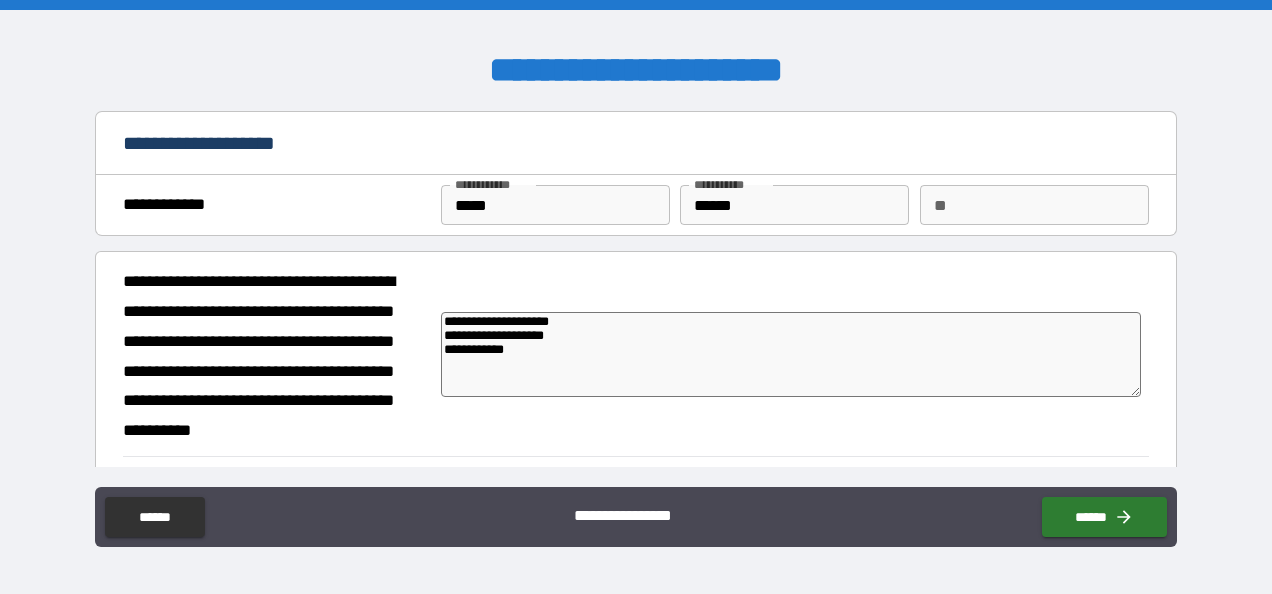 type on "**********" 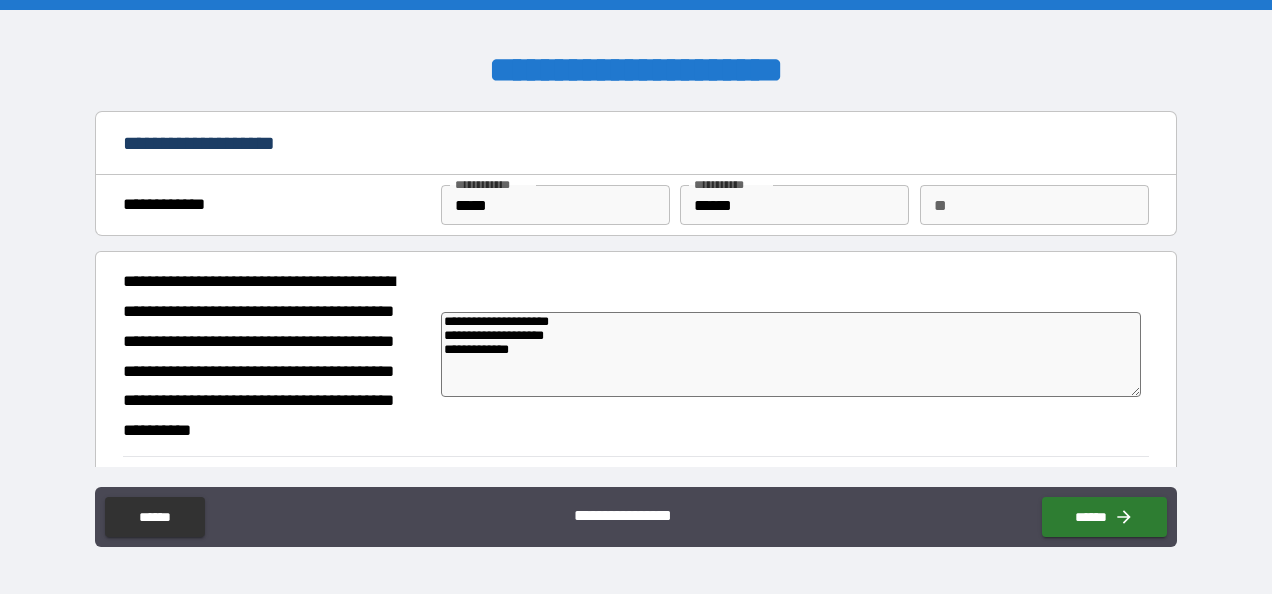 type on "*" 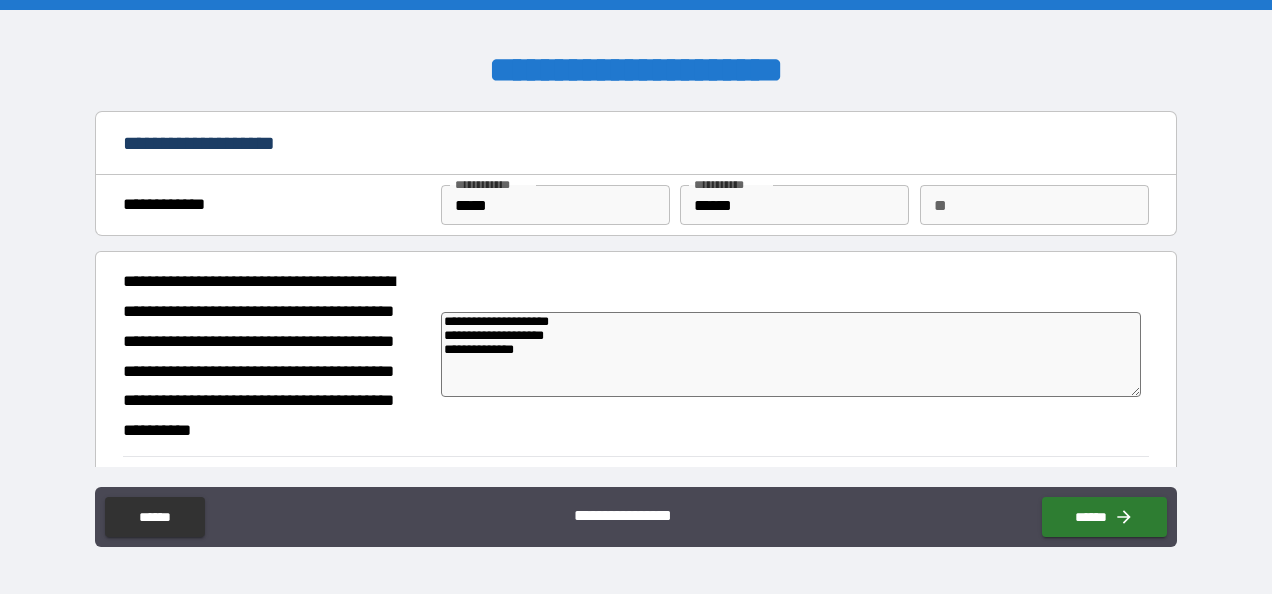 type on "*" 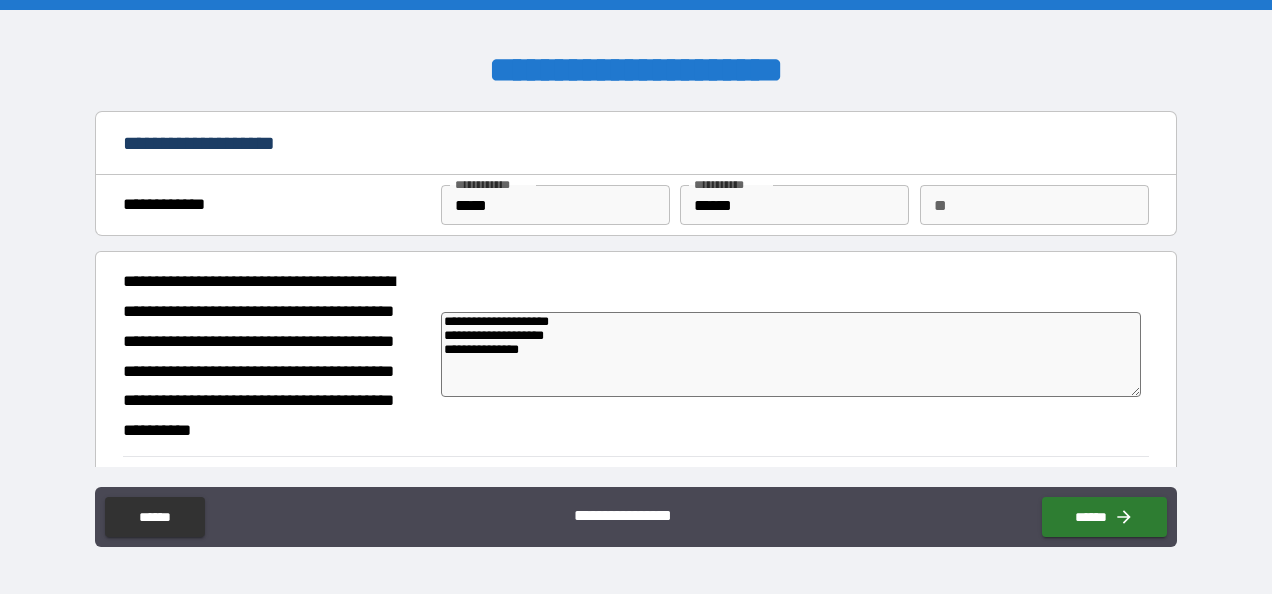 type on "**********" 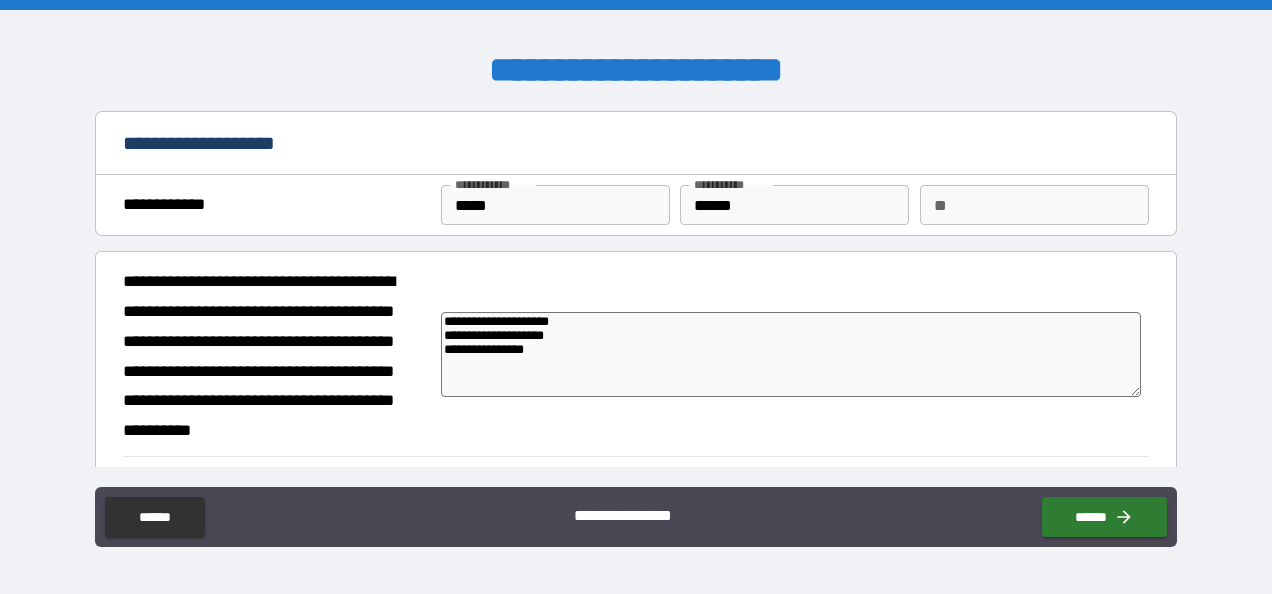 type on "*" 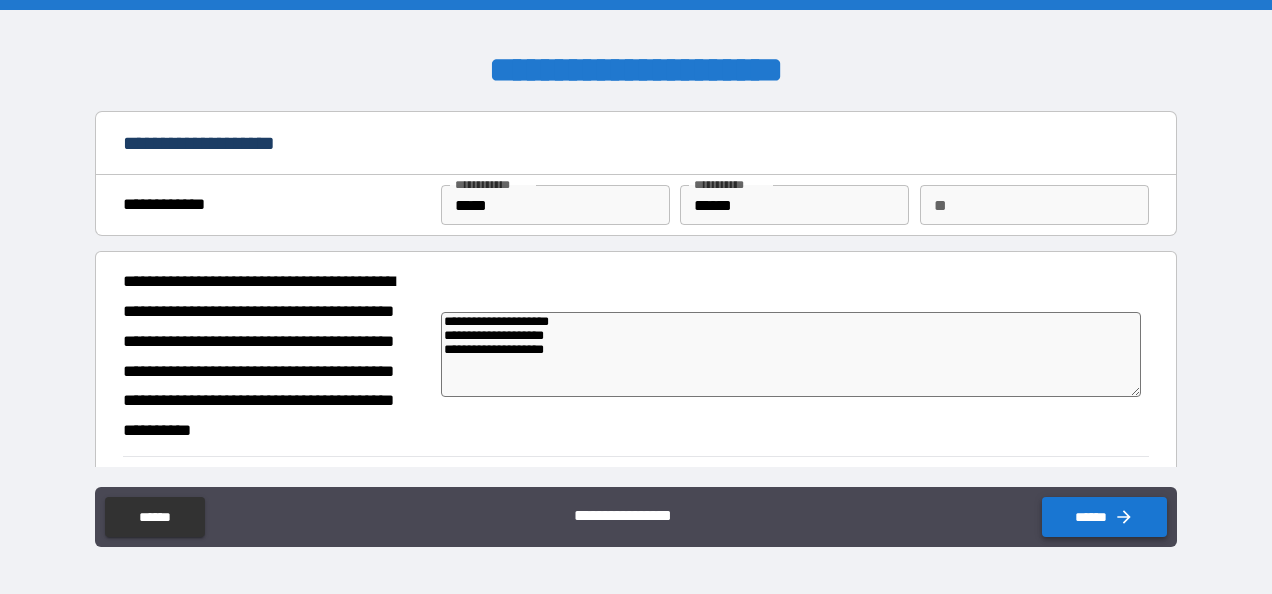 click on "******" at bounding box center (1104, 517) 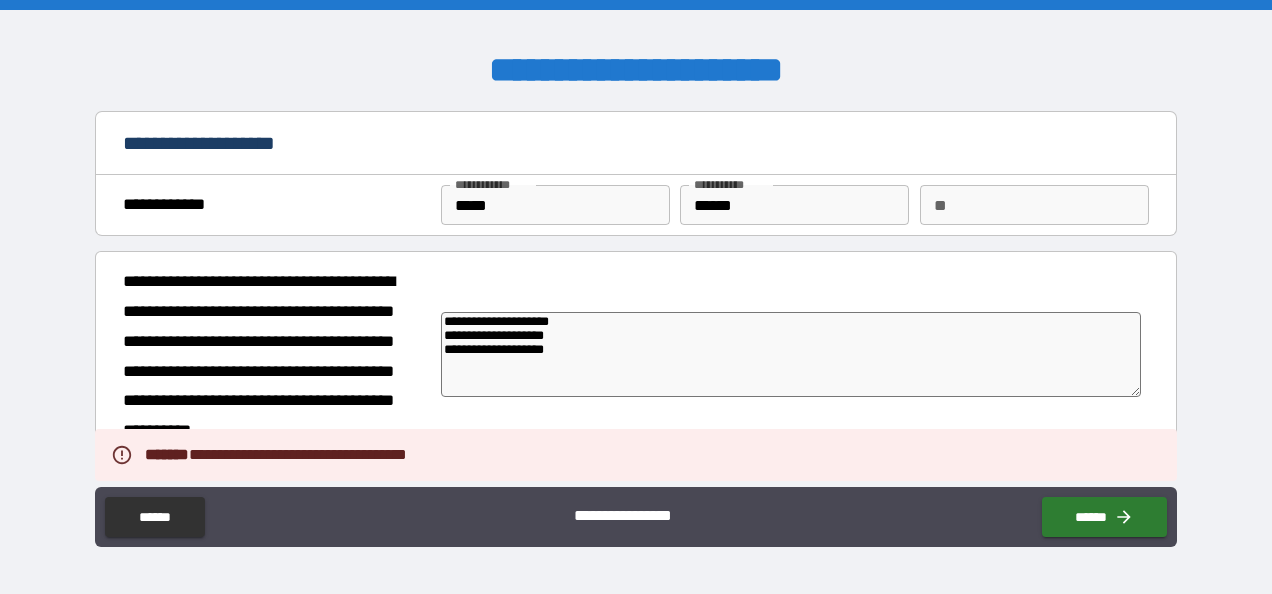 click on "**********" at bounding box center [794, 356] 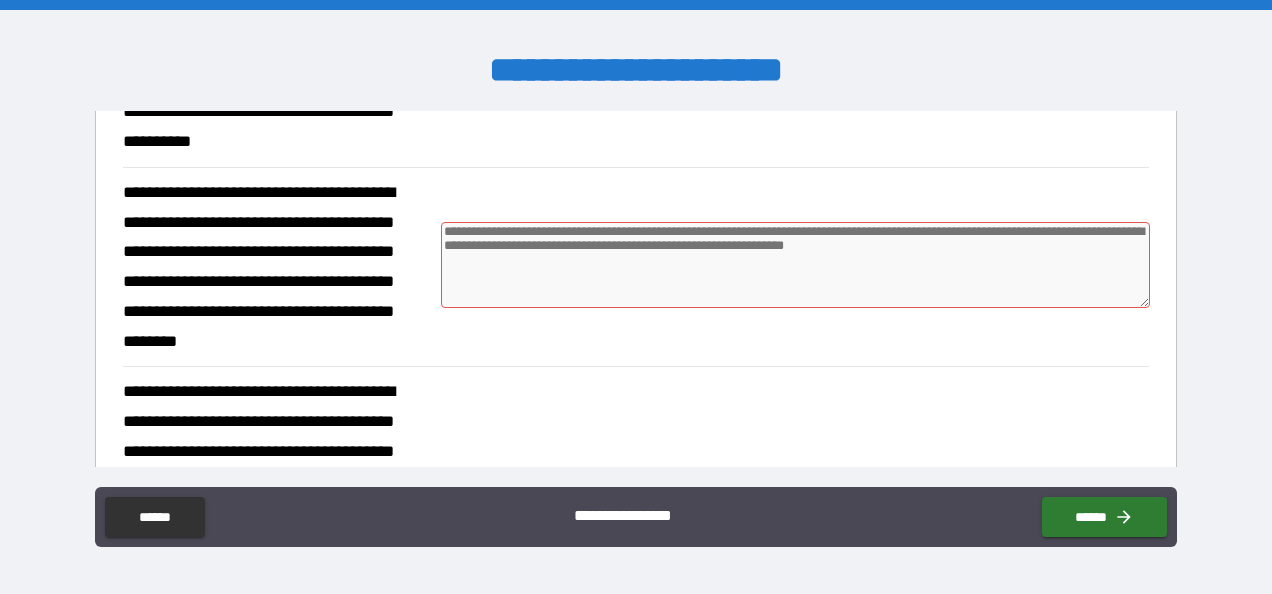 scroll, scrollTop: 288, scrollLeft: 0, axis: vertical 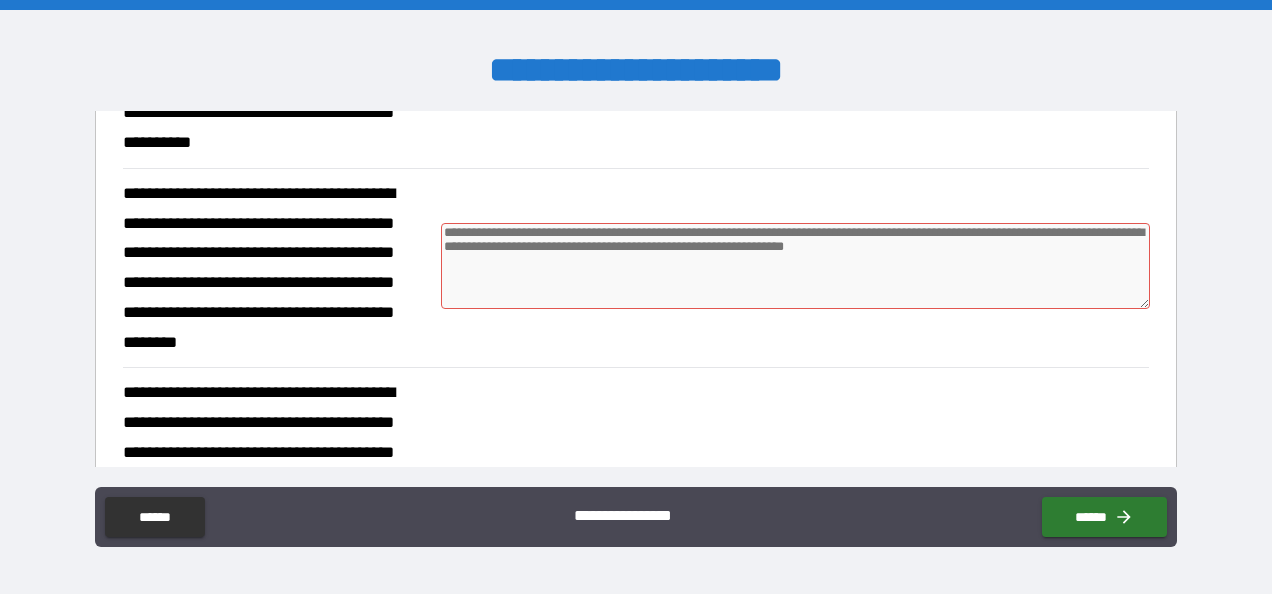 click at bounding box center (795, 266) 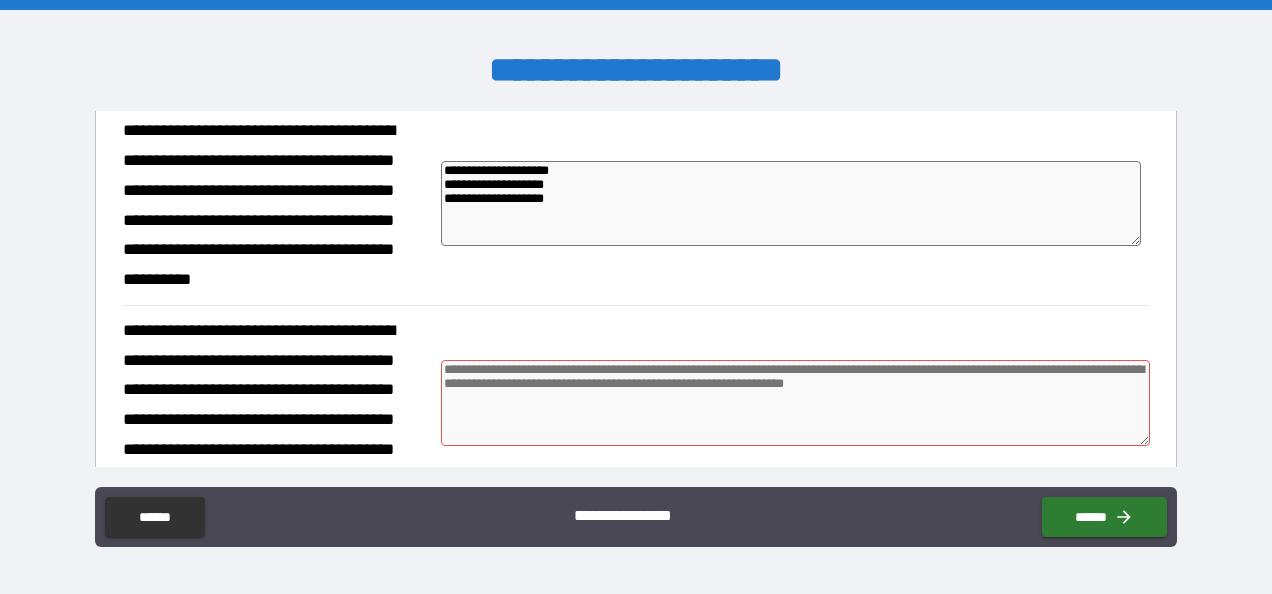 scroll, scrollTop: 146, scrollLeft: 0, axis: vertical 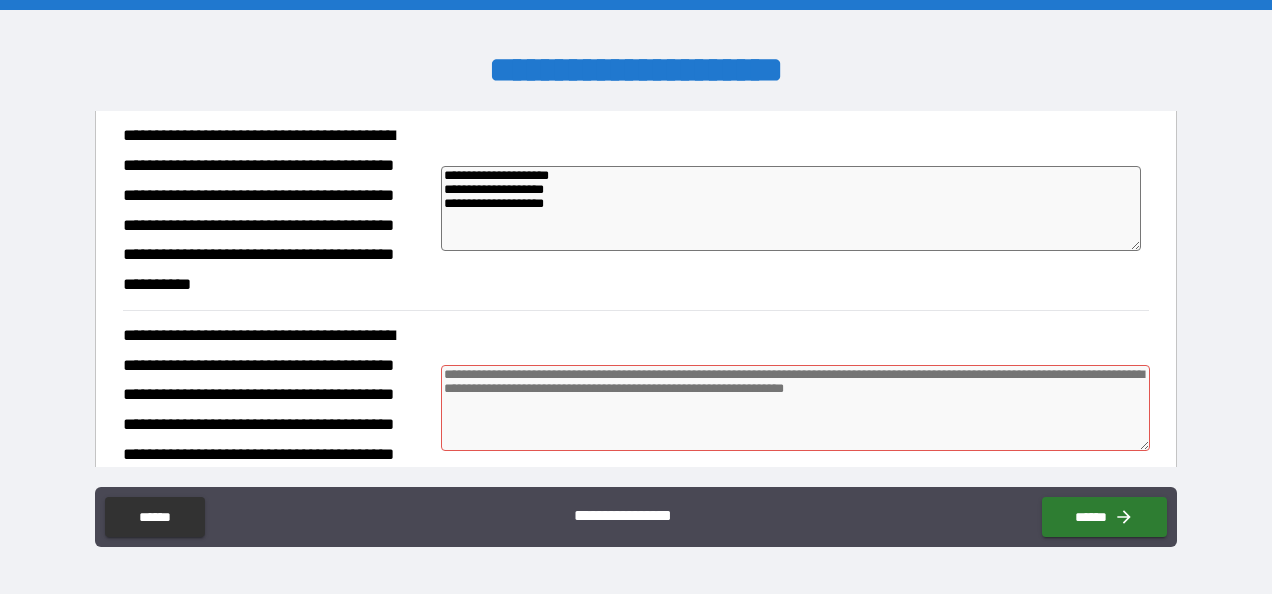 drag, startPoint x: 564, startPoint y: 206, endPoint x: 440, endPoint y: 172, distance: 128.57683 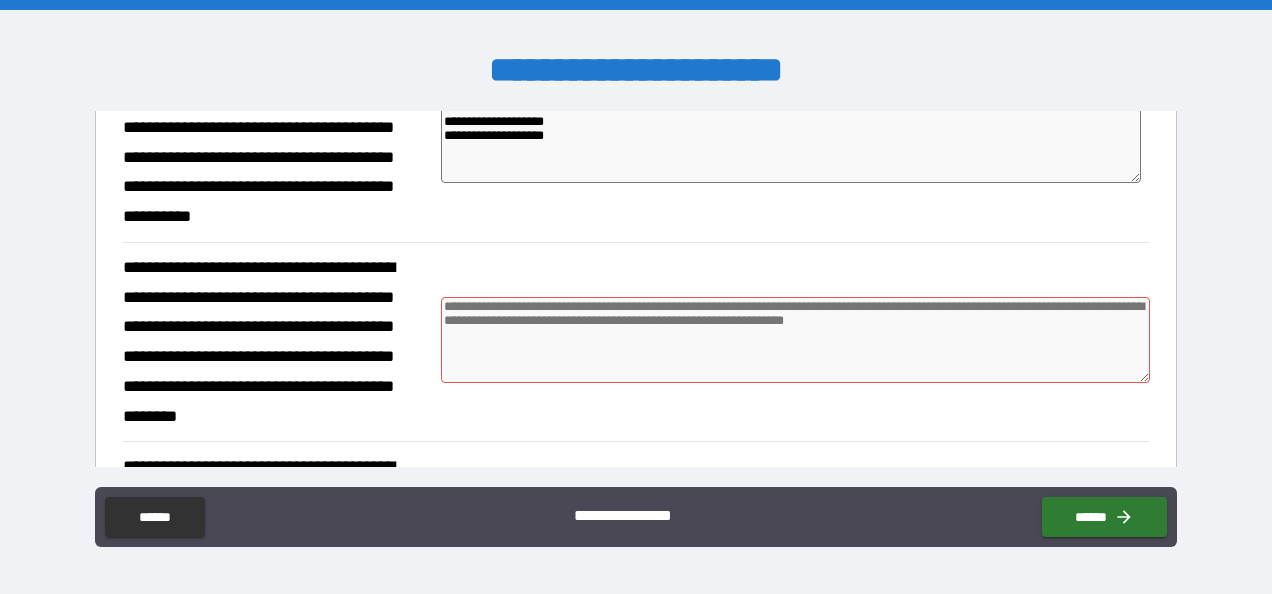 scroll, scrollTop: 213, scrollLeft: 0, axis: vertical 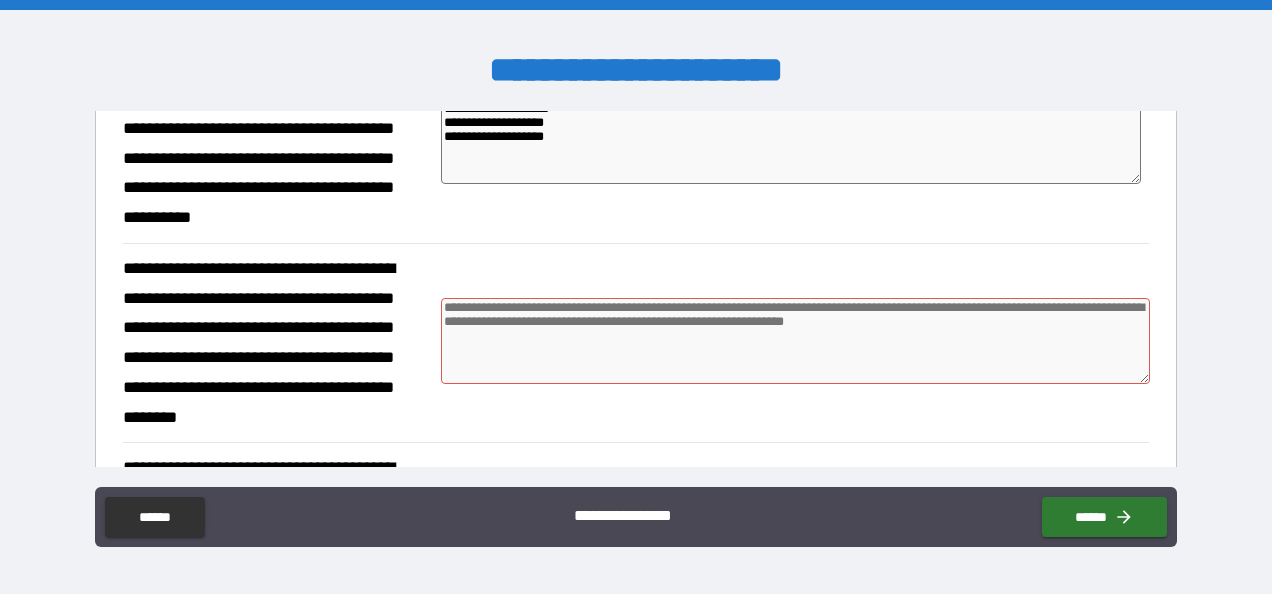 click at bounding box center [795, 341] 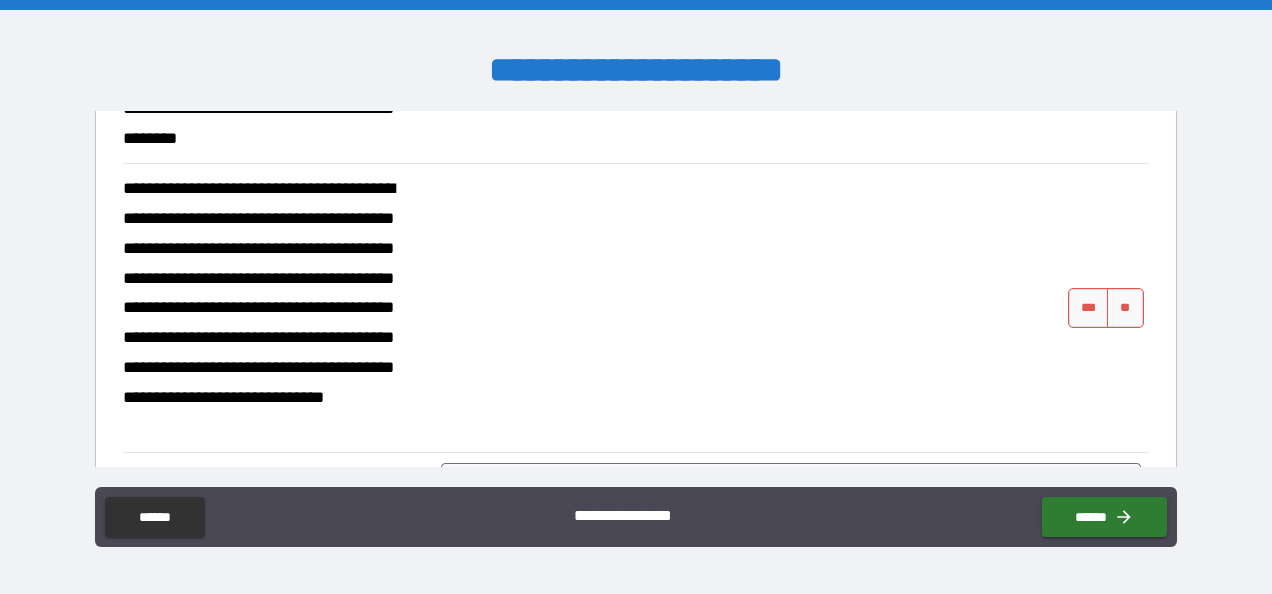 scroll, scrollTop: 491, scrollLeft: 0, axis: vertical 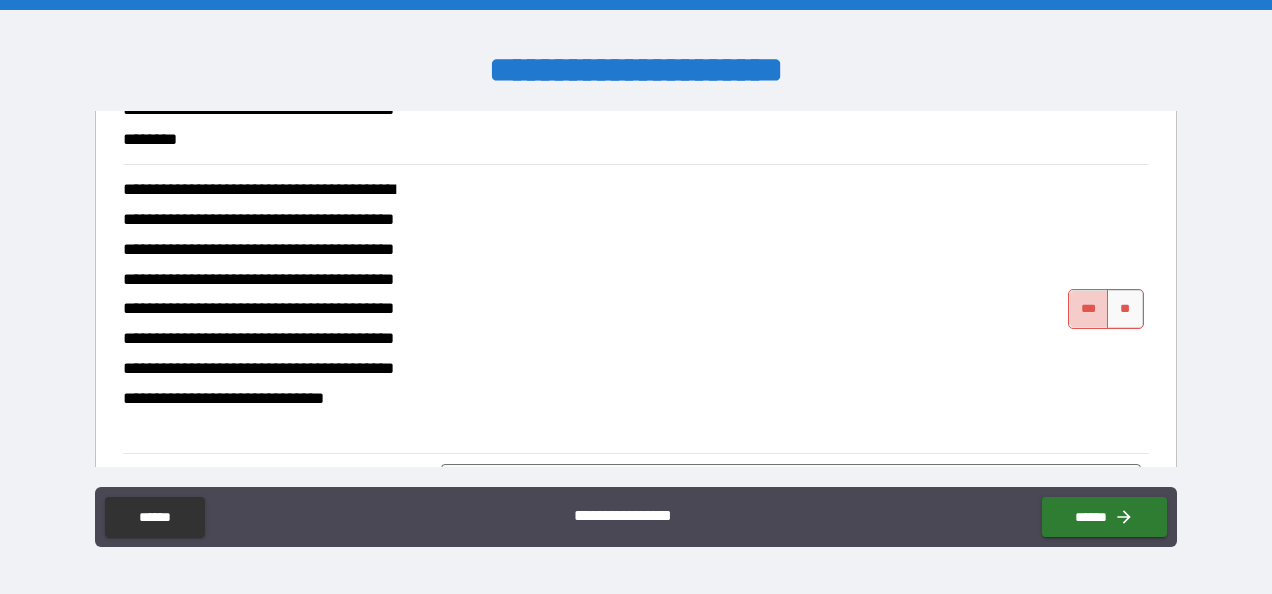click on "***" at bounding box center (1089, 309) 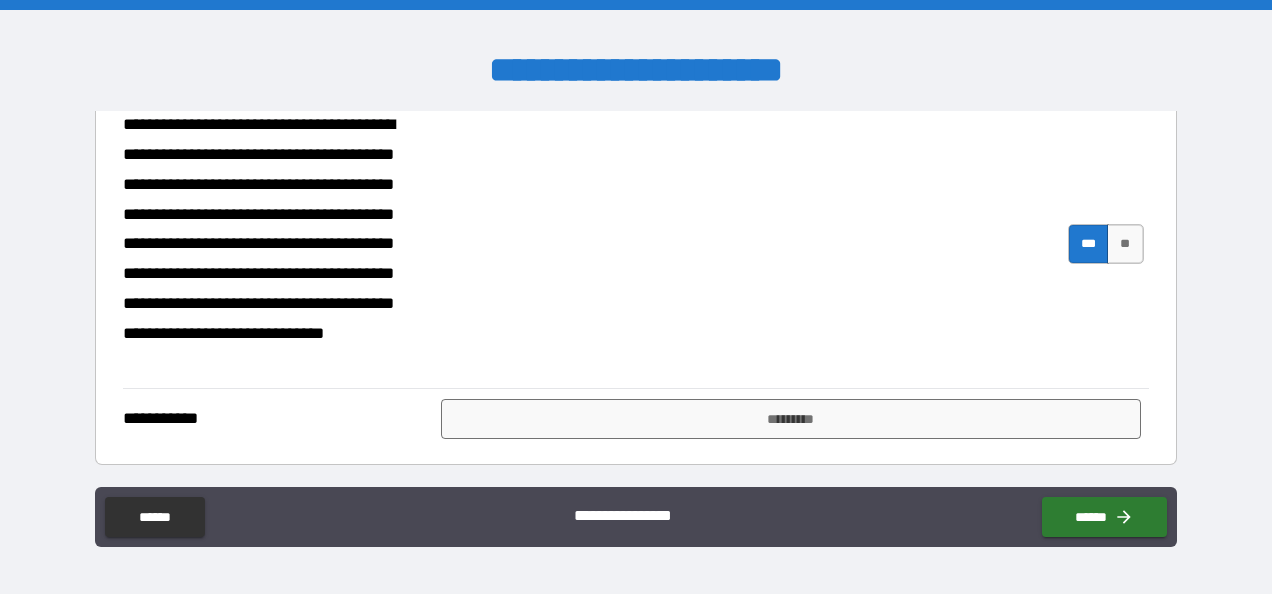 scroll, scrollTop: 556, scrollLeft: 0, axis: vertical 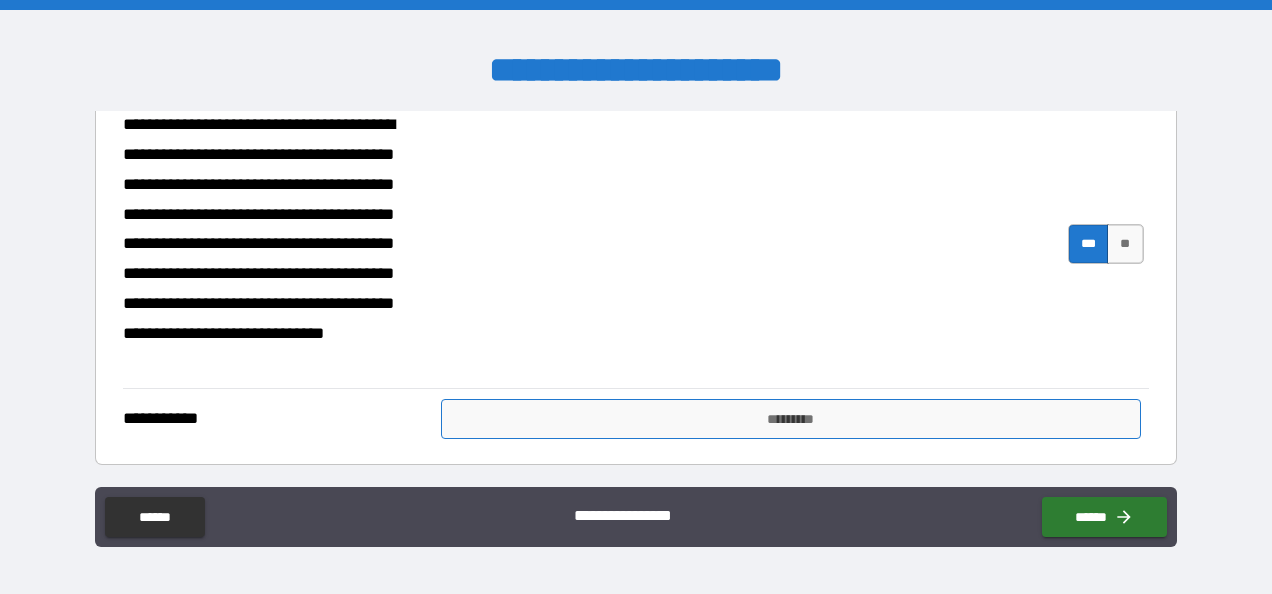 click on "*********" at bounding box center (791, 419) 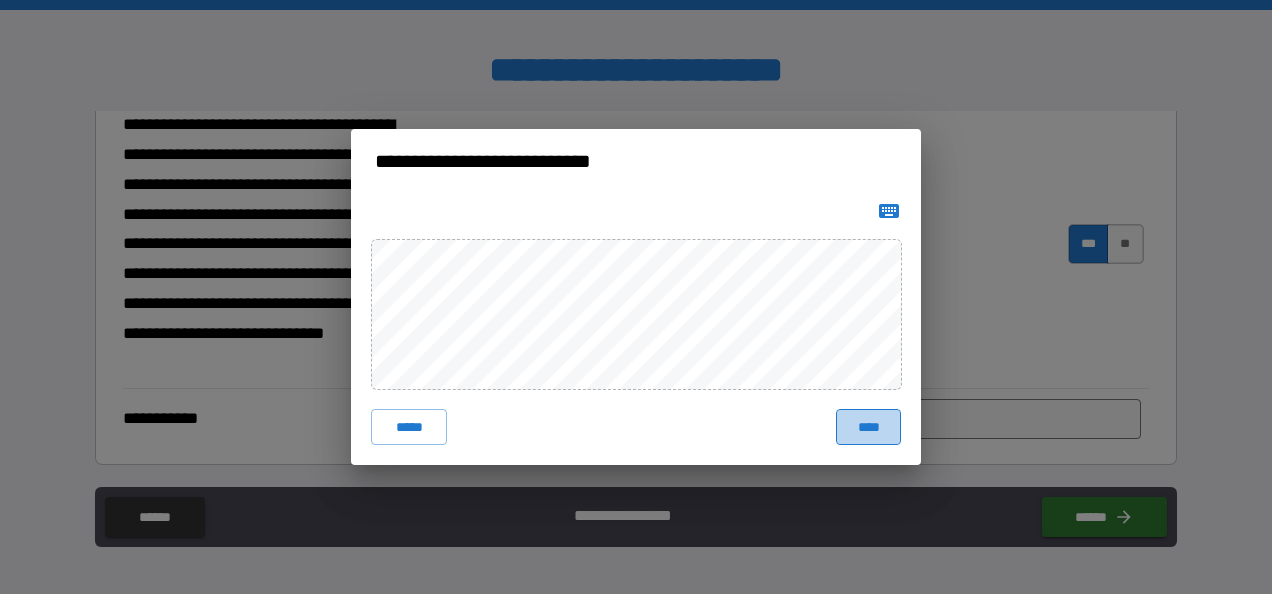 click on "****" at bounding box center (868, 427) 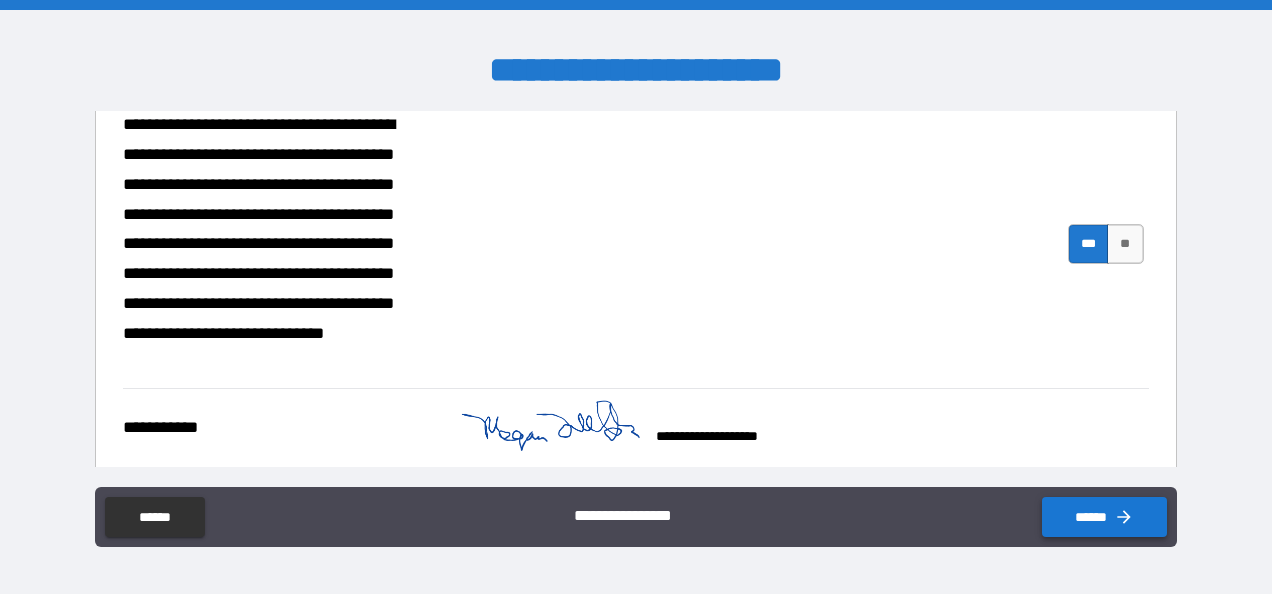 click on "******" at bounding box center (1104, 517) 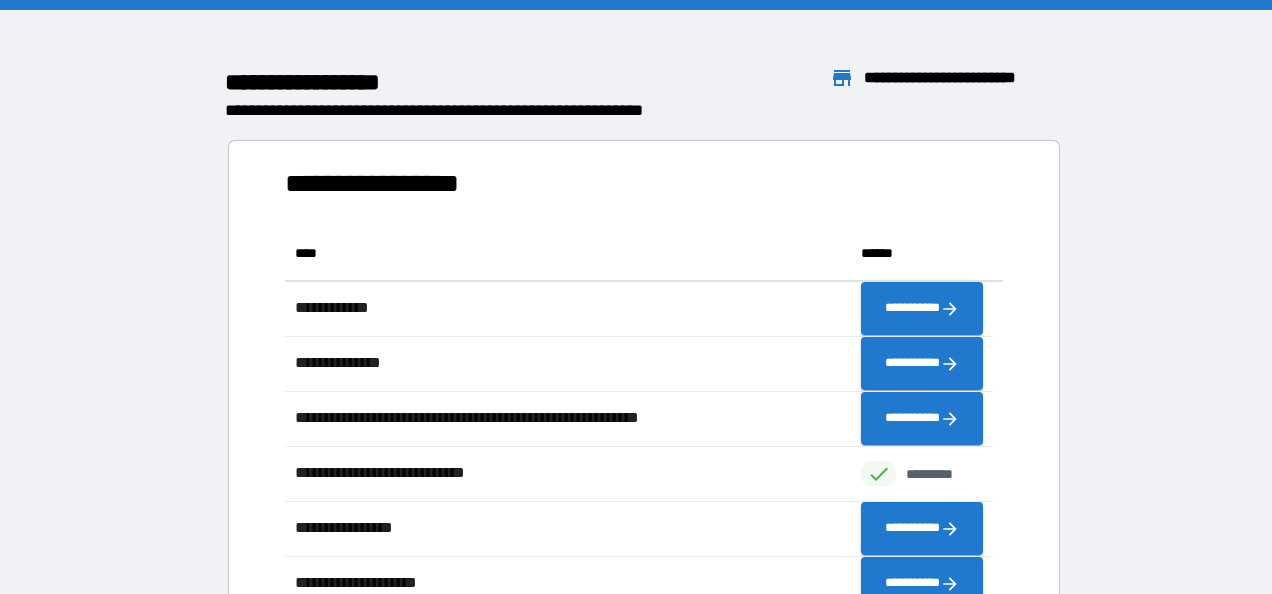 scroll, scrollTop: 16, scrollLeft: 16, axis: both 